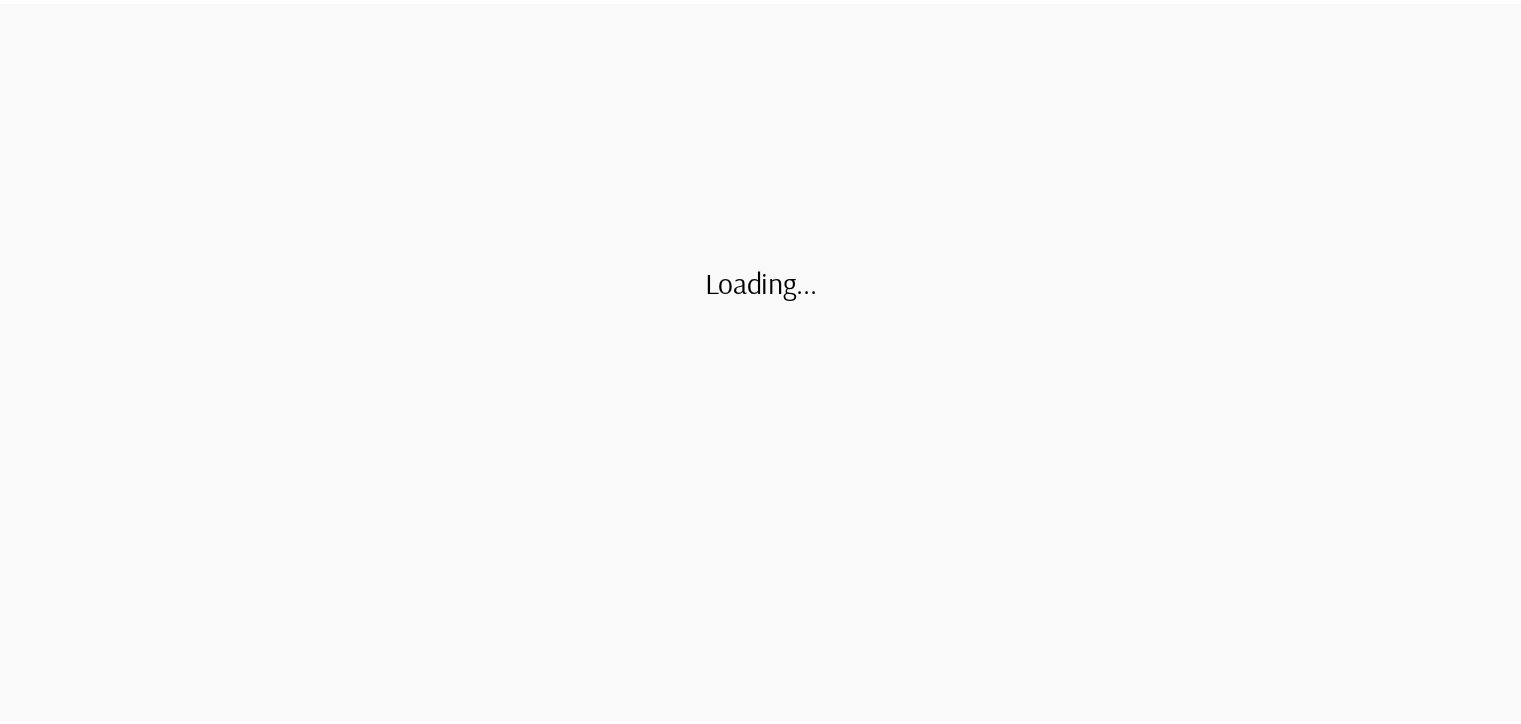 scroll, scrollTop: 0, scrollLeft: 0, axis: both 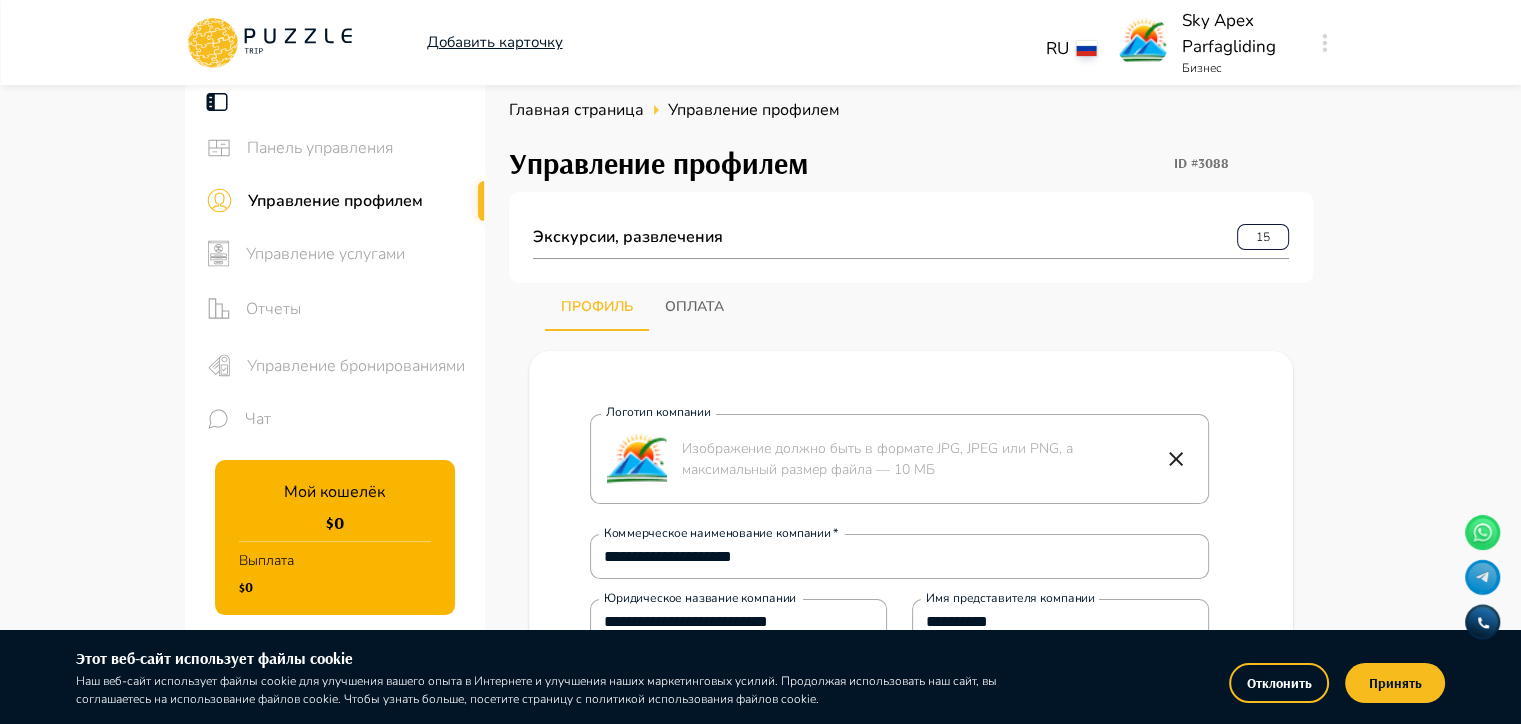 type on "*" 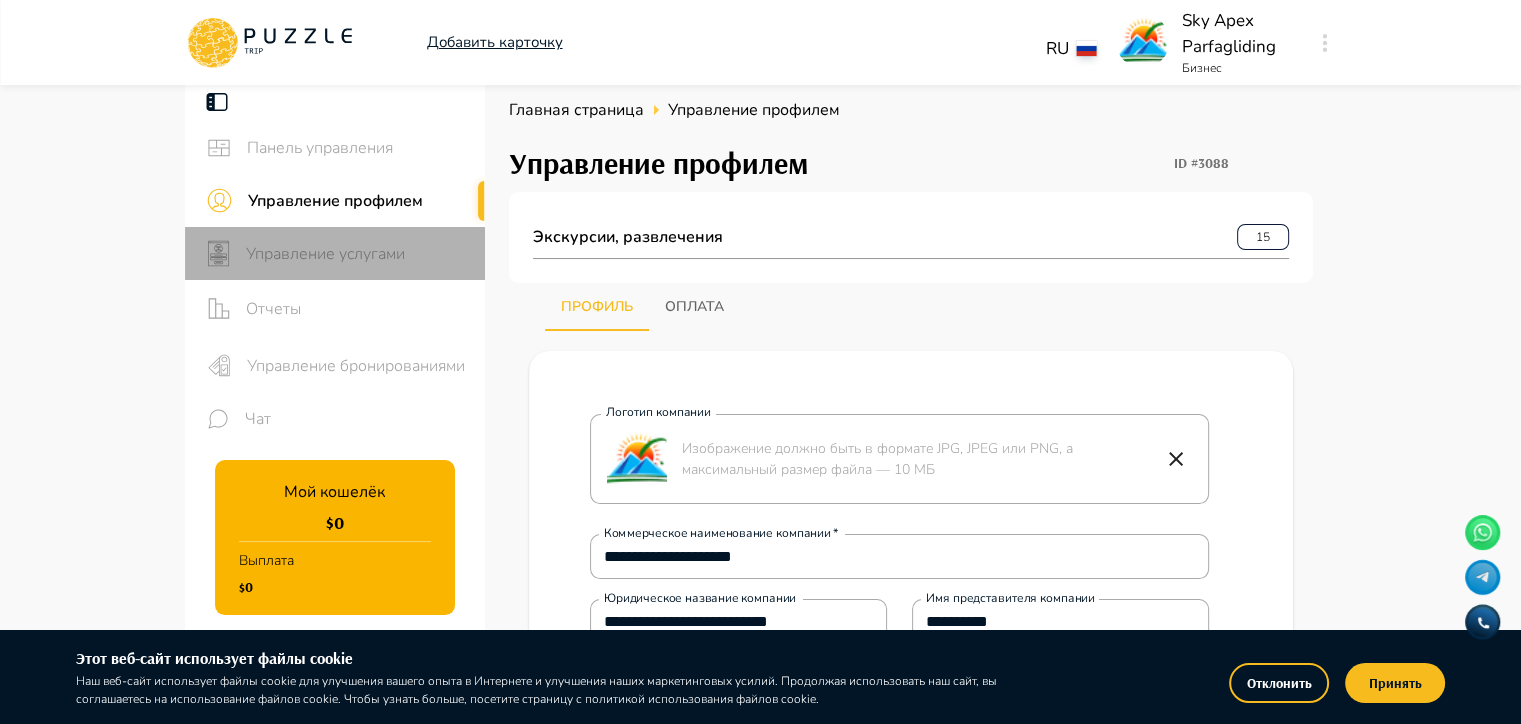 click on "Управление услугами" at bounding box center (357, 254) 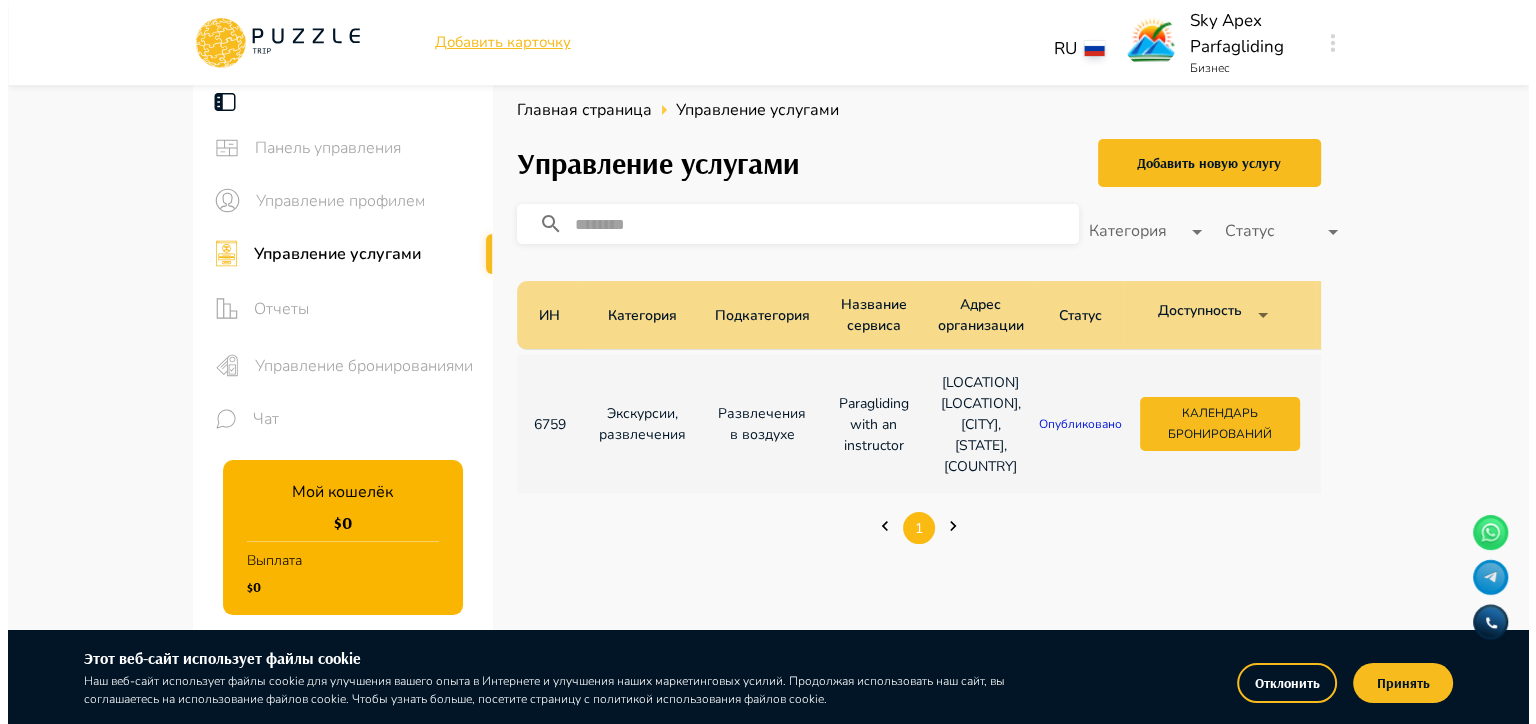 scroll, scrollTop: 0, scrollLeft: 289, axis: horizontal 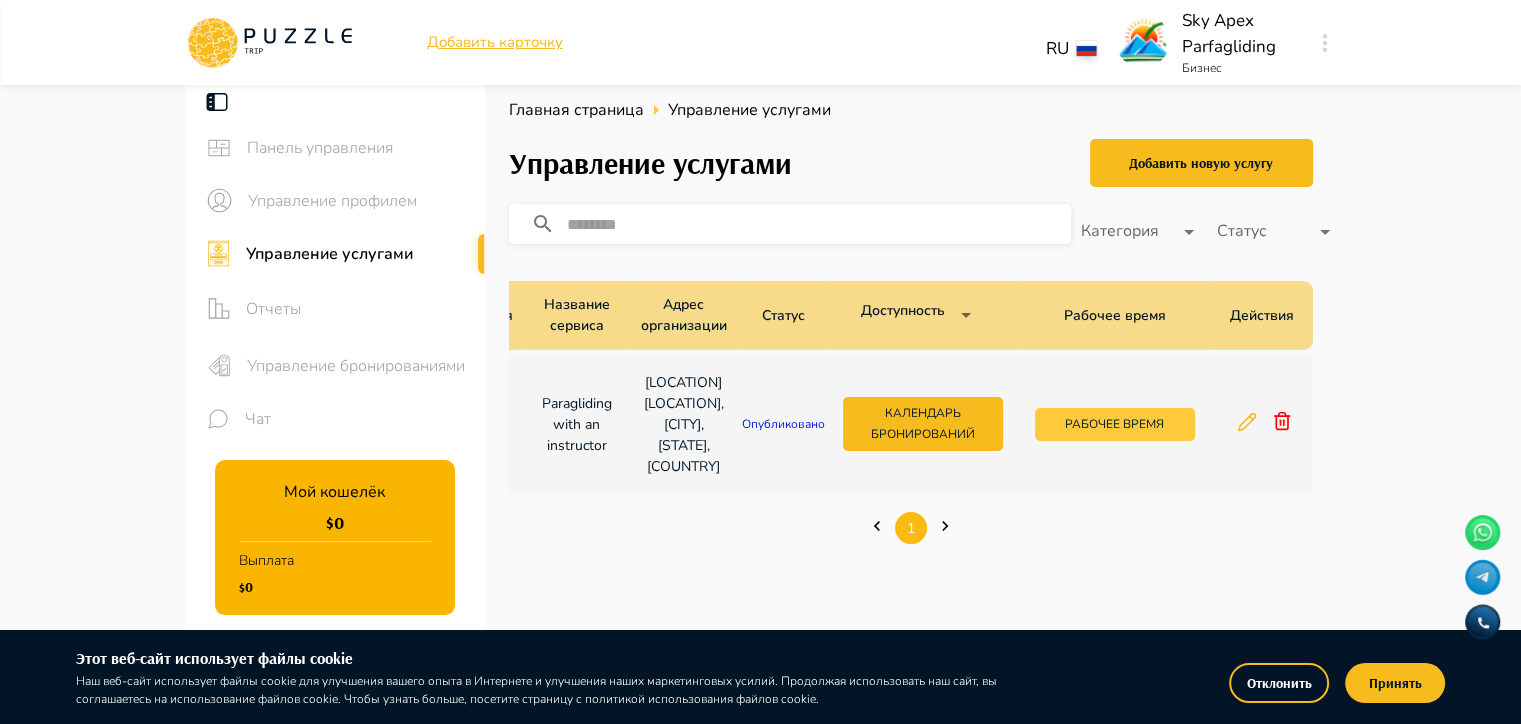 click on "Рабочее время" at bounding box center (1115, 424) 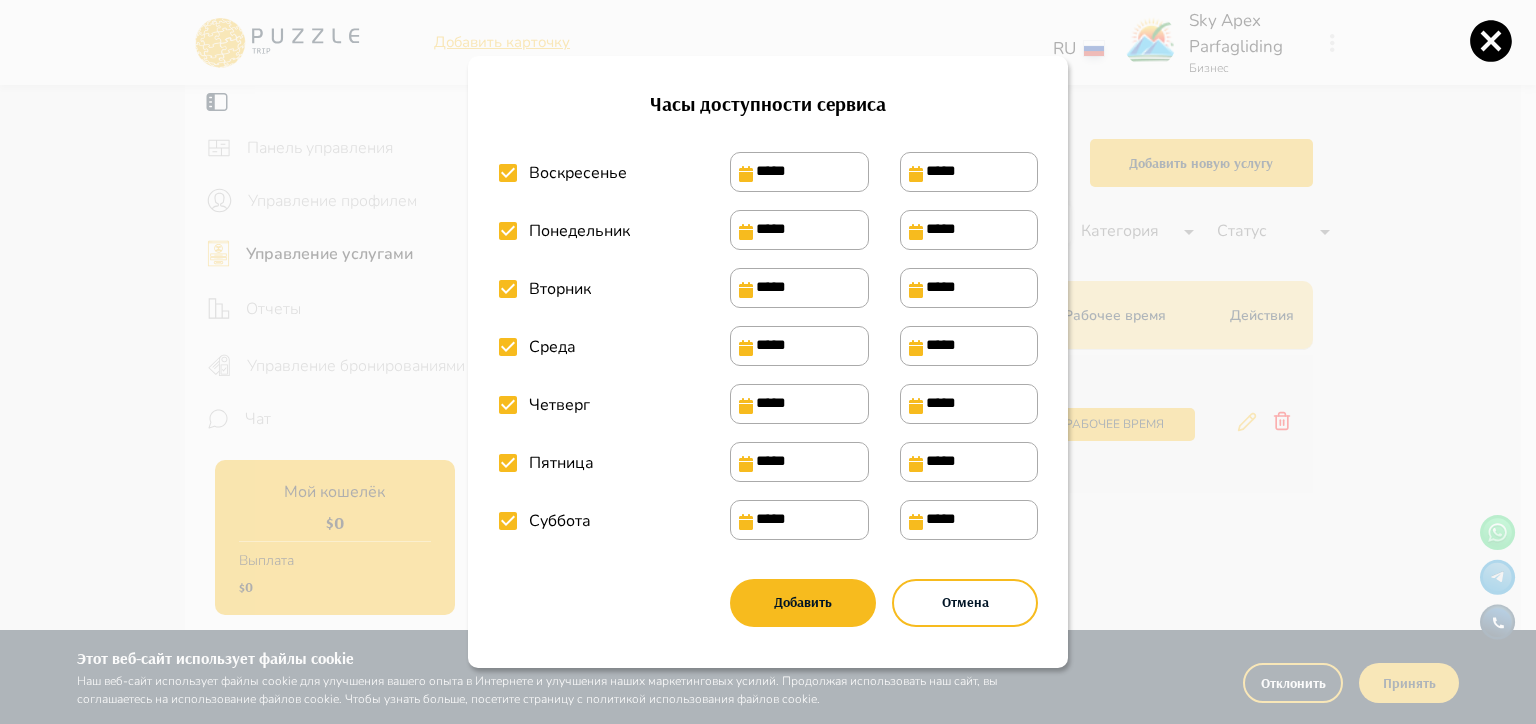 click on "*****" at bounding box center (969, 172) 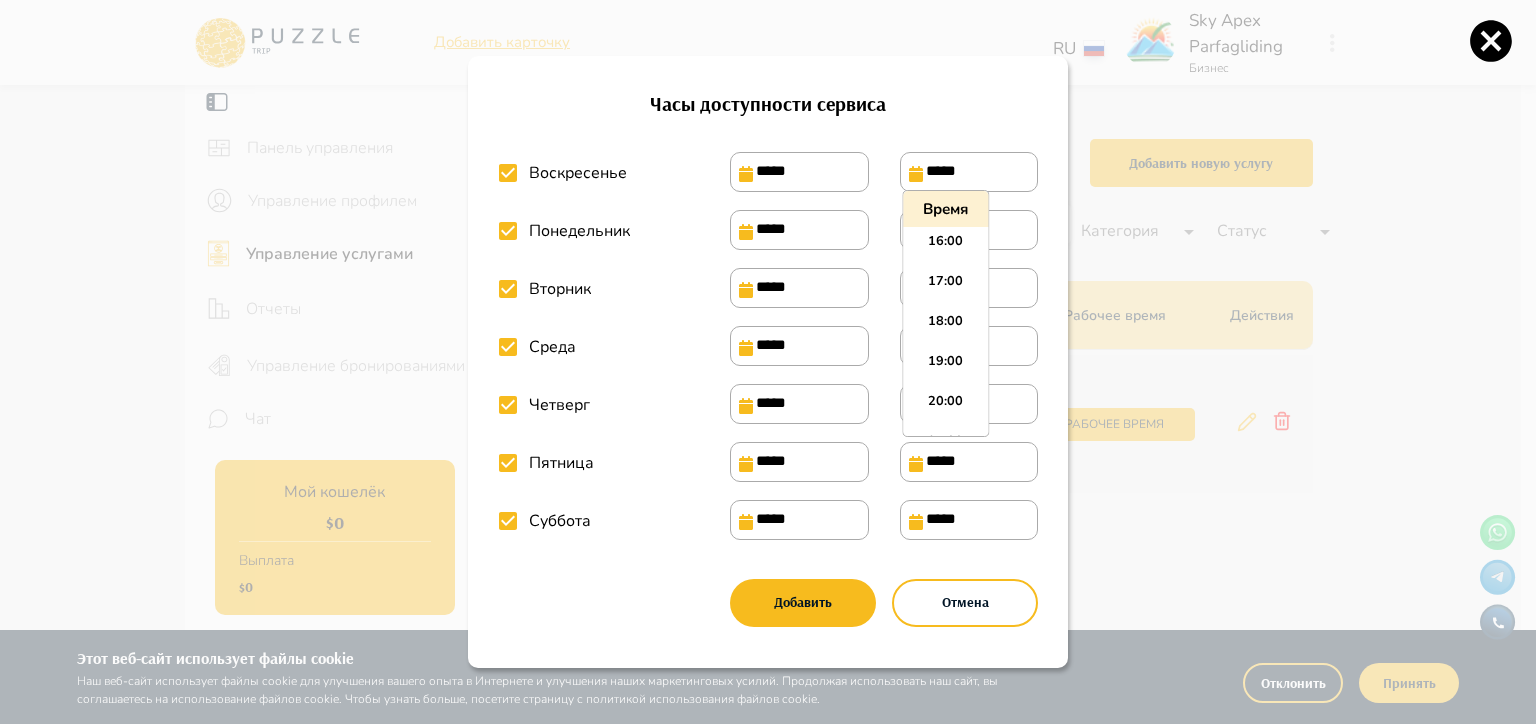 scroll, scrollTop: 751, scrollLeft: 0, axis: vertical 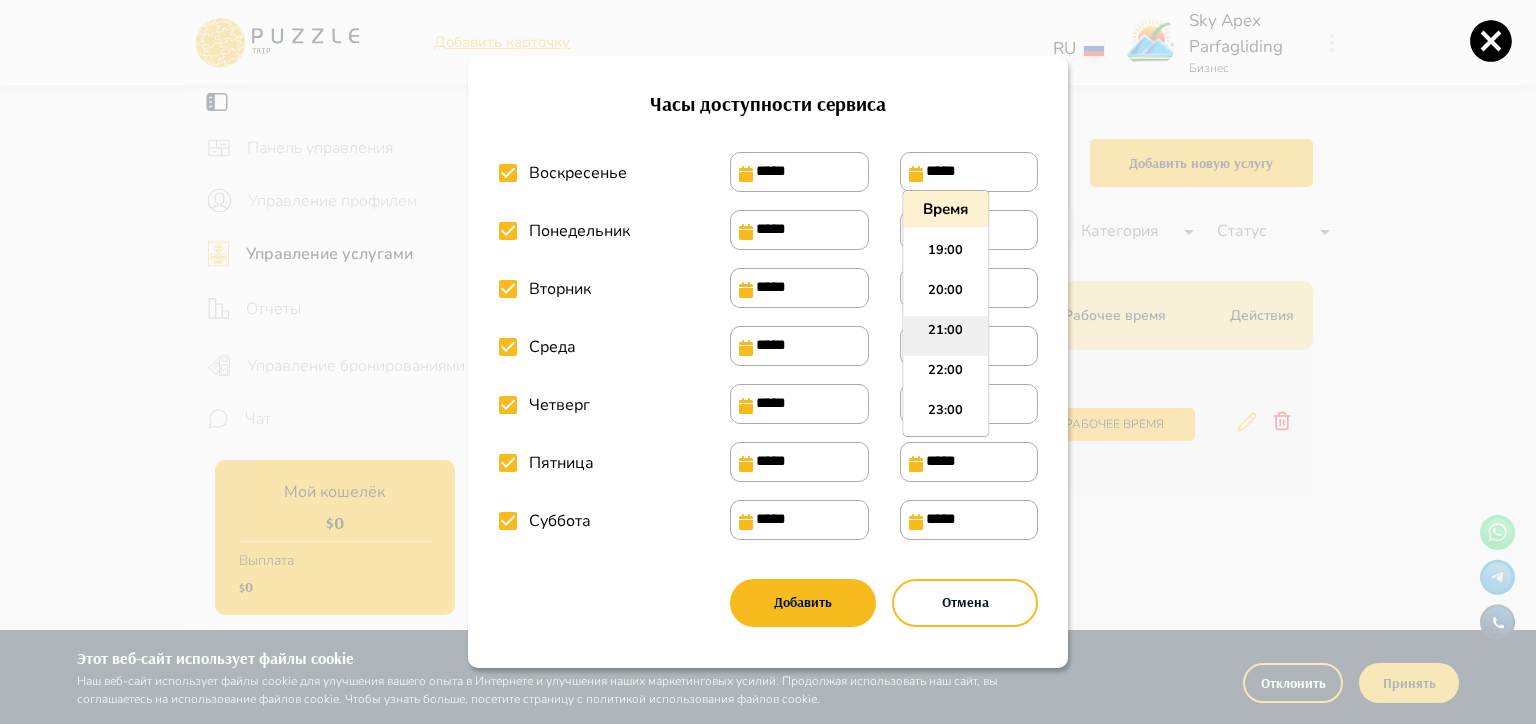 click on "21:00" at bounding box center (945, 336) 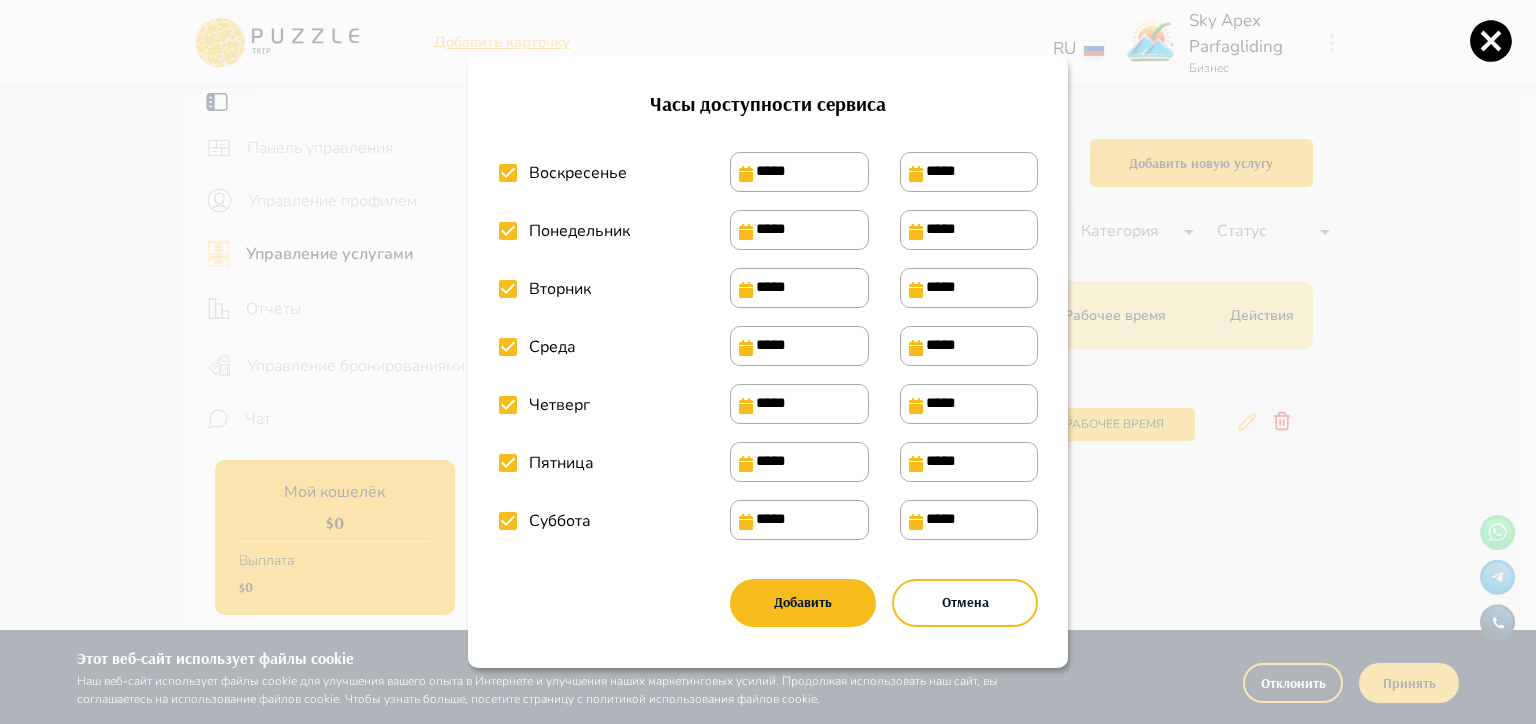 click on "*****" at bounding box center (799, 172) 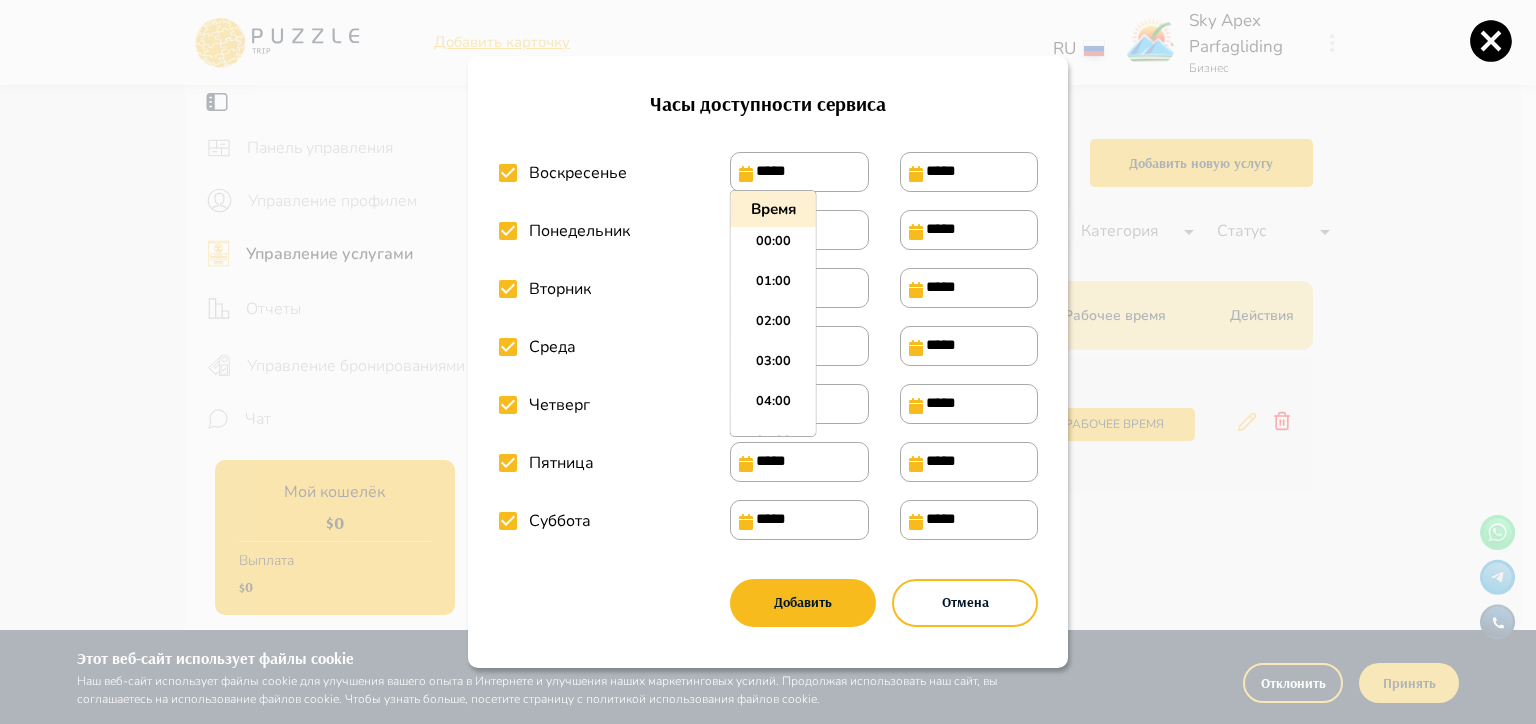 scroll, scrollTop: 275, scrollLeft: 0, axis: vertical 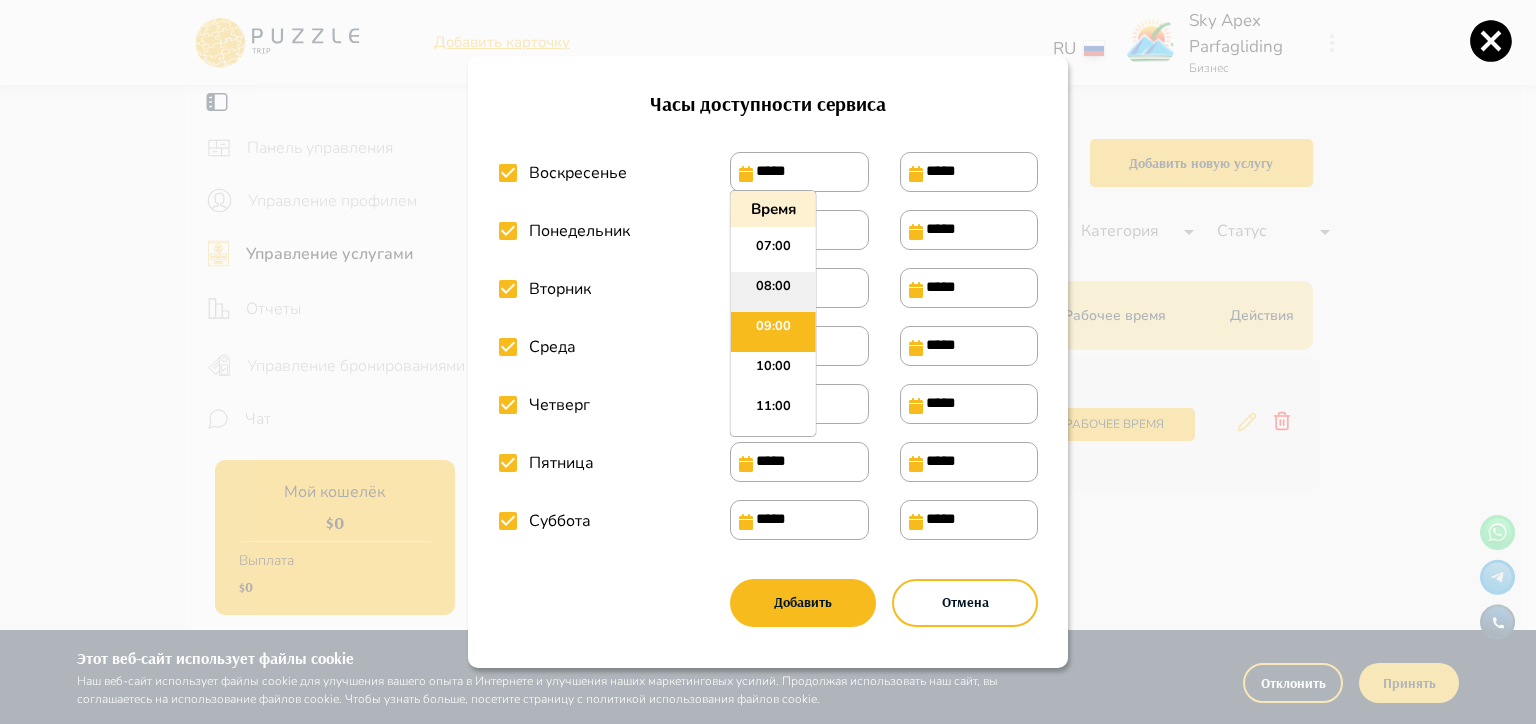 click on "08:00" at bounding box center [773, 292] 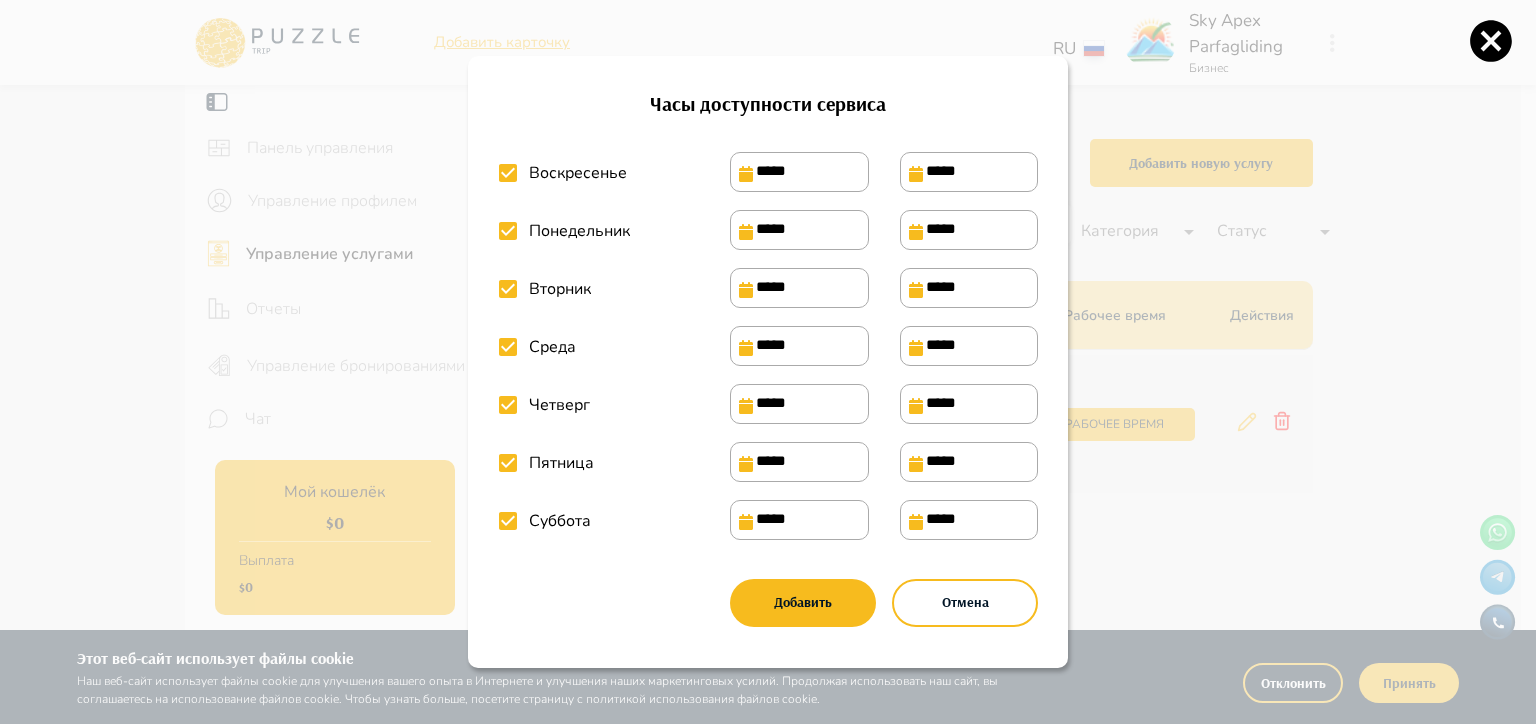click on "*****" at bounding box center [799, 230] 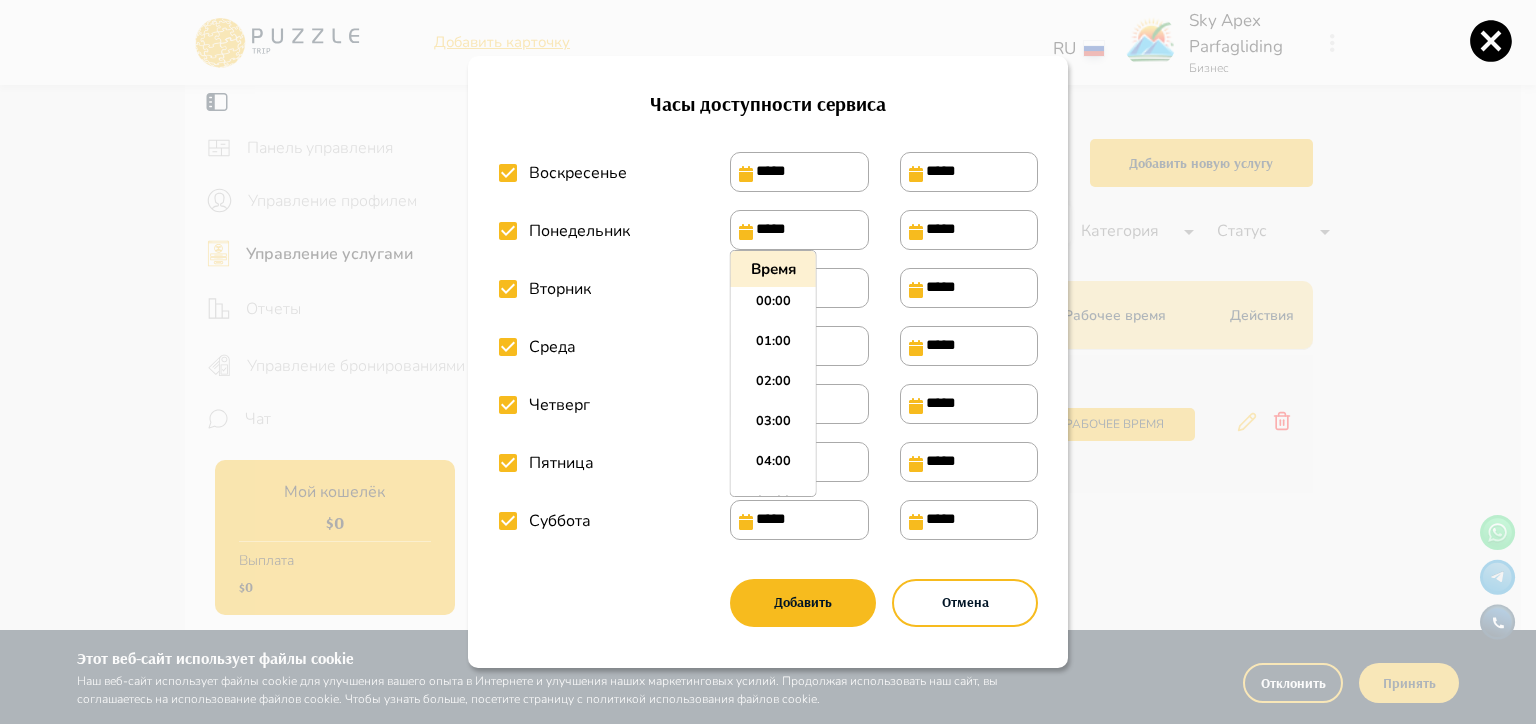 scroll, scrollTop: 275, scrollLeft: 0, axis: vertical 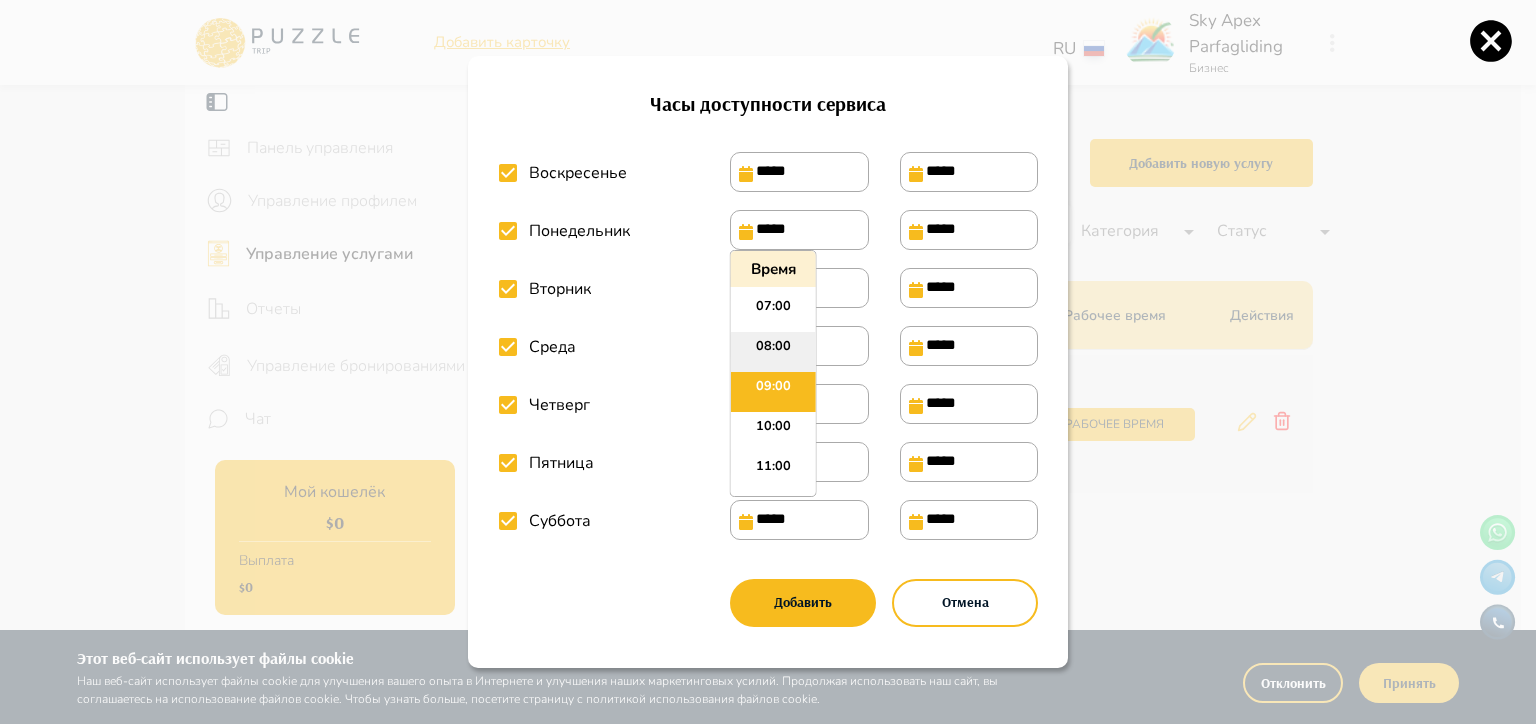 click on "08:00" at bounding box center [773, 352] 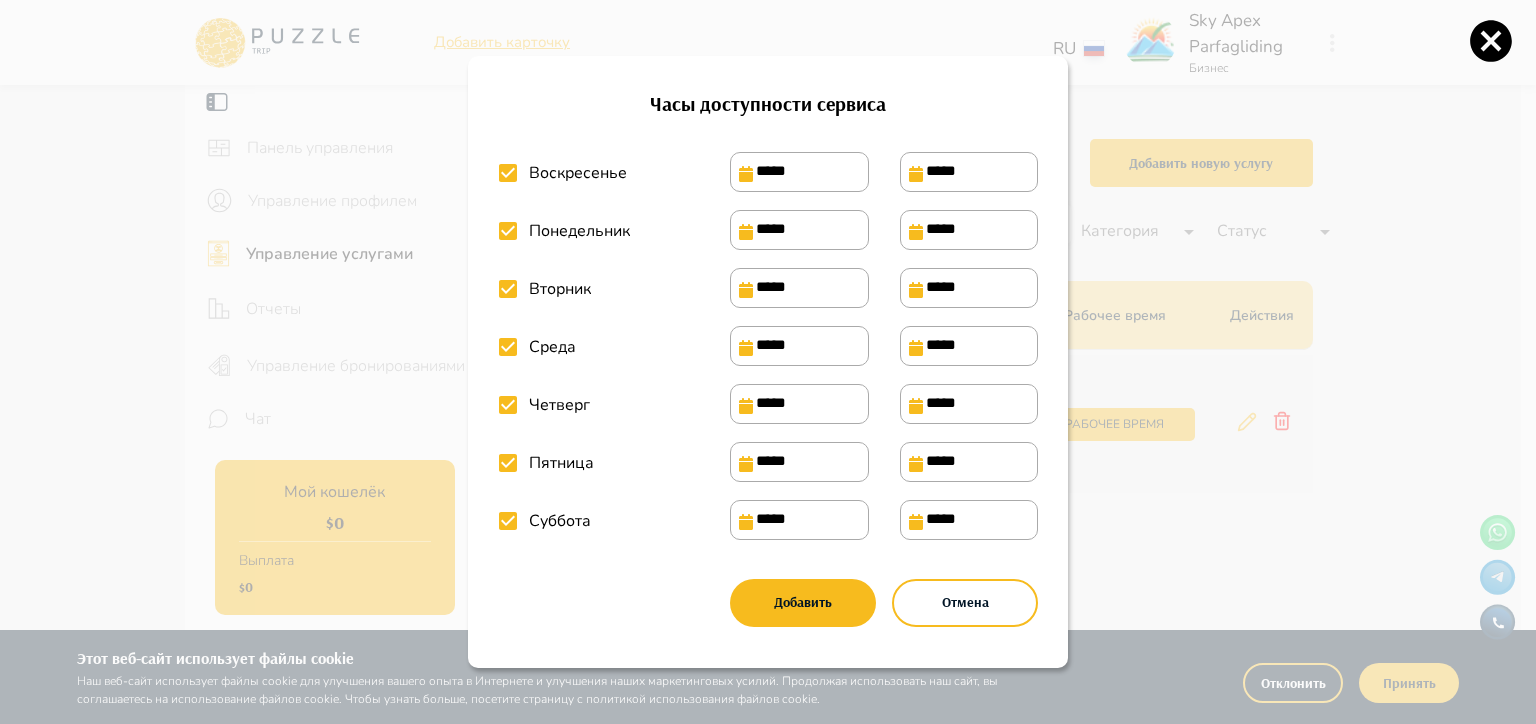 click on "*****" at bounding box center (799, 288) 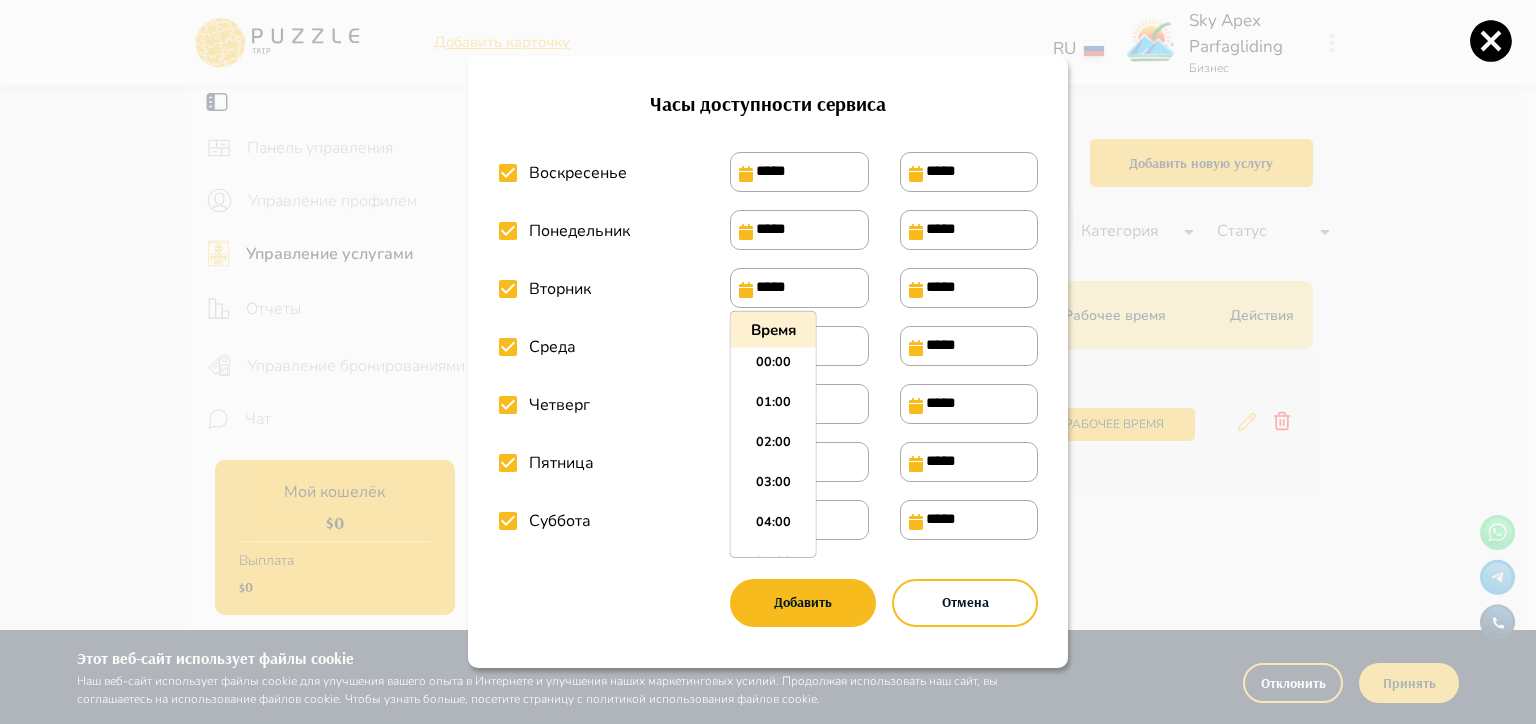 scroll, scrollTop: 275, scrollLeft: 0, axis: vertical 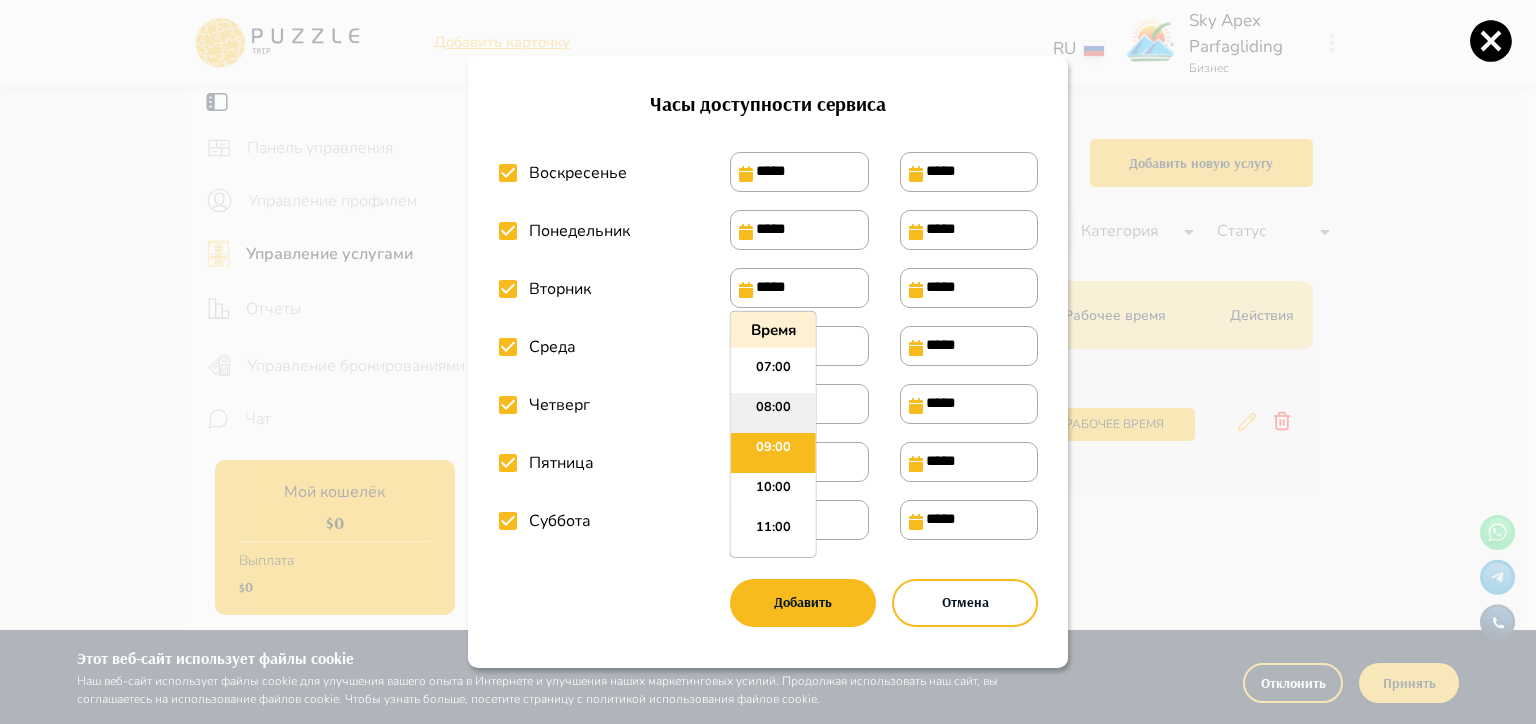 click on "08:00" at bounding box center (773, 413) 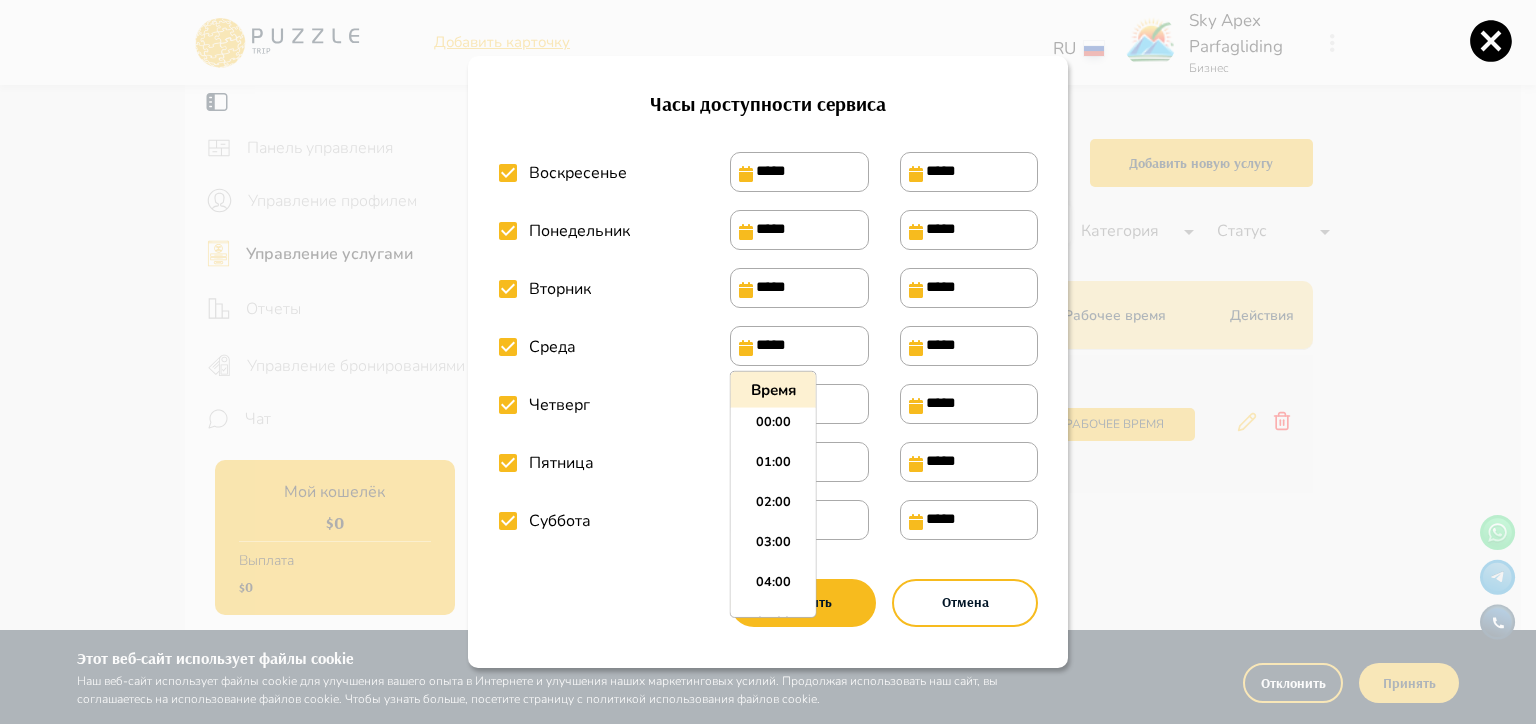 click on "*****" at bounding box center (799, 346) 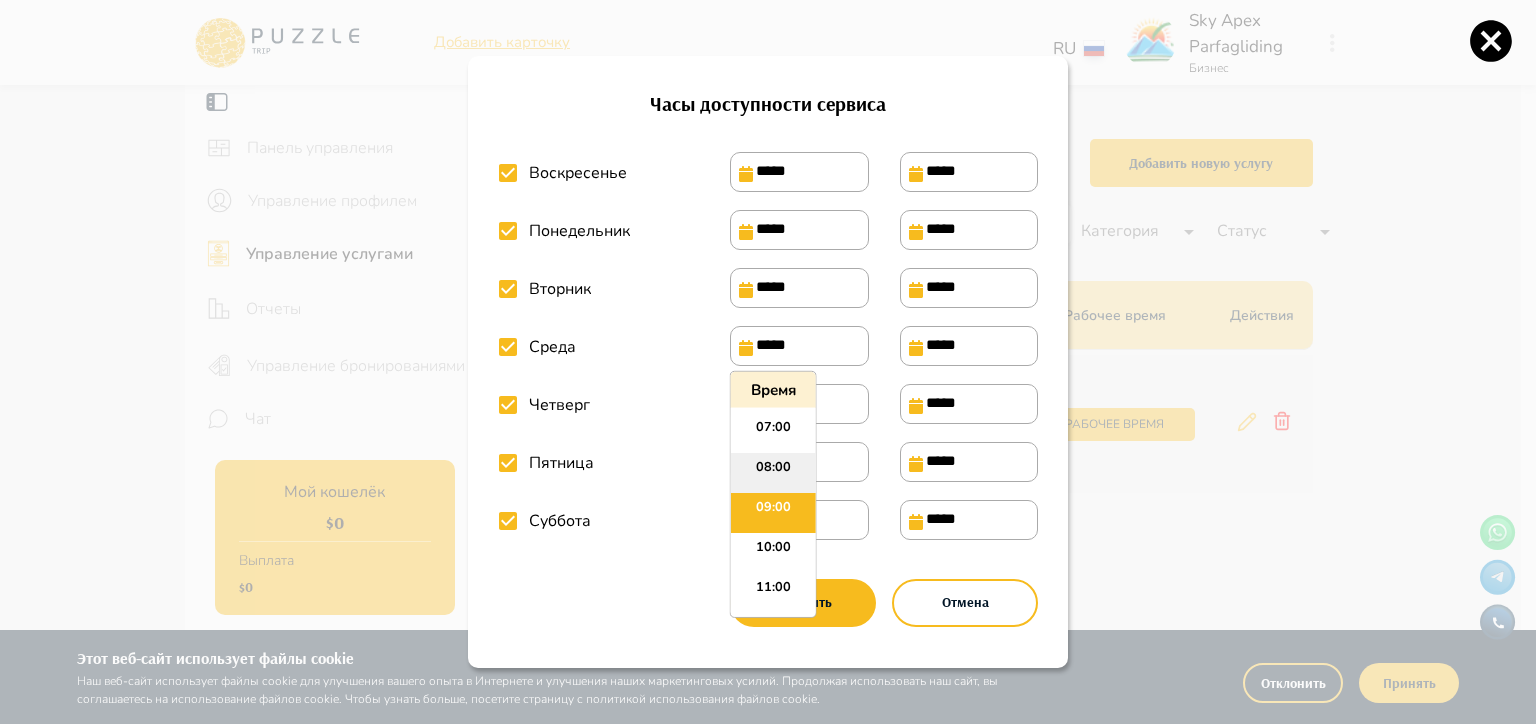 click on "08:00" at bounding box center (773, 473) 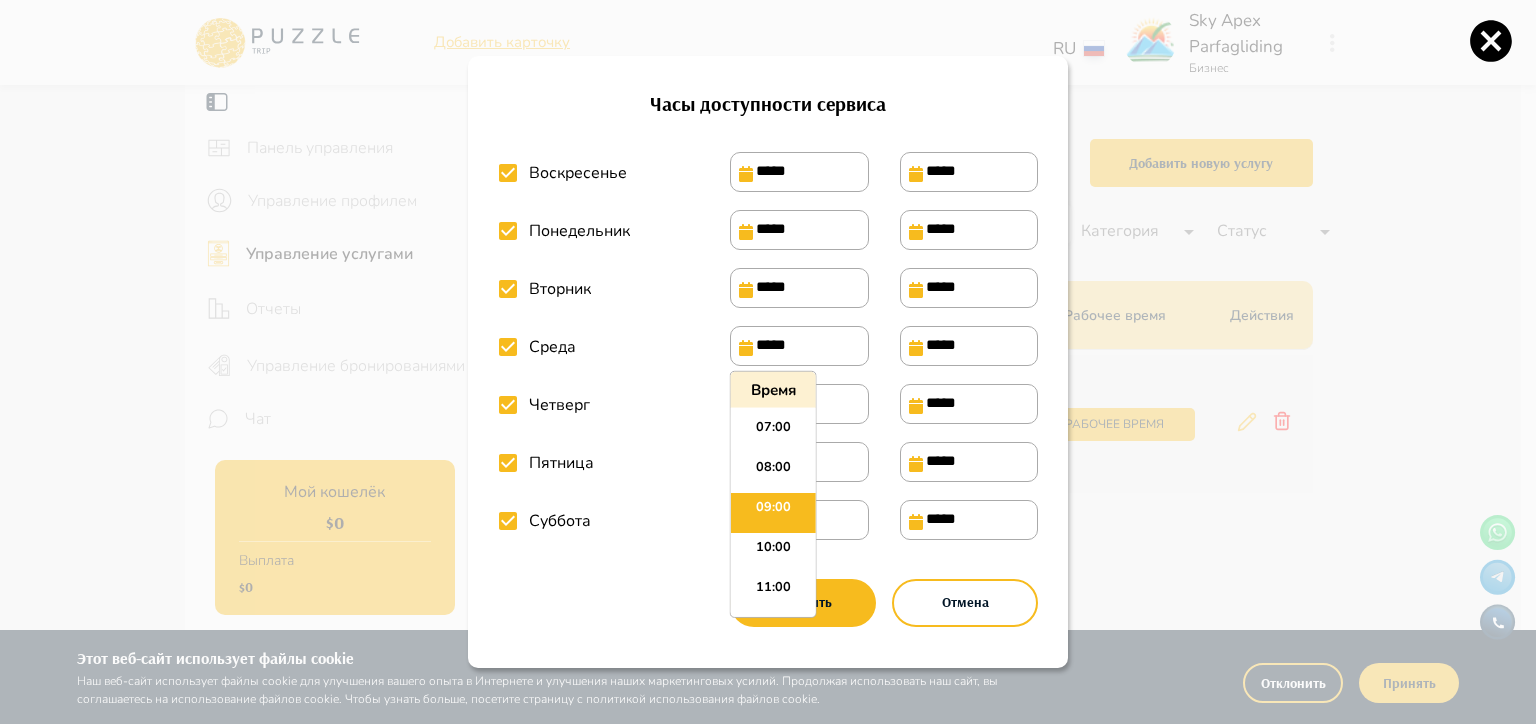 type on "*****" 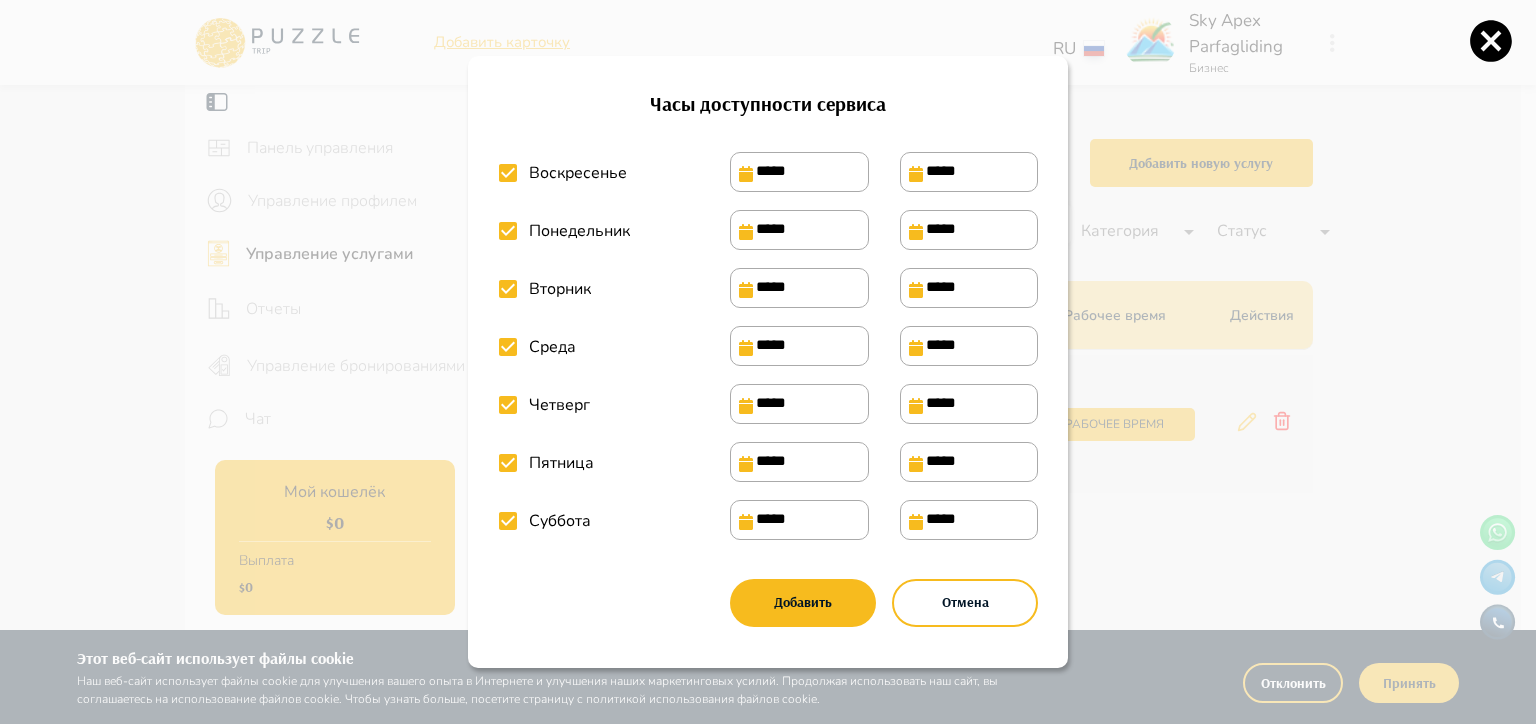 click on "*****" at bounding box center (799, 404) 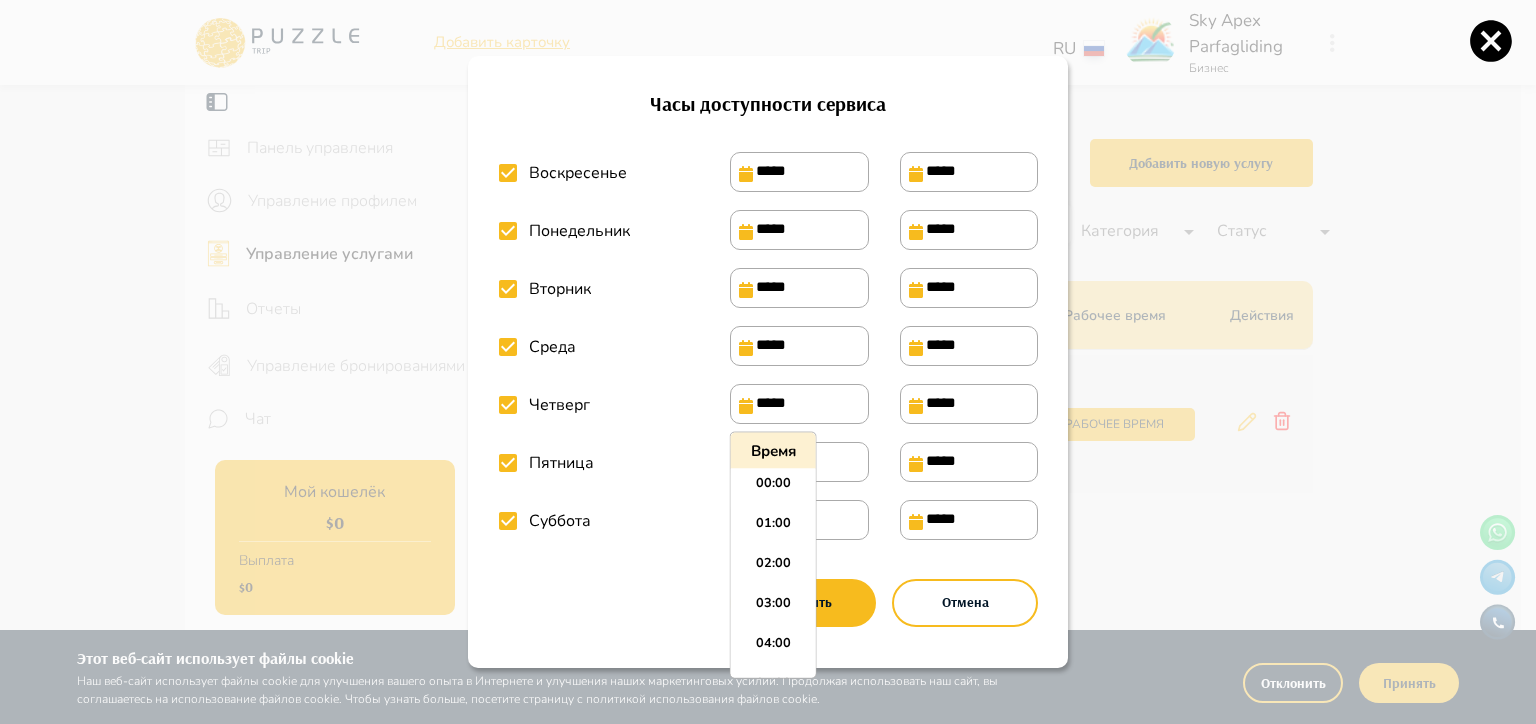 scroll, scrollTop: 275, scrollLeft: 0, axis: vertical 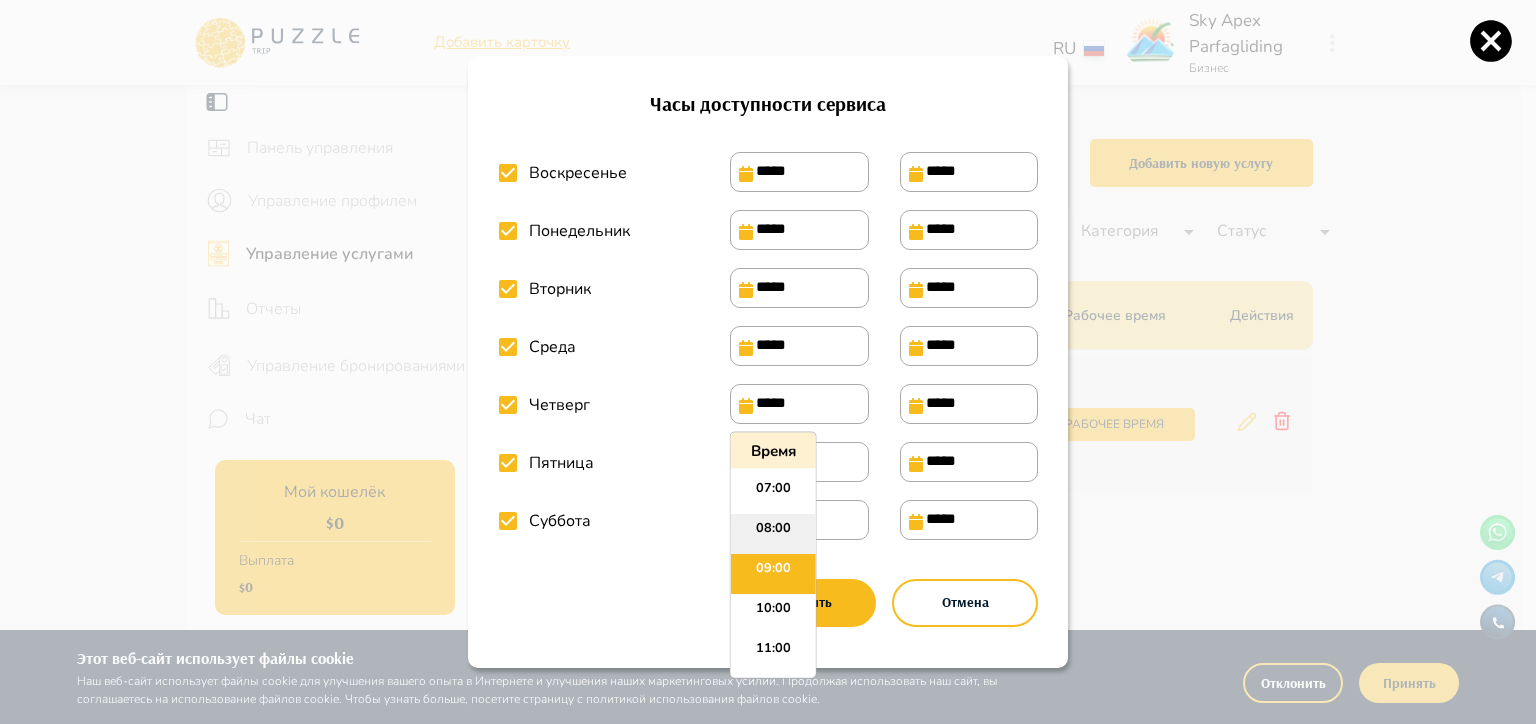 click on "08:00" at bounding box center (773, 534) 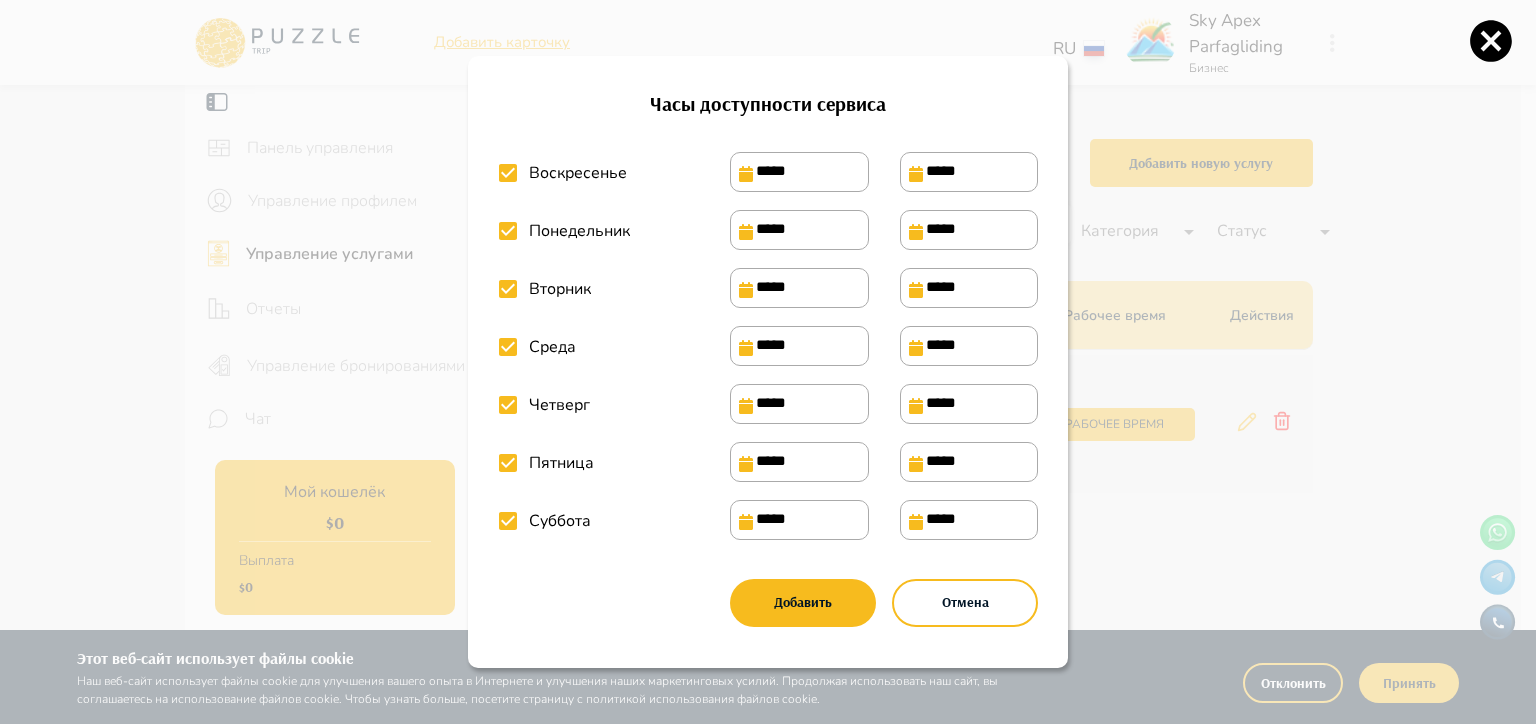 click on "*****" at bounding box center (799, 462) 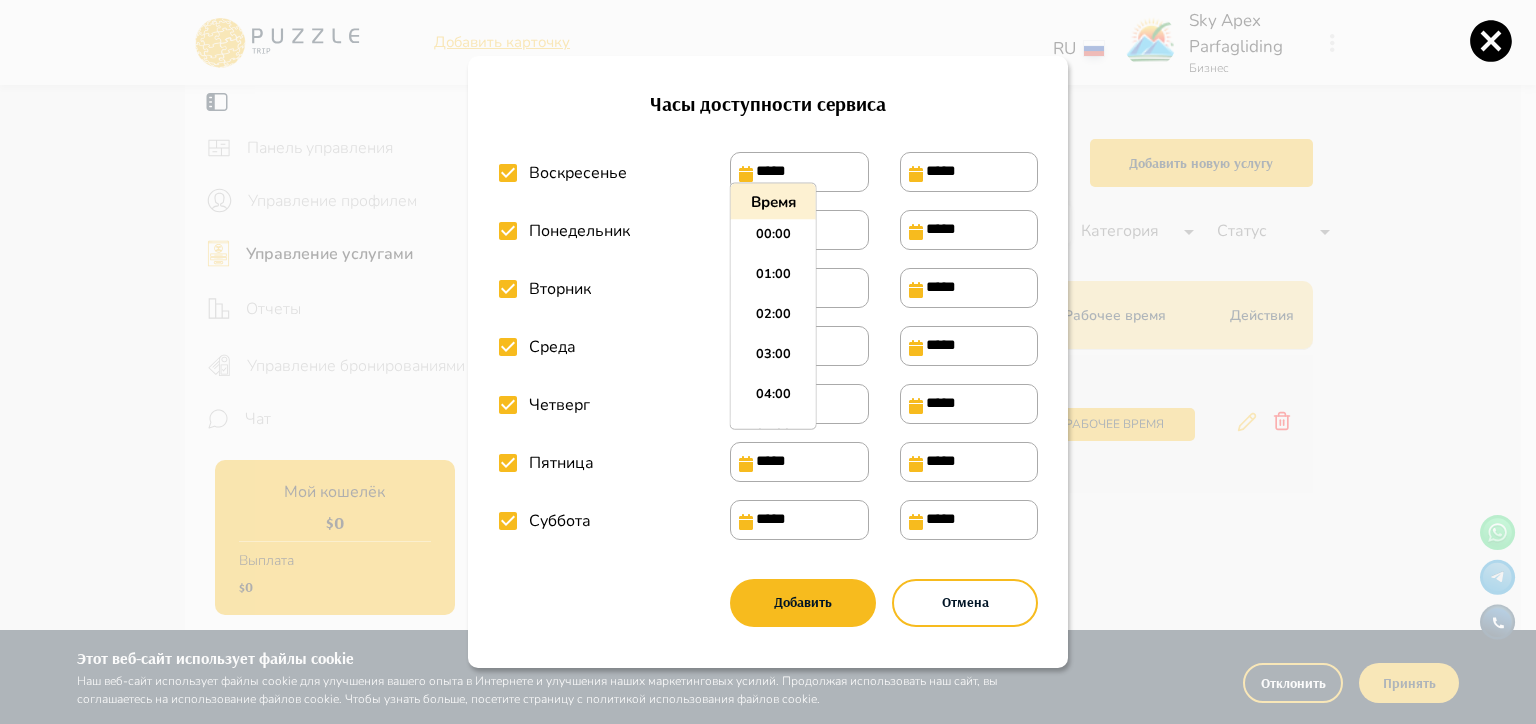 scroll, scrollTop: 275, scrollLeft: 0, axis: vertical 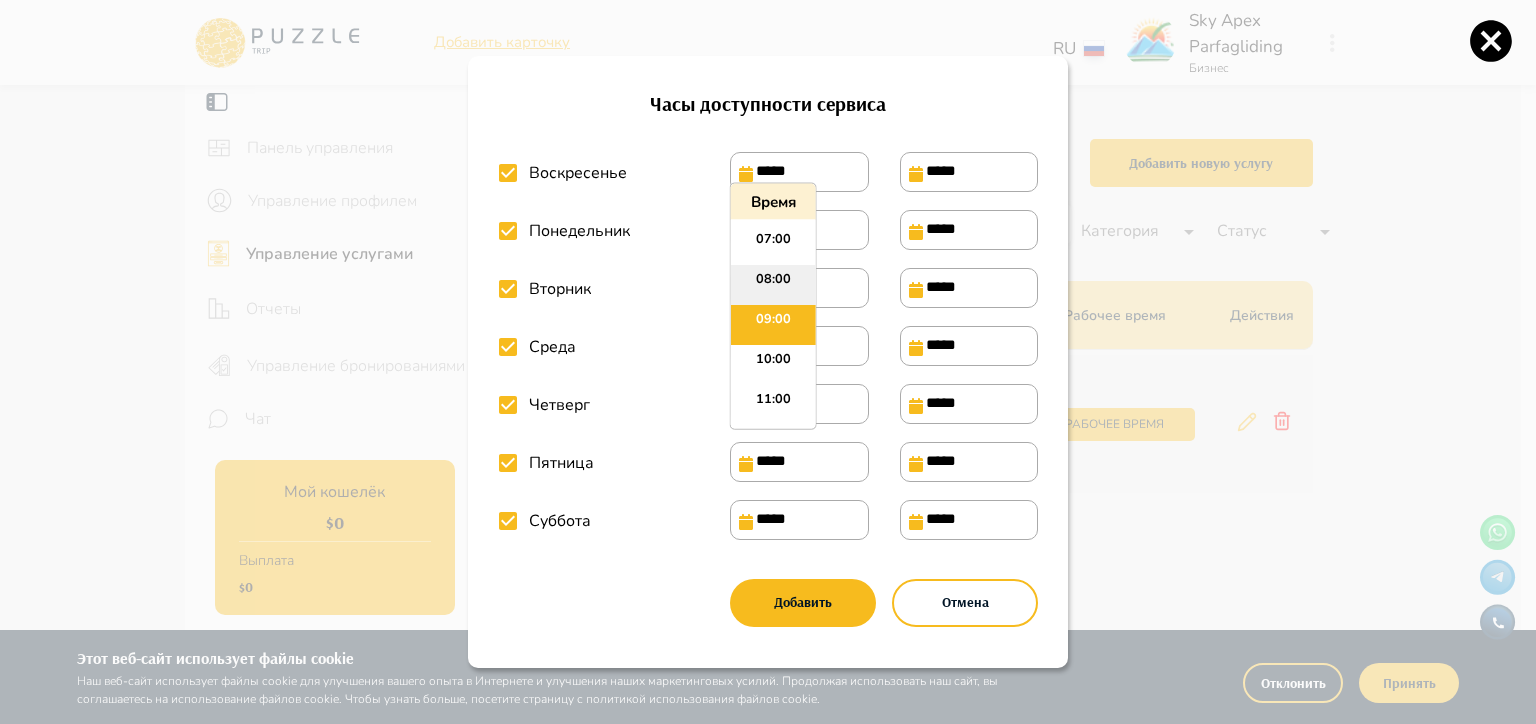 click on "08:00" at bounding box center [773, 285] 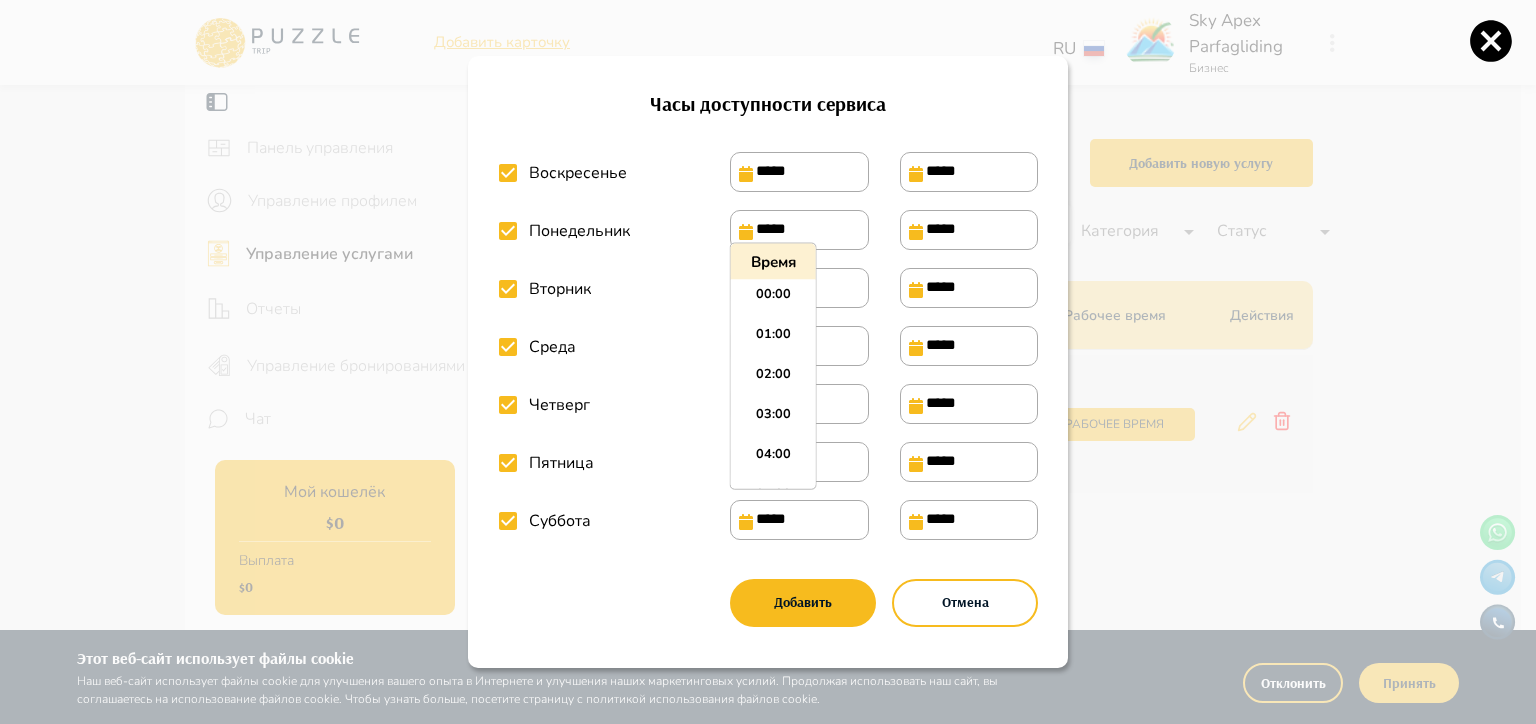 click on "*****" at bounding box center [799, 520] 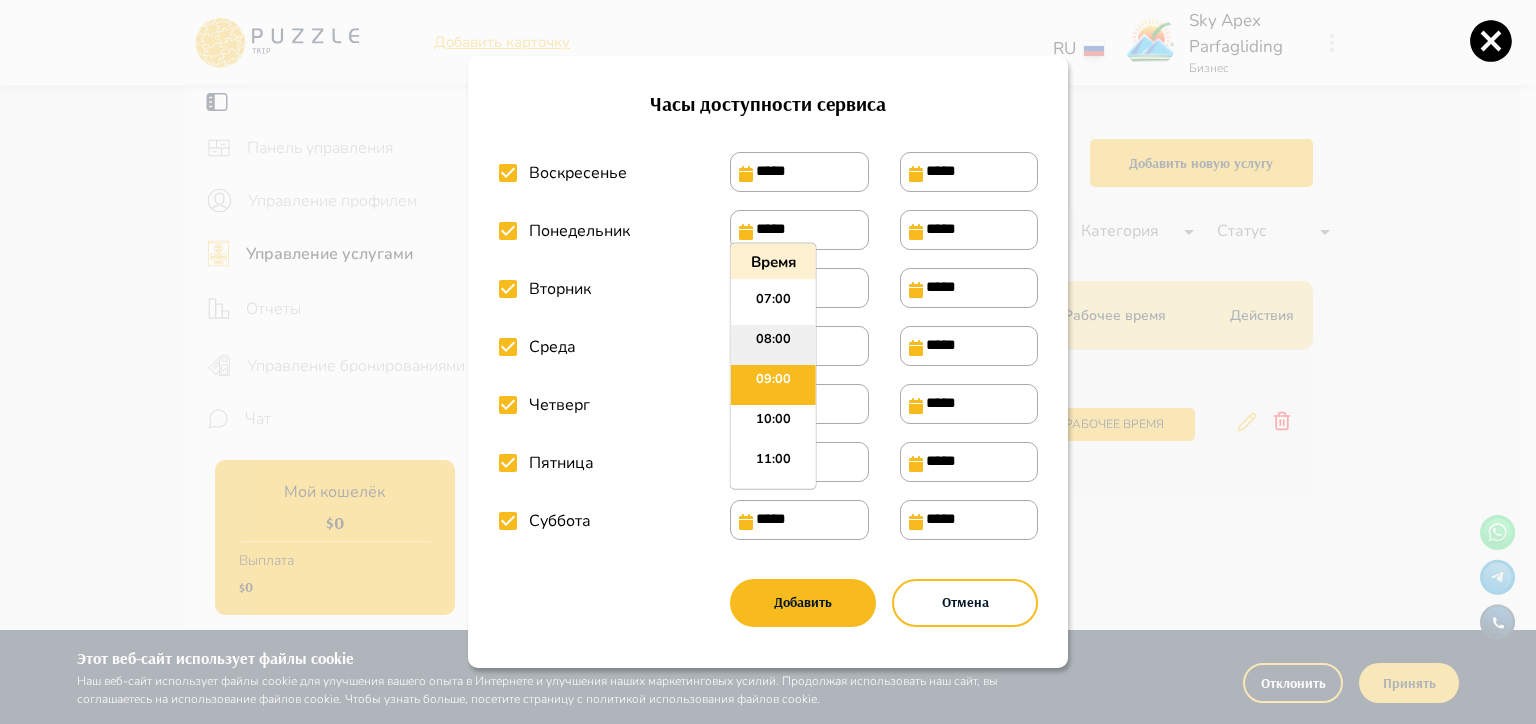 click on "08:00" at bounding box center (773, 345) 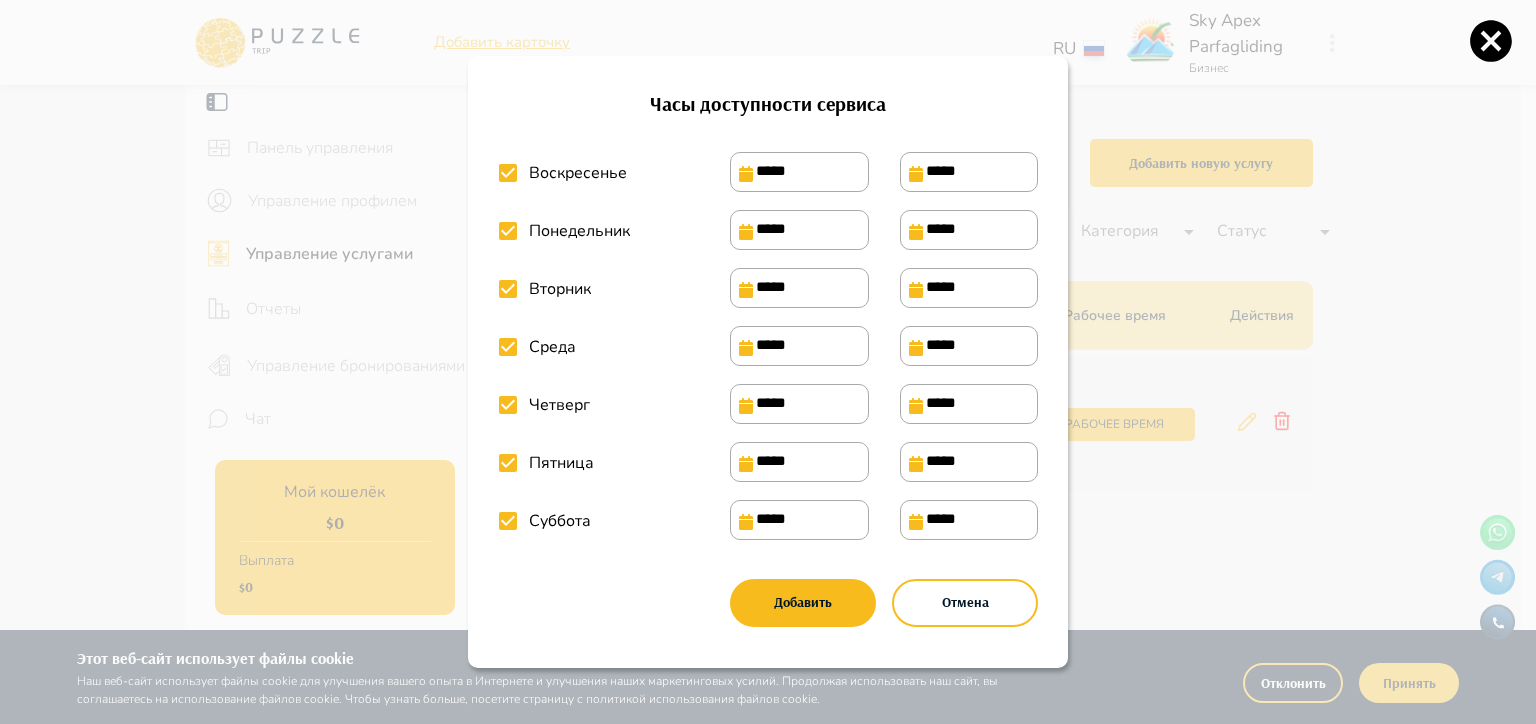 click on "*****" at bounding box center (969, 230) 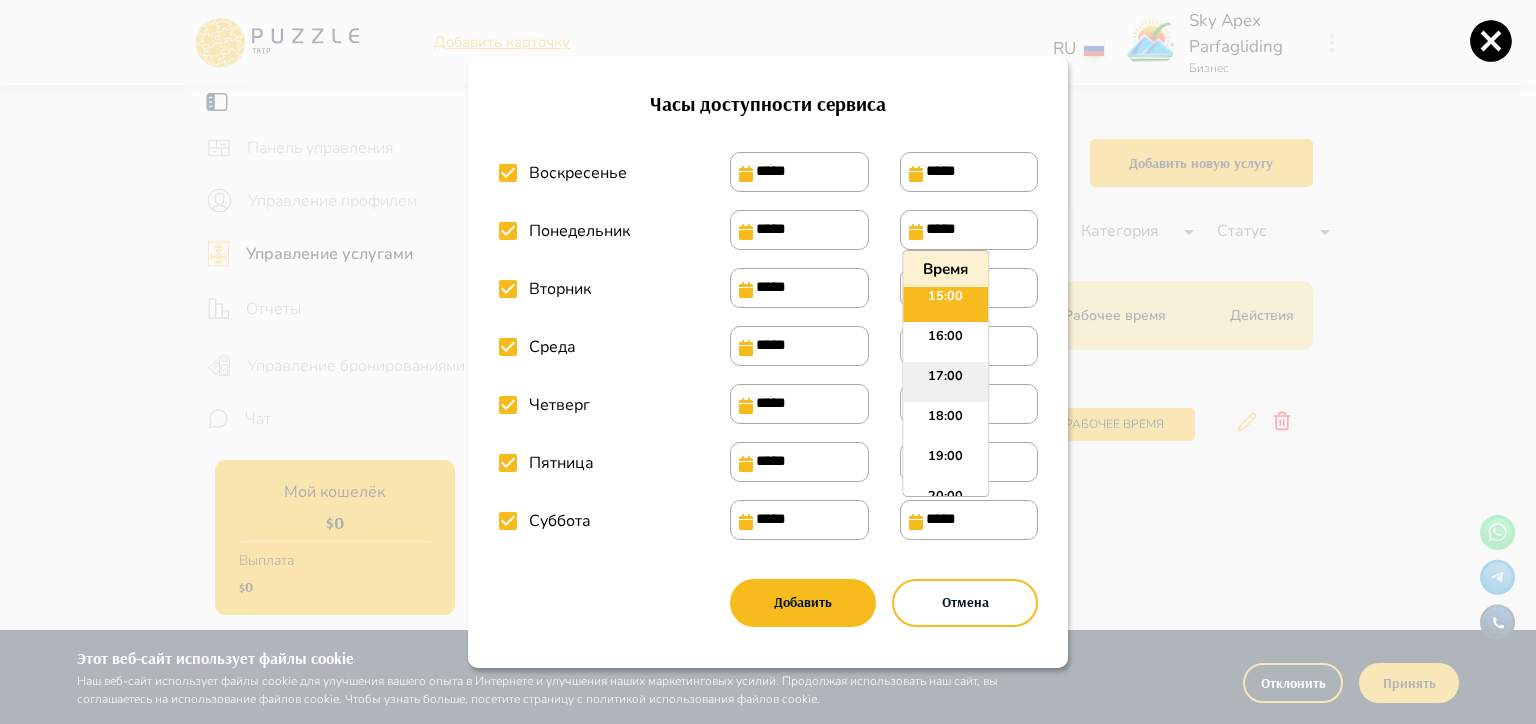 scroll, scrollTop: 751, scrollLeft: 0, axis: vertical 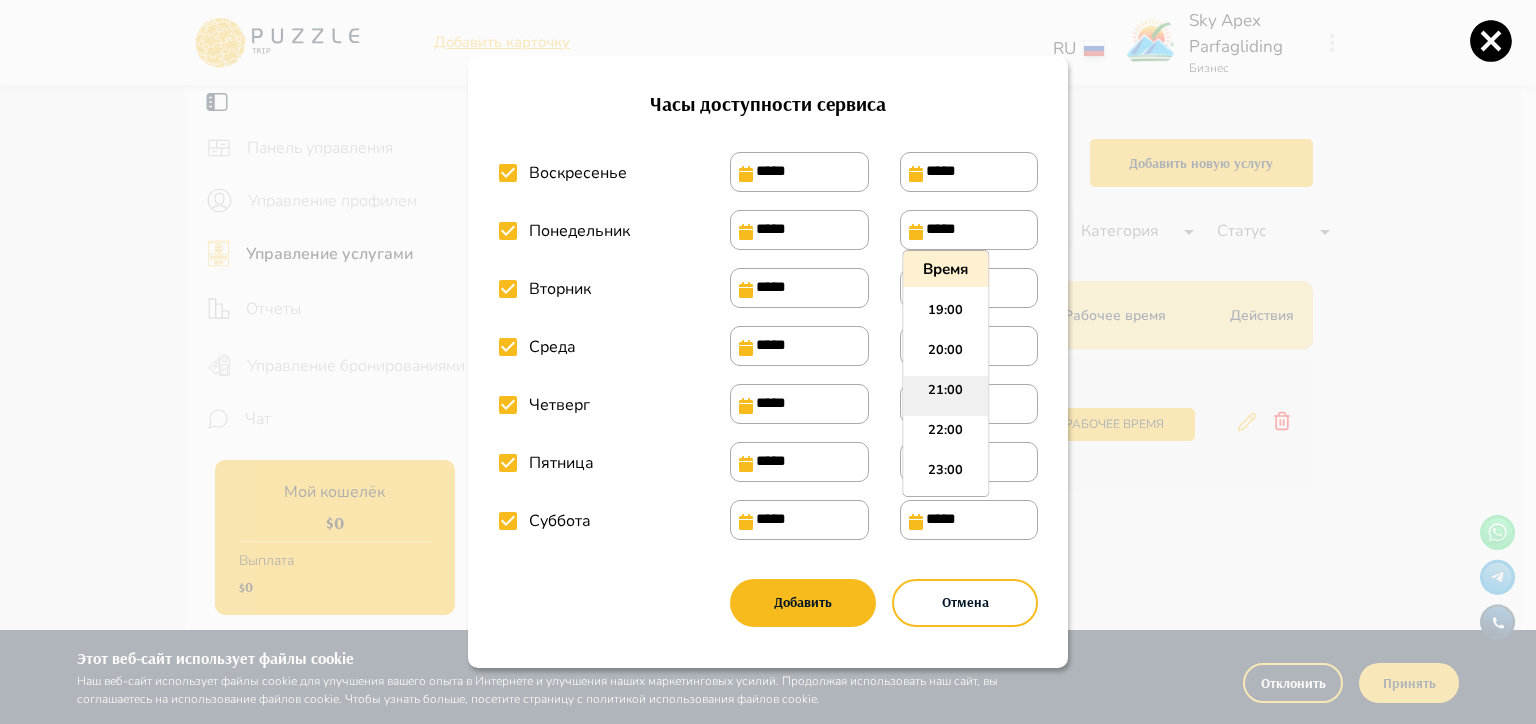 click on "21:00" at bounding box center (945, 396) 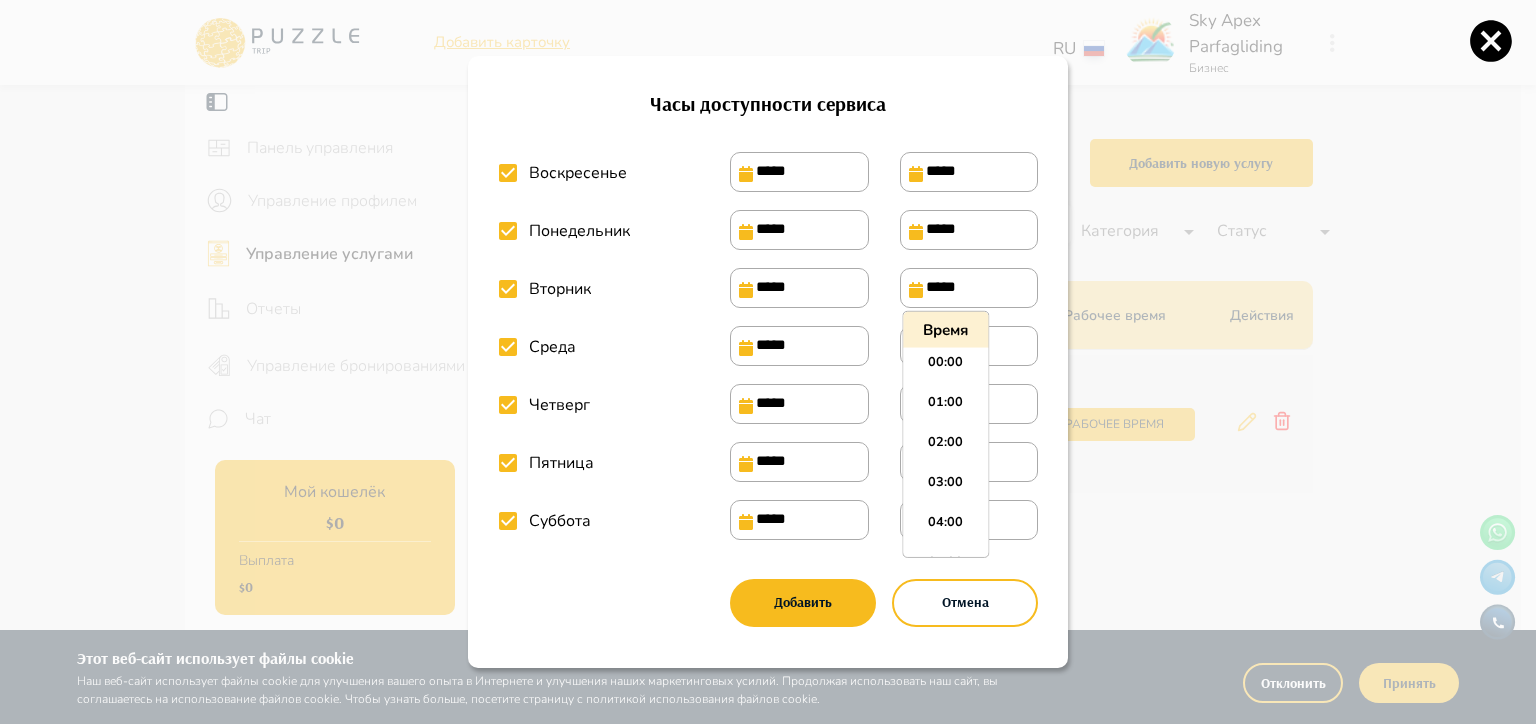 click on "*****" at bounding box center (969, 288) 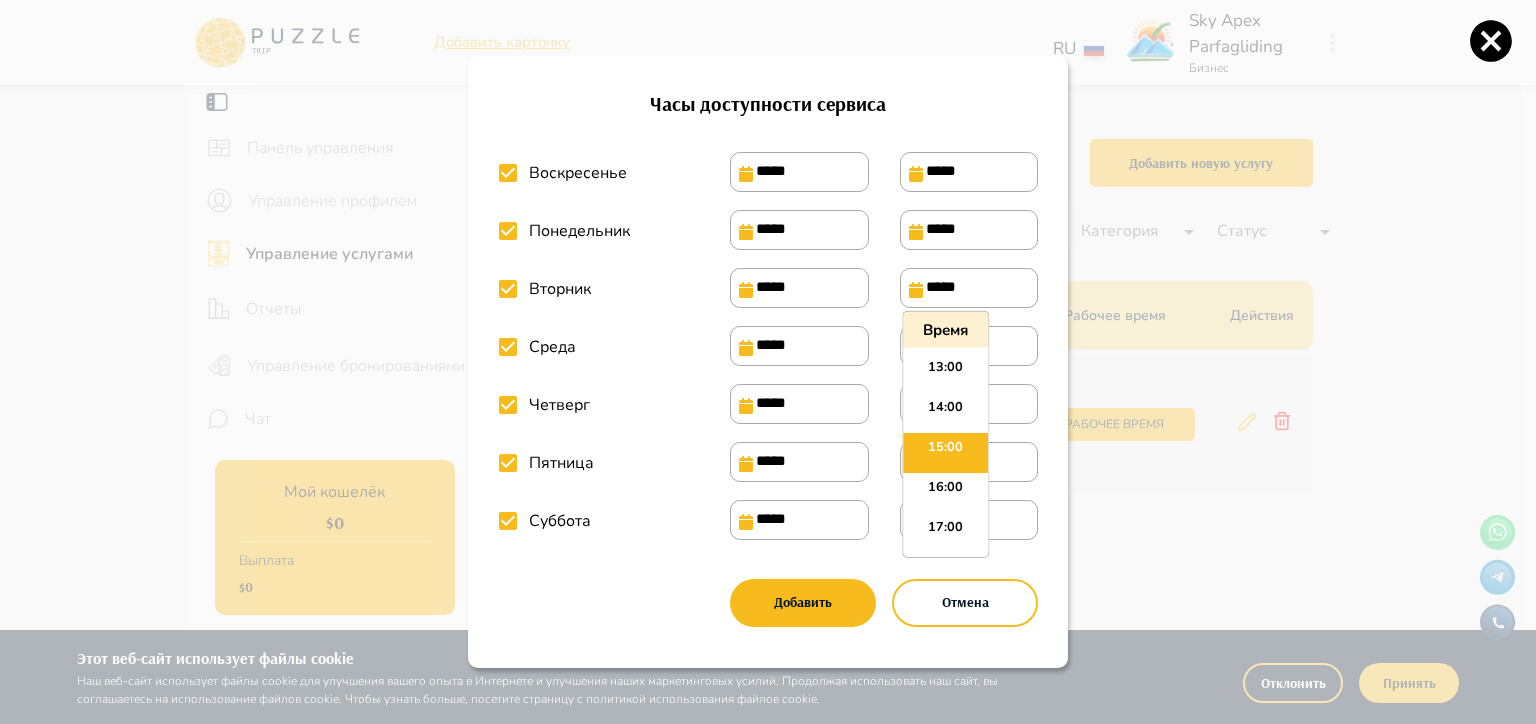 scroll, scrollTop: 715, scrollLeft: 0, axis: vertical 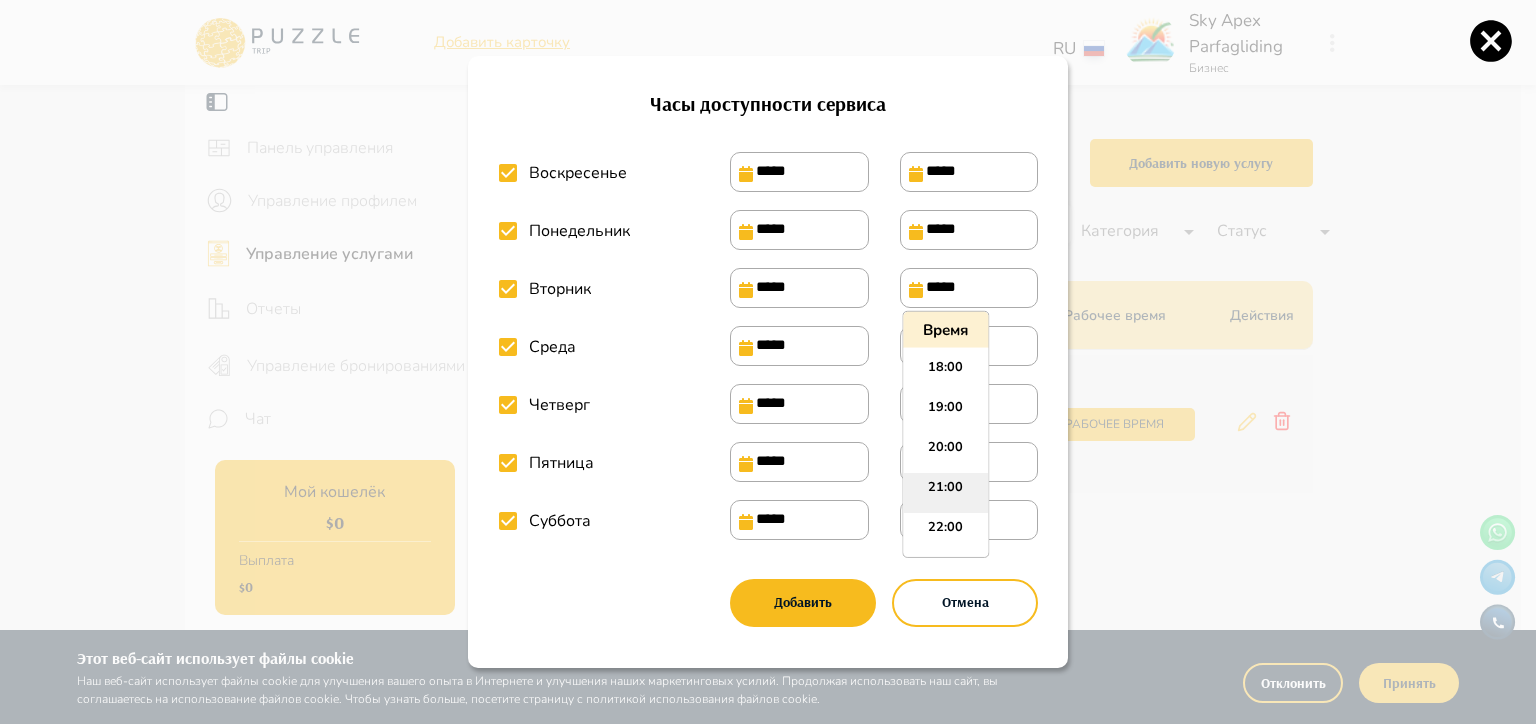 click on "21:00" at bounding box center [945, 493] 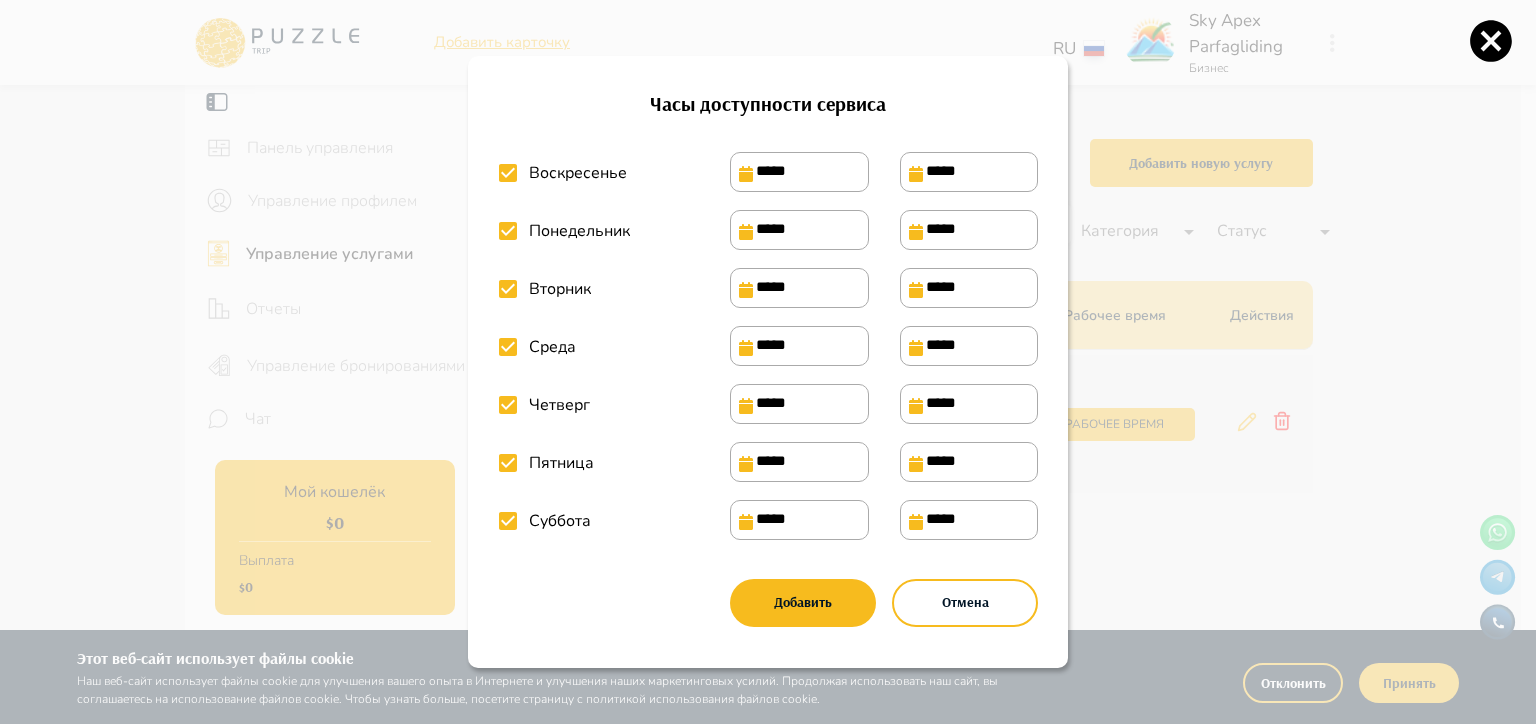 click on "*****" at bounding box center (969, 346) 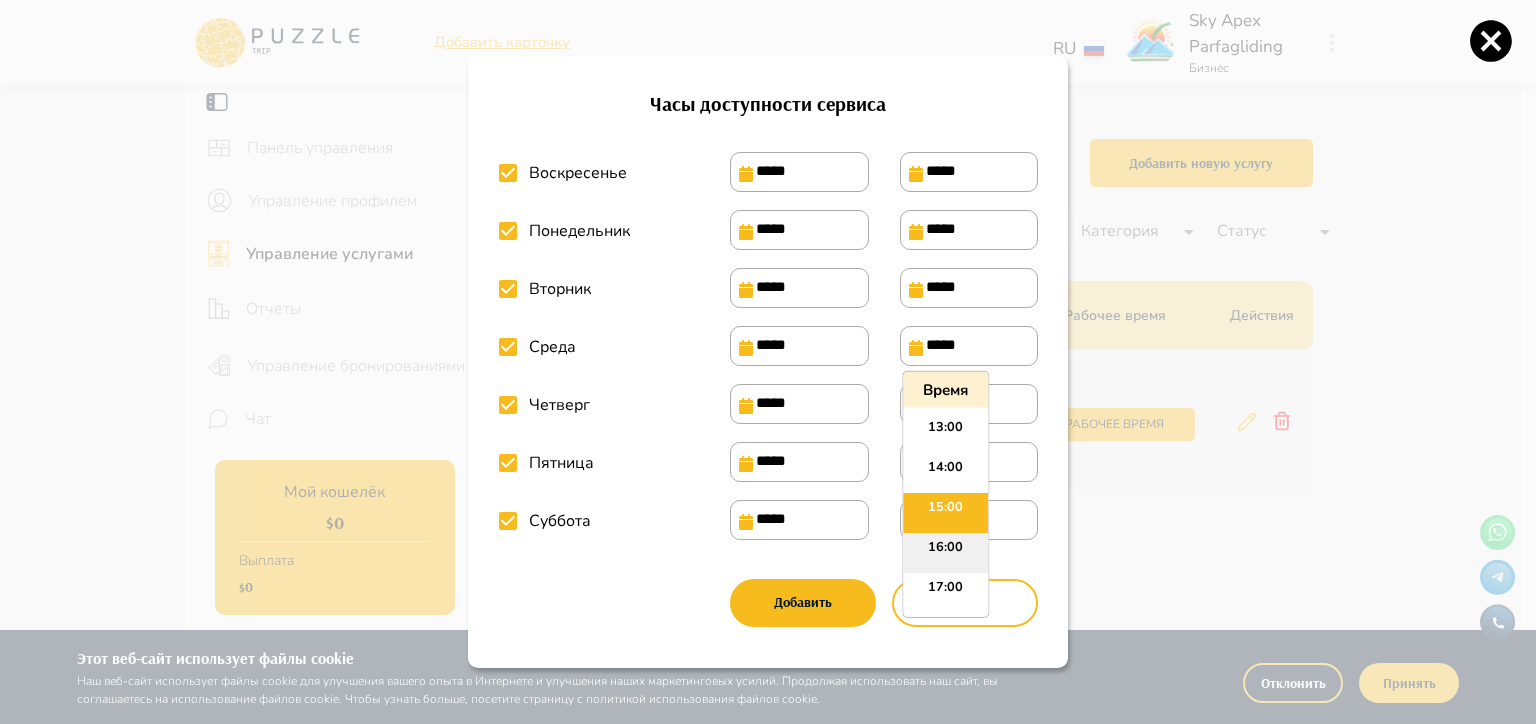 scroll, scrollTop: 715, scrollLeft: 0, axis: vertical 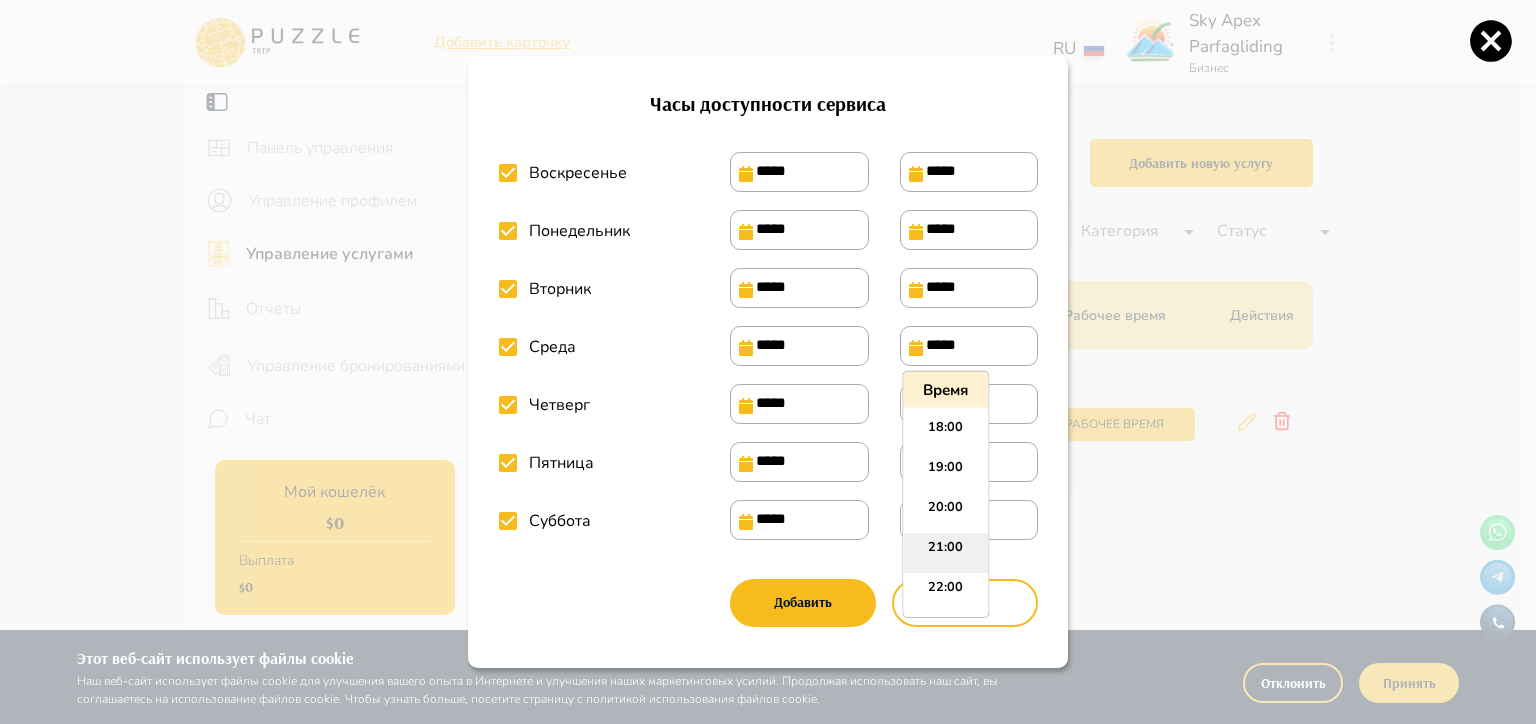click on "21:00" at bounding box center (945, 553) 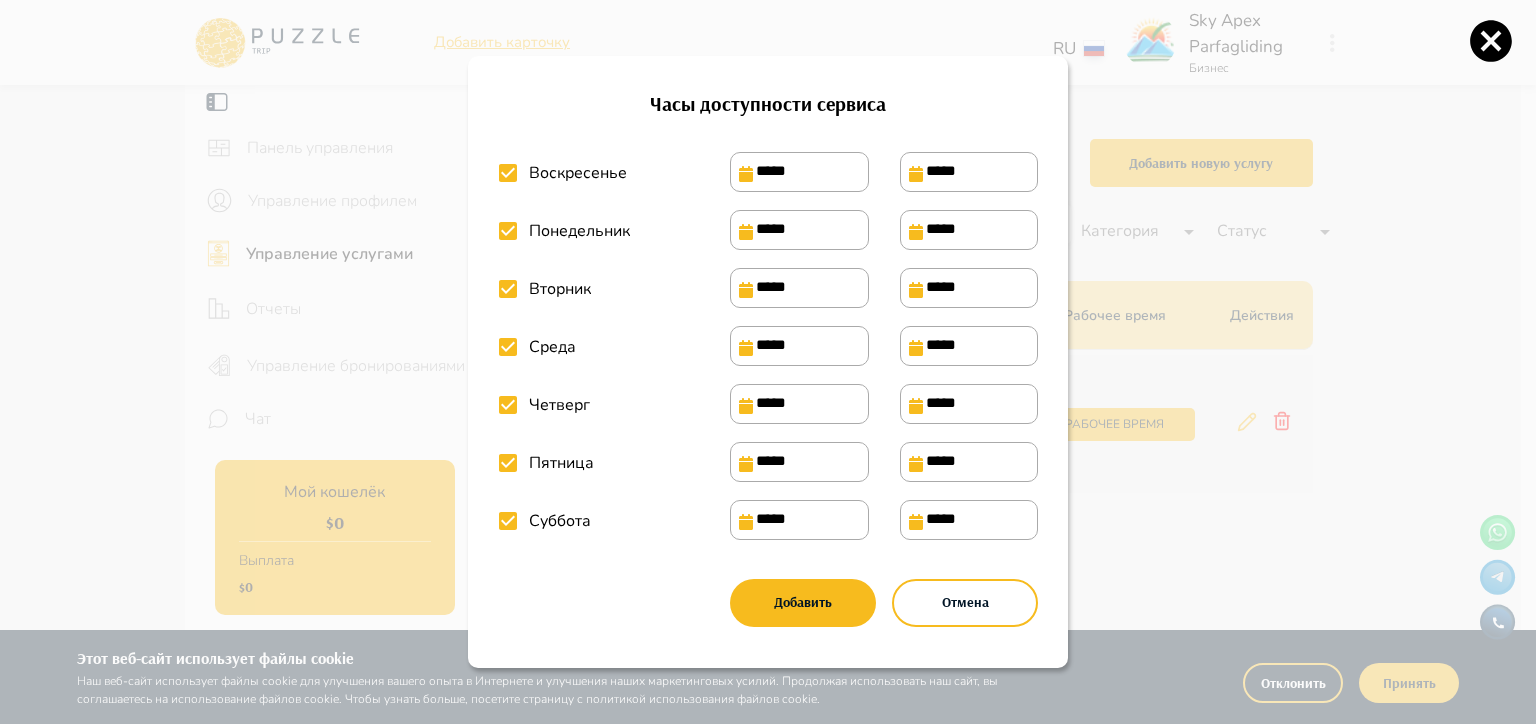 click on "*****" at bounding box center [969, 404] 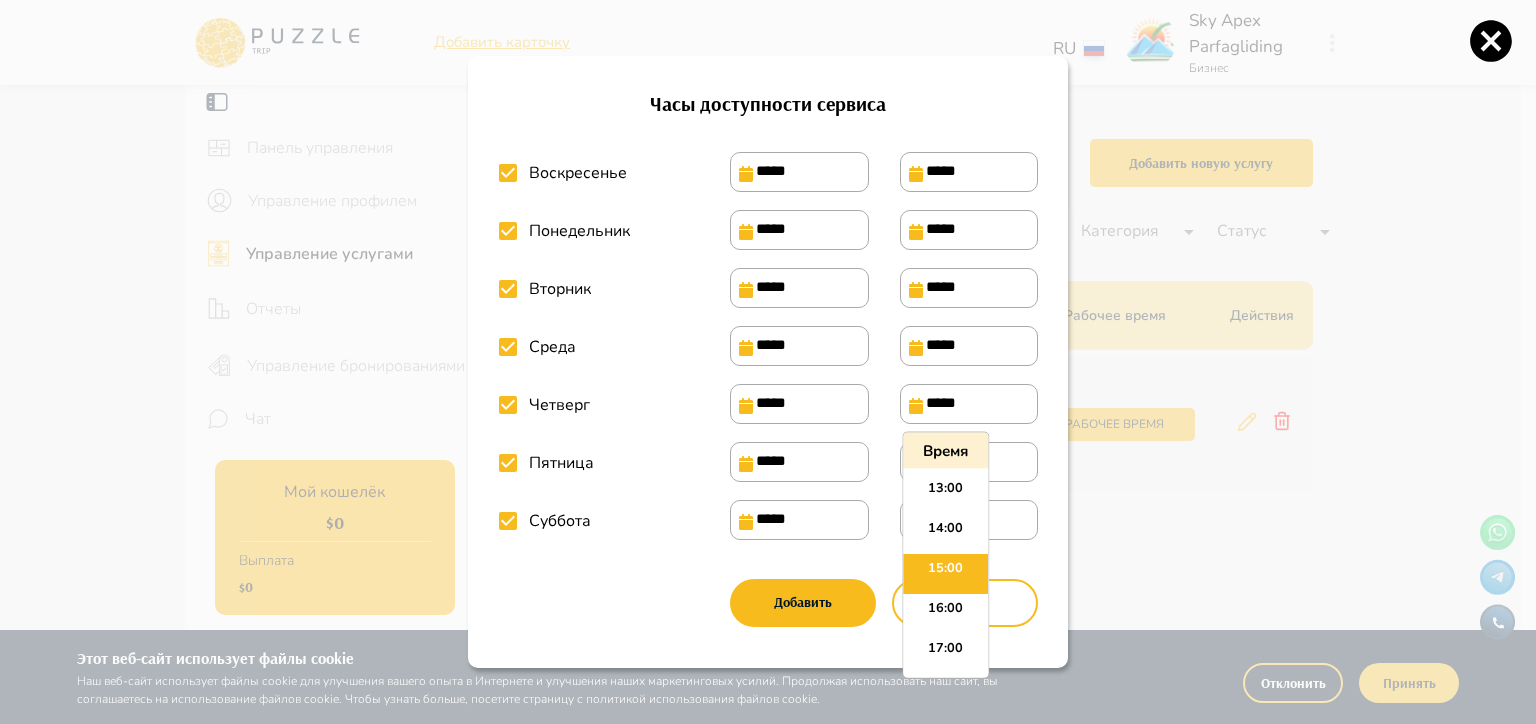 scroll, scrollTop: 715, scrollLeft: 0, axis: vertical 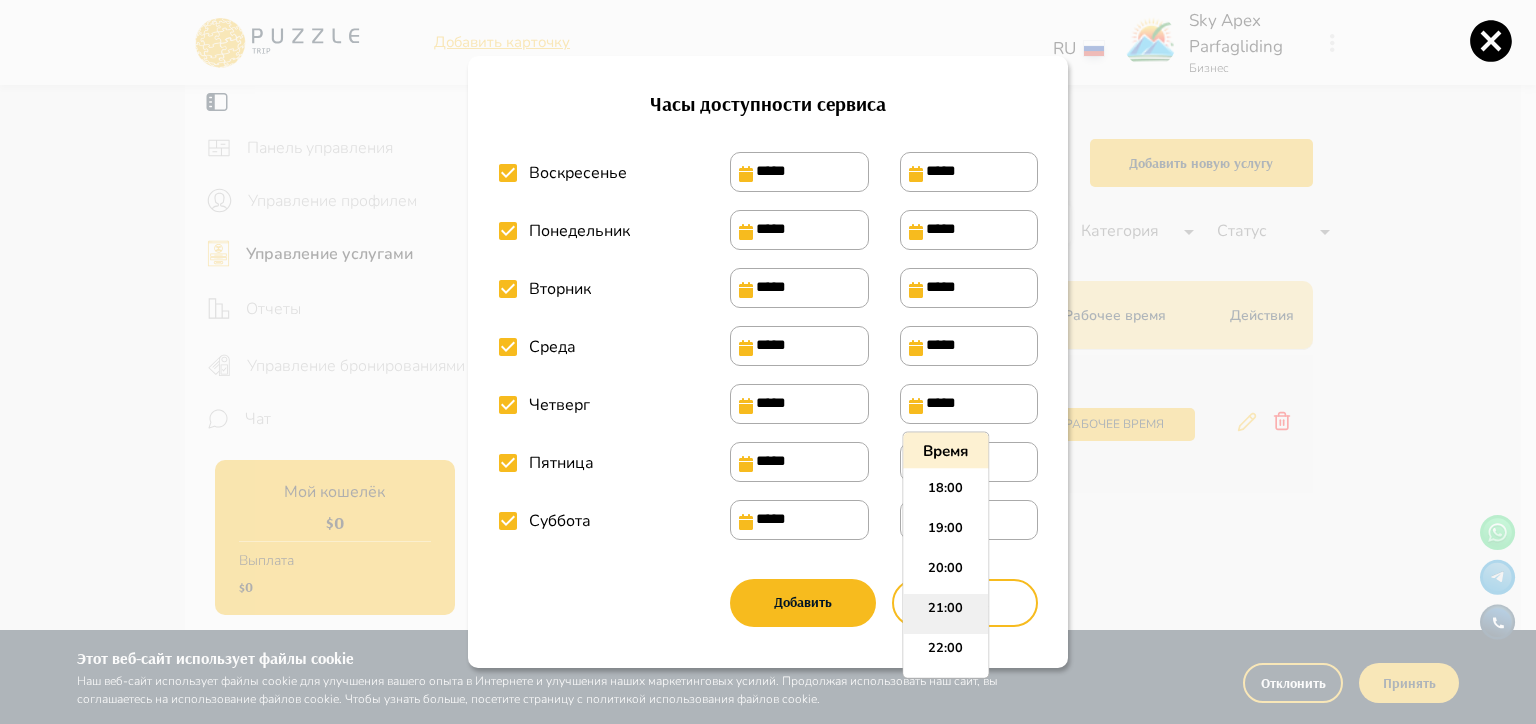 click on "21:00" at bounding box center [945, 614] 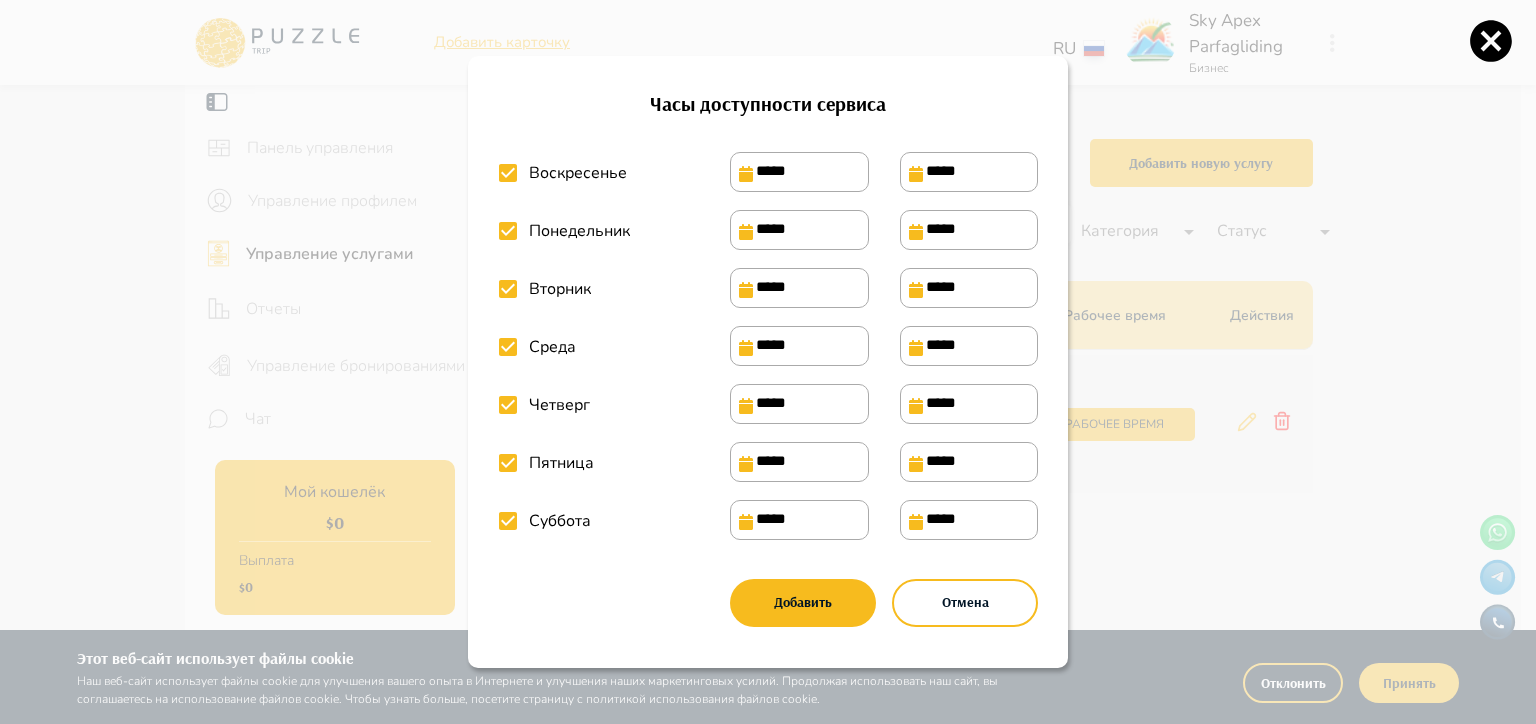 click on "*****" at bounding box center (969, 462) 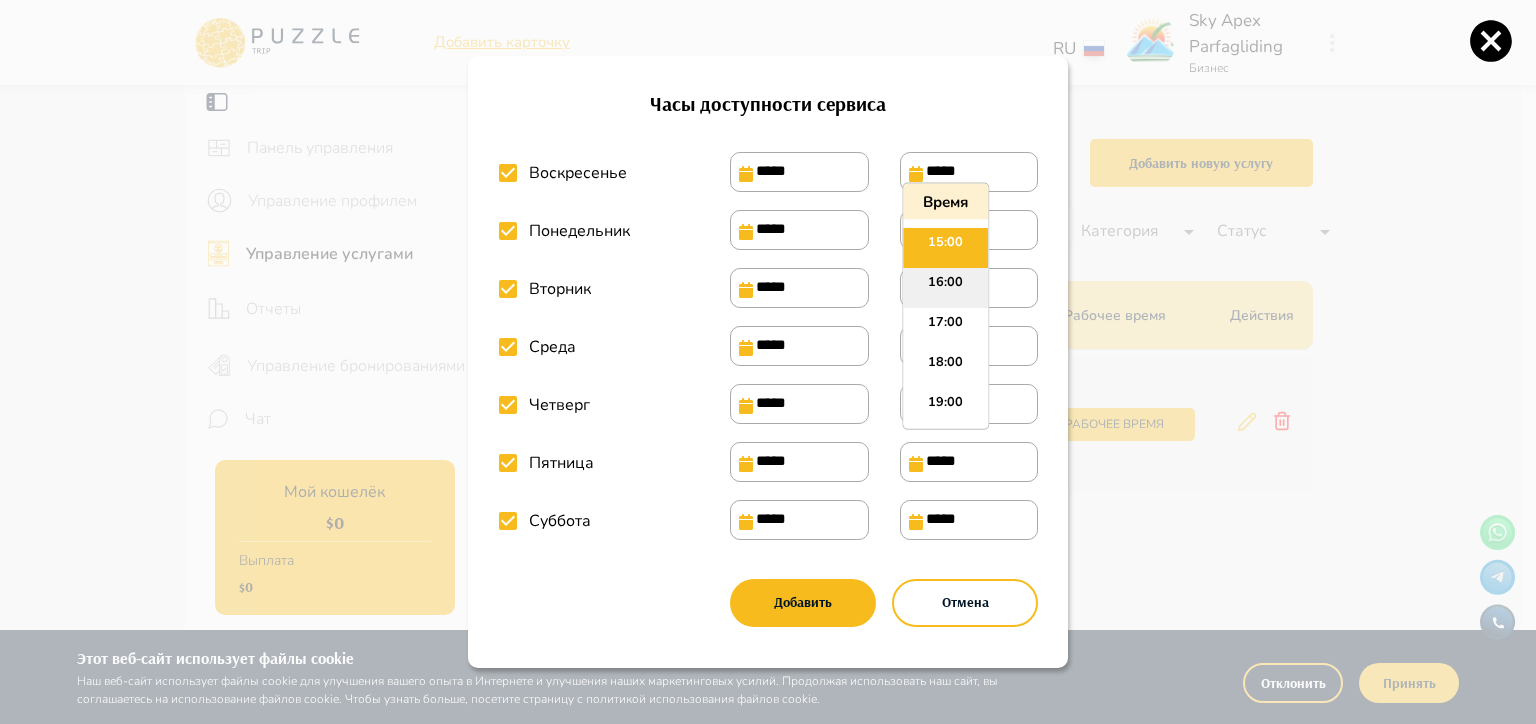 scroll, scrollTop: 715, scrollLeft: 0, axis: vertical 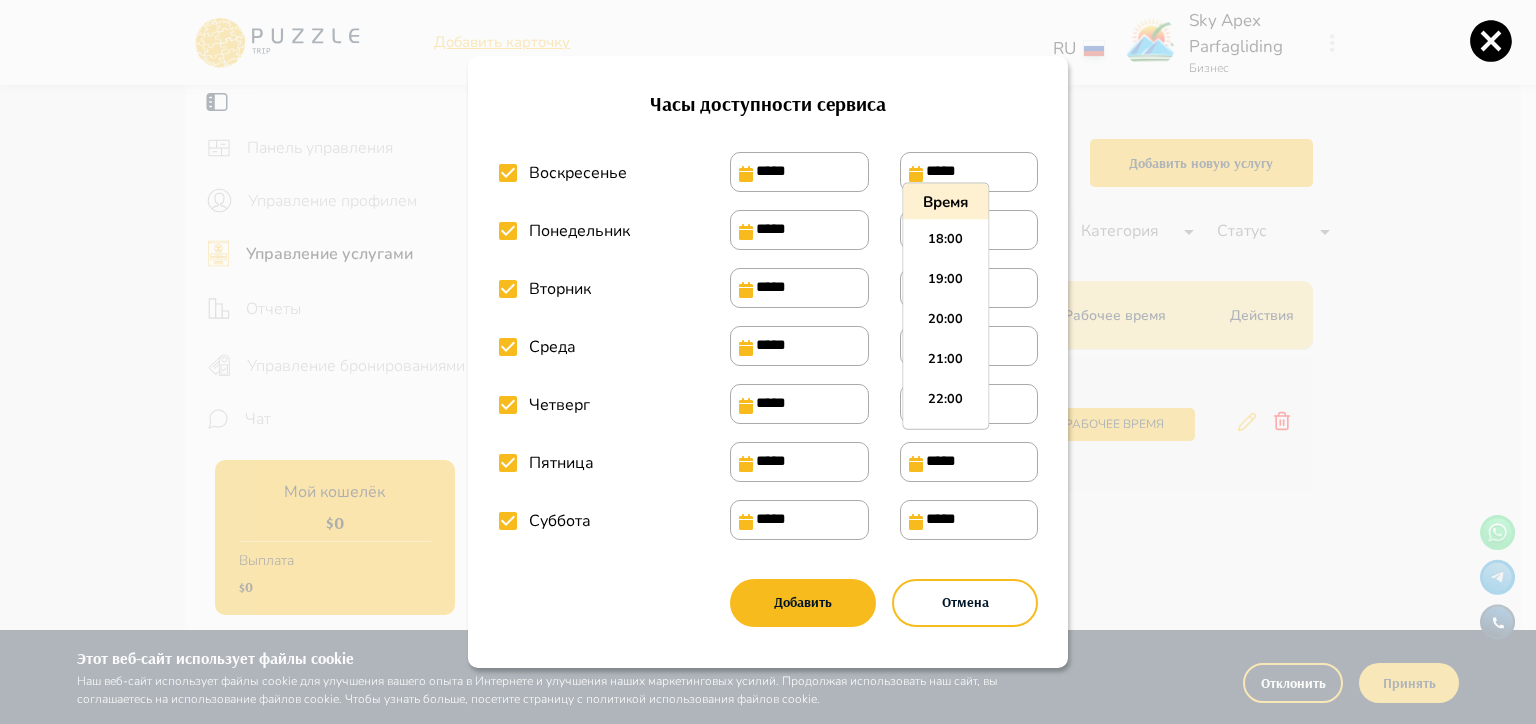 click on "21:00" at bounding box center [945, 365] 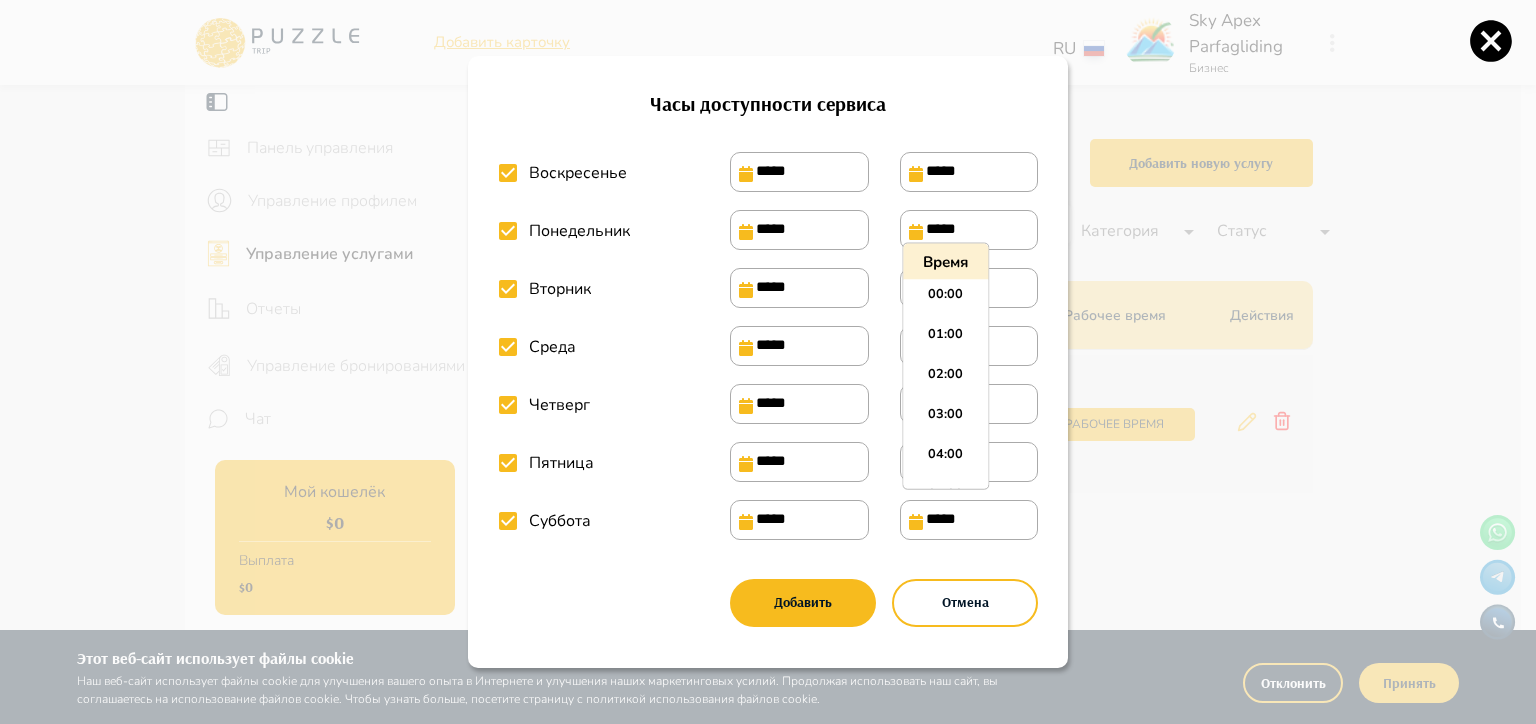 click on "*****" at bounding box center (969, 520) 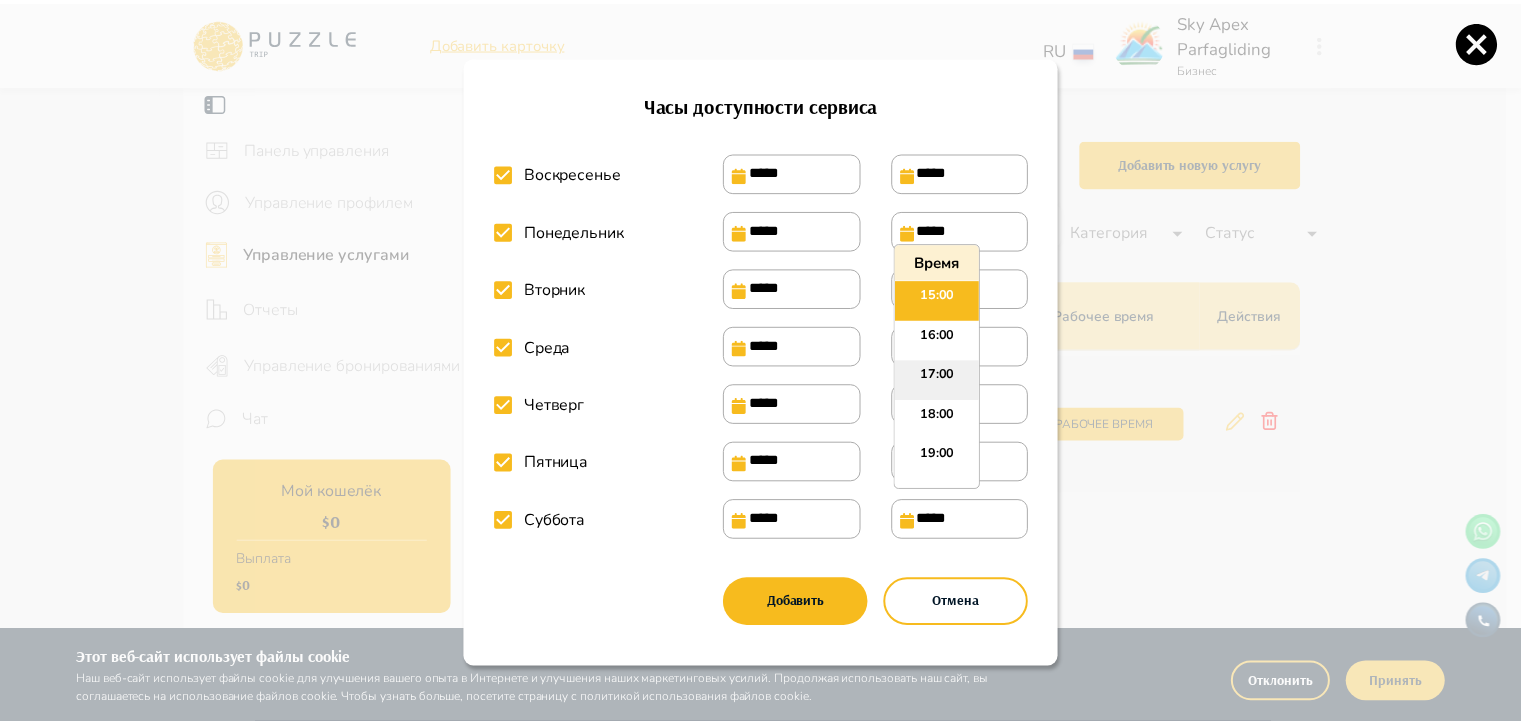 scroll, scrollTop: 715, scrollLeft: 0, axis: vertical 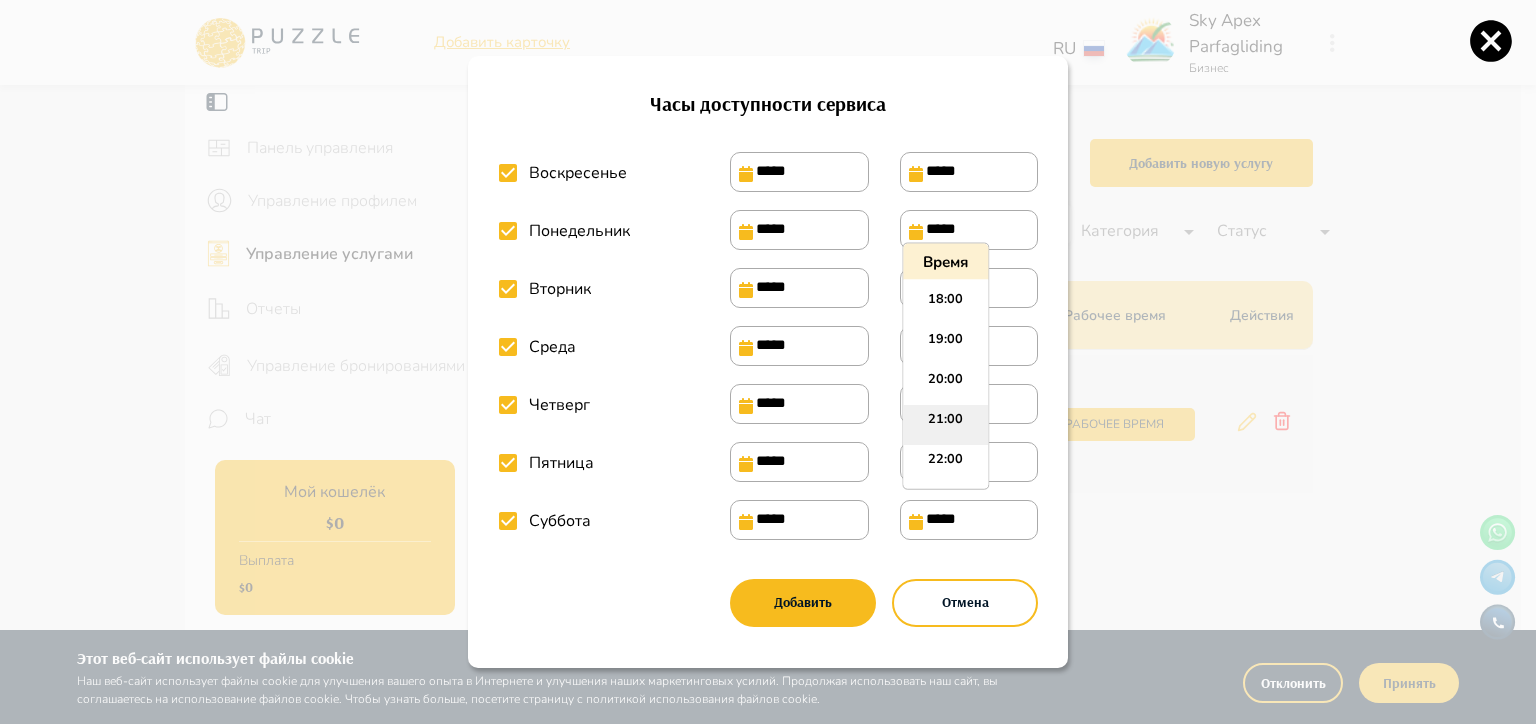 click on "21:00" at bounding box center (945, 425) 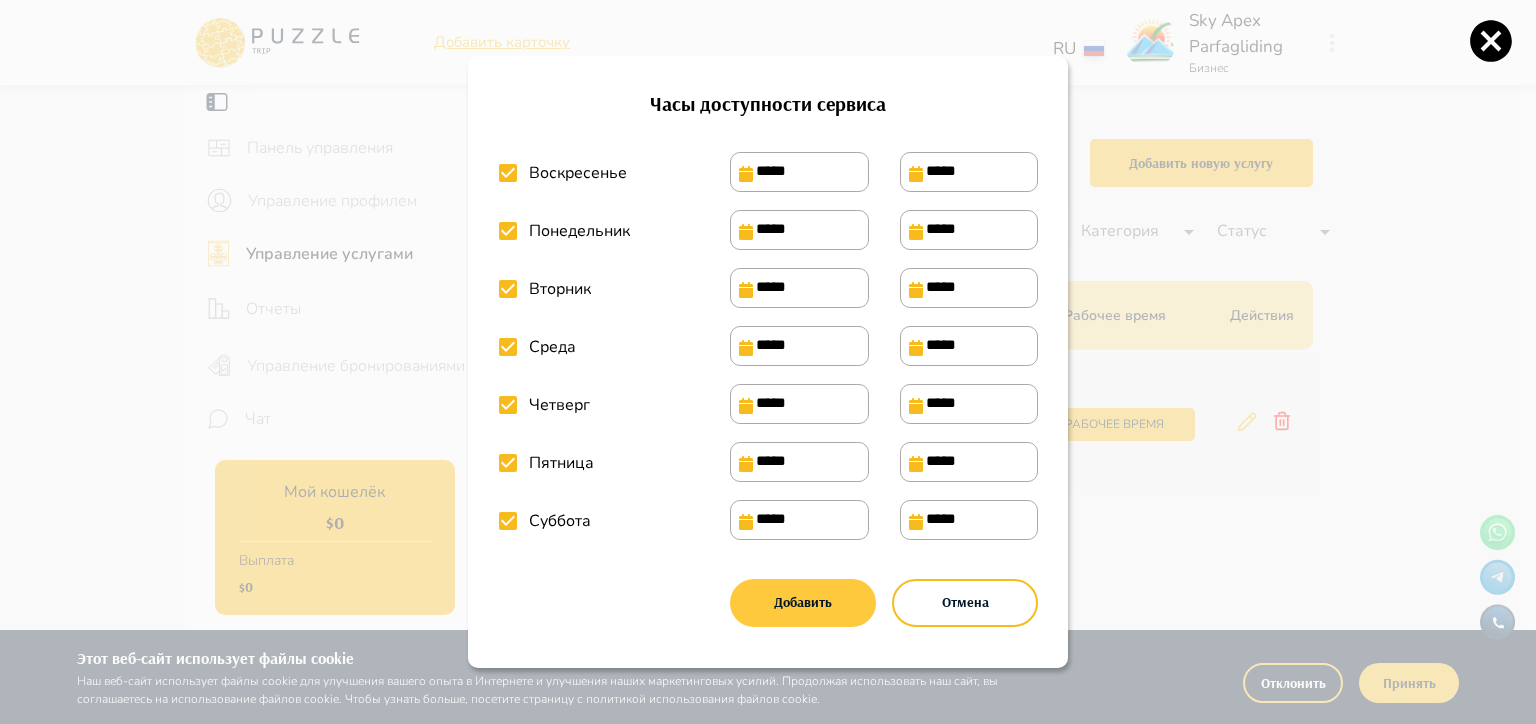 click on "Добавить" at bounding box center (803, 603) 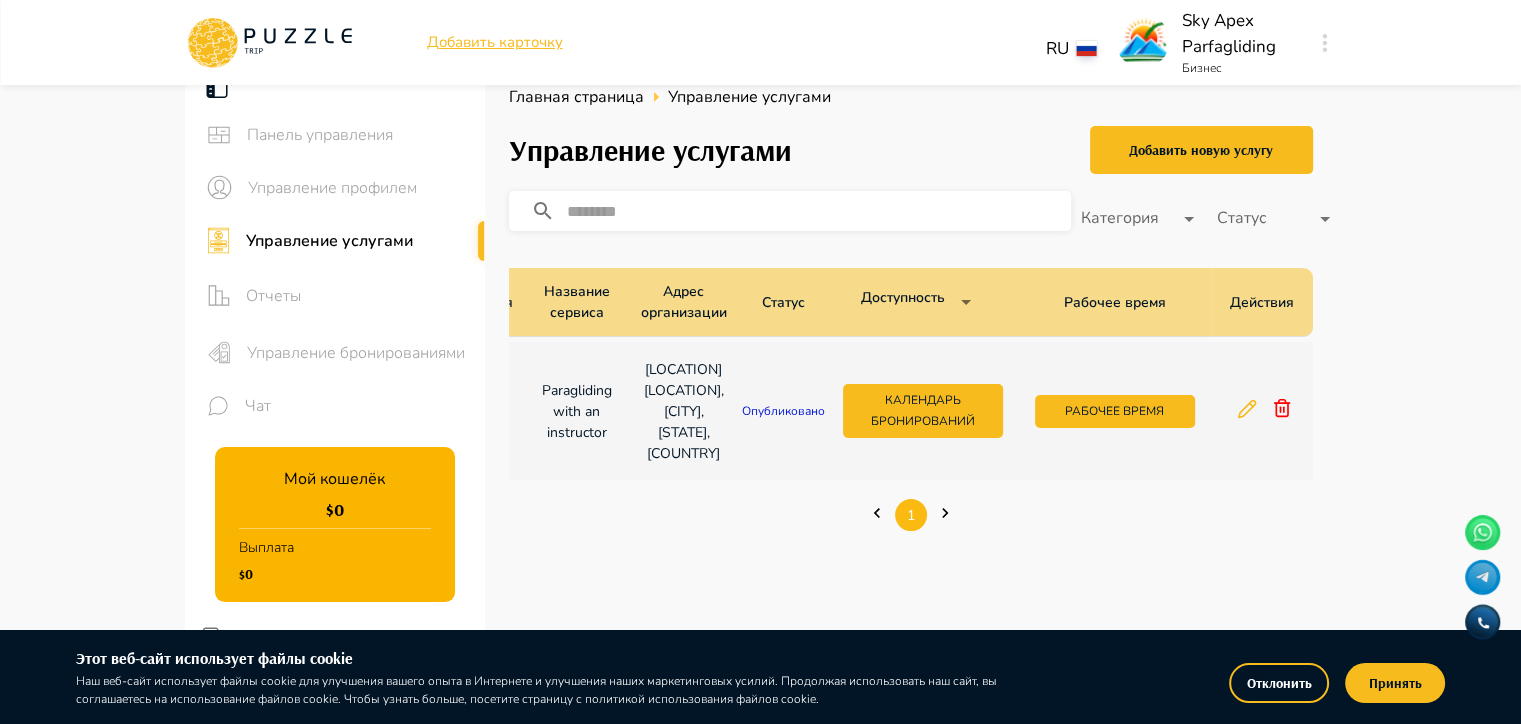 scroll, scrollTop: 100, scrollLeft: 0, axis: vertical 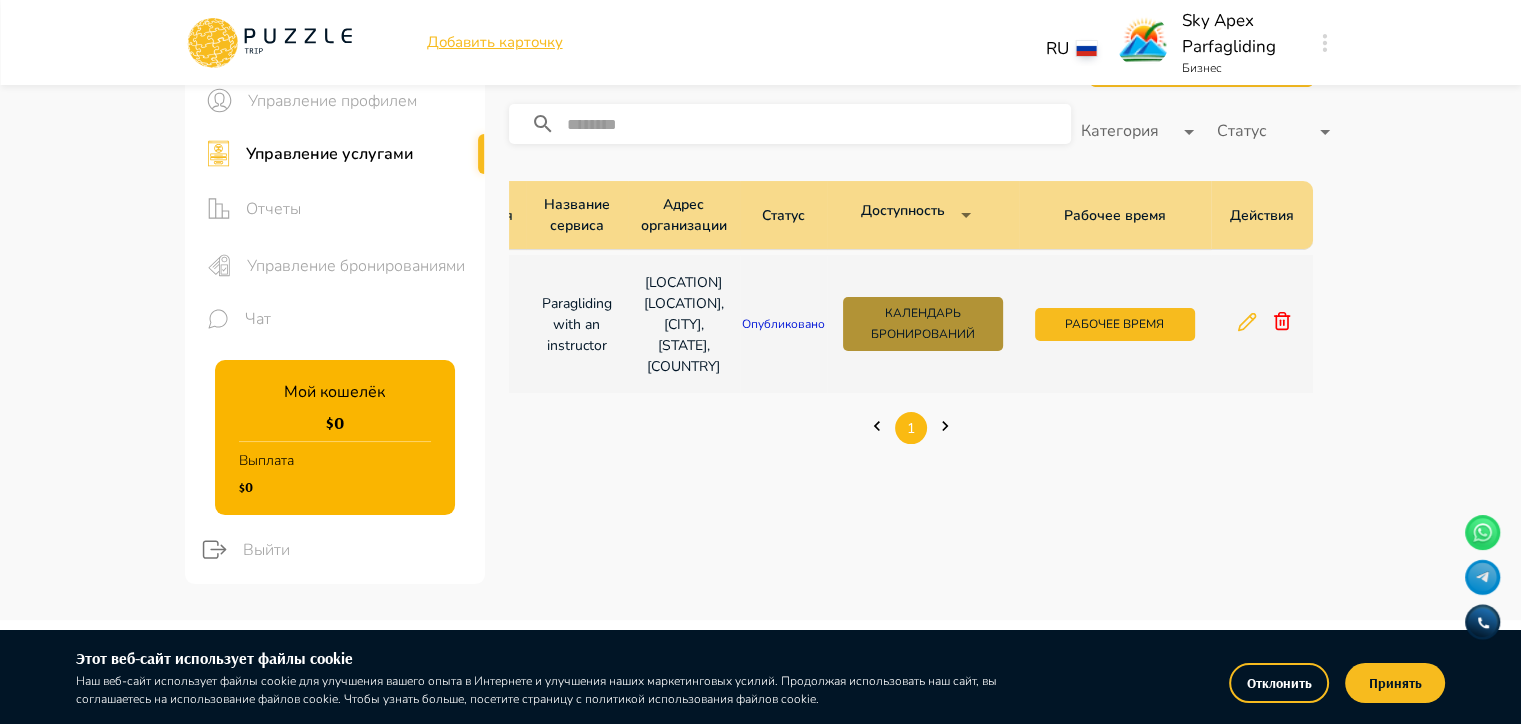 click on "Календарь бронирований" at bounding box center [923, 324] 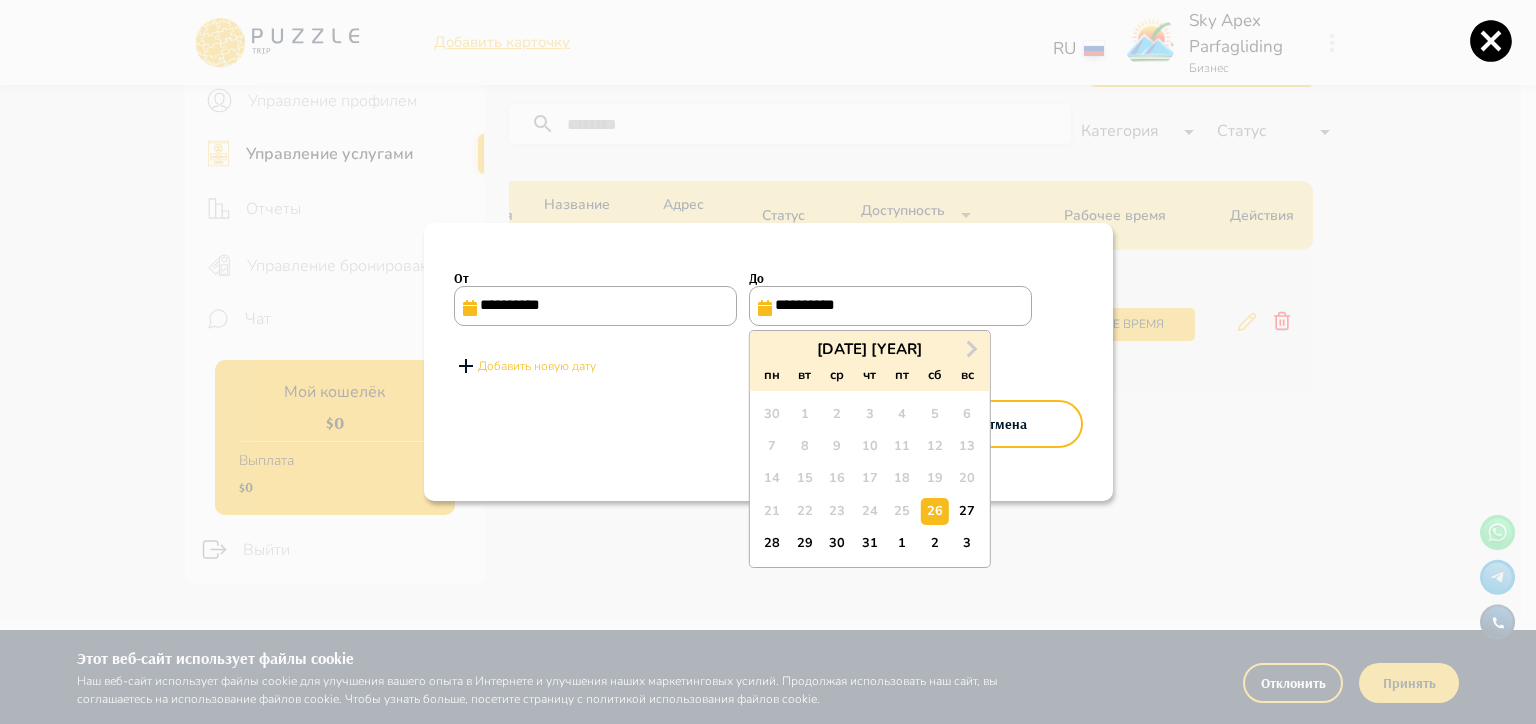 click on "**********" at bounding box center [890, 306] 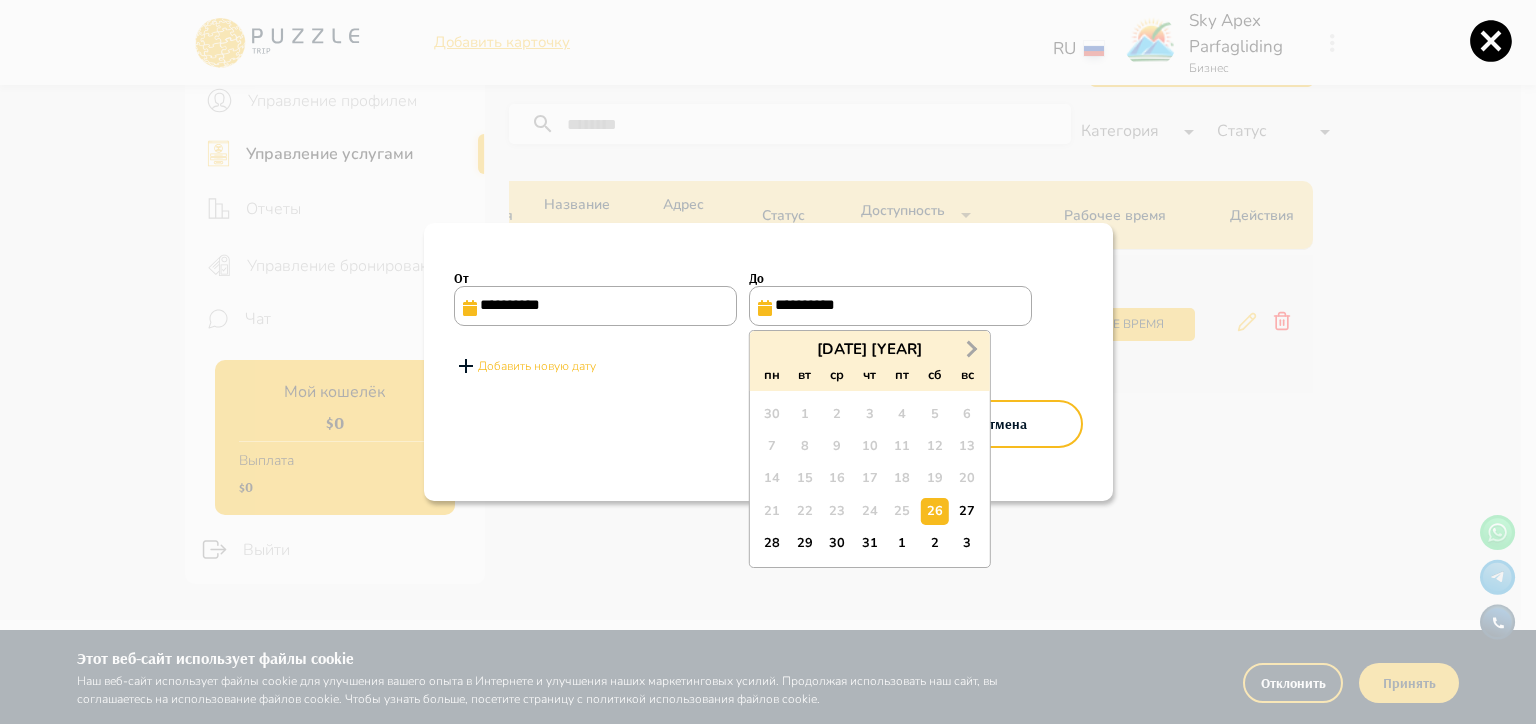 click on "Next Month" at bounding box center [970, 348] 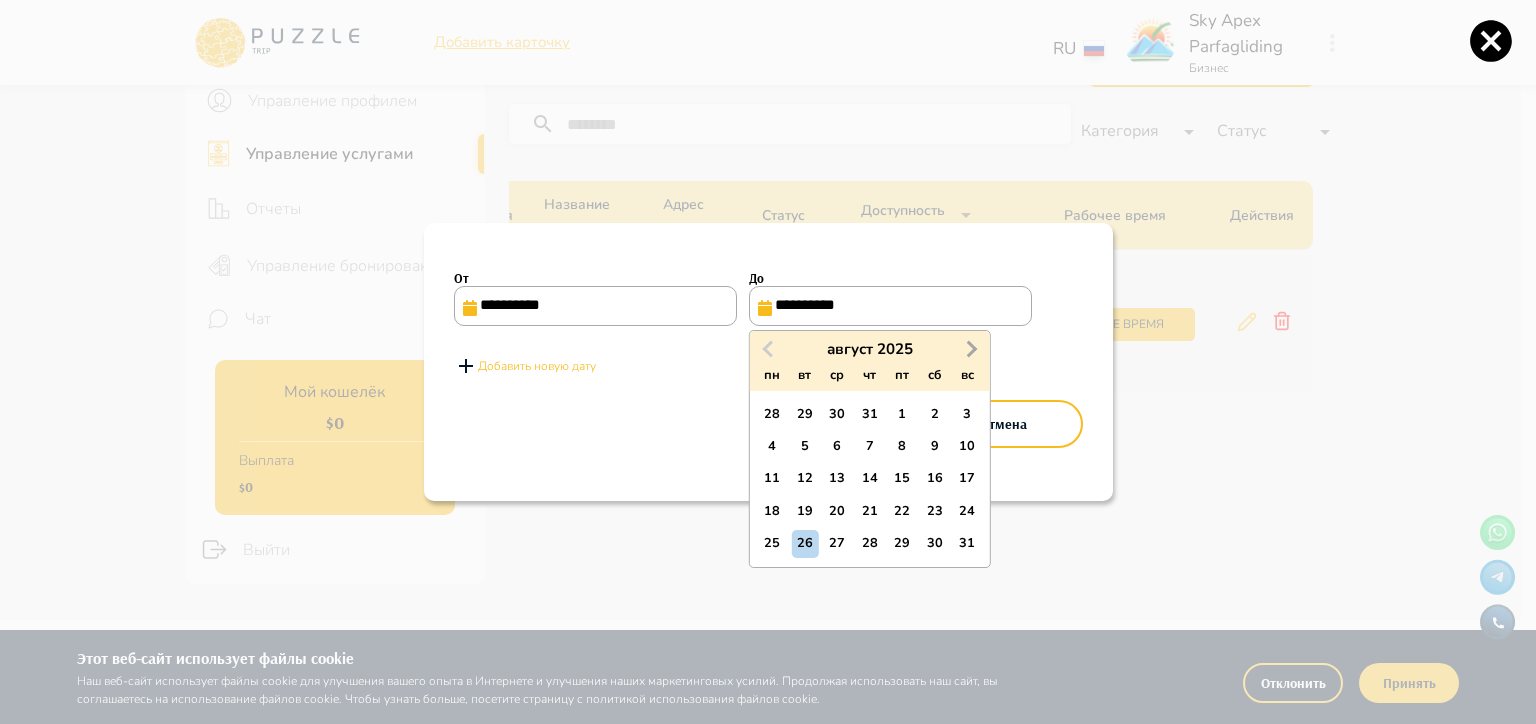click on "Next Month" at bounding box center [970, 348] 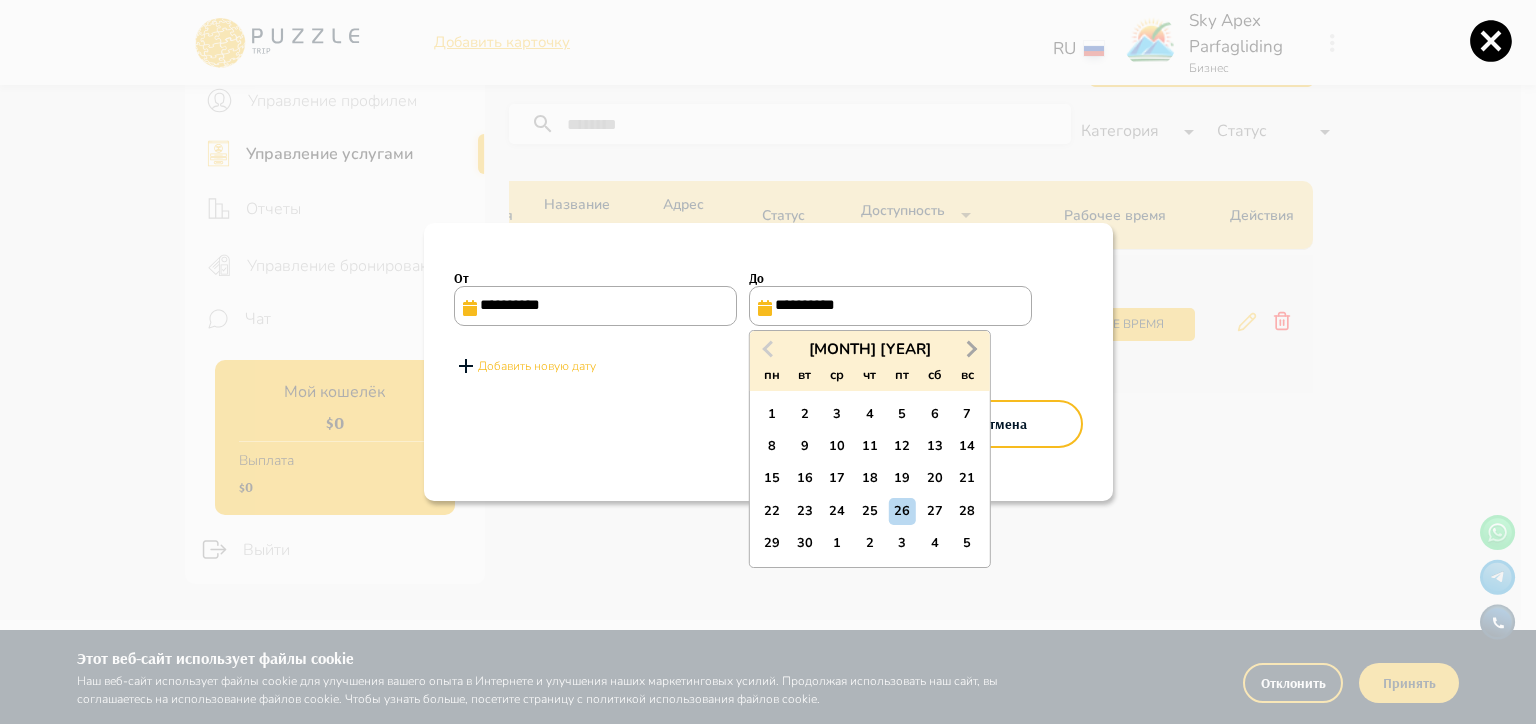 click on "Next Month" at bounding box center (970, 348) 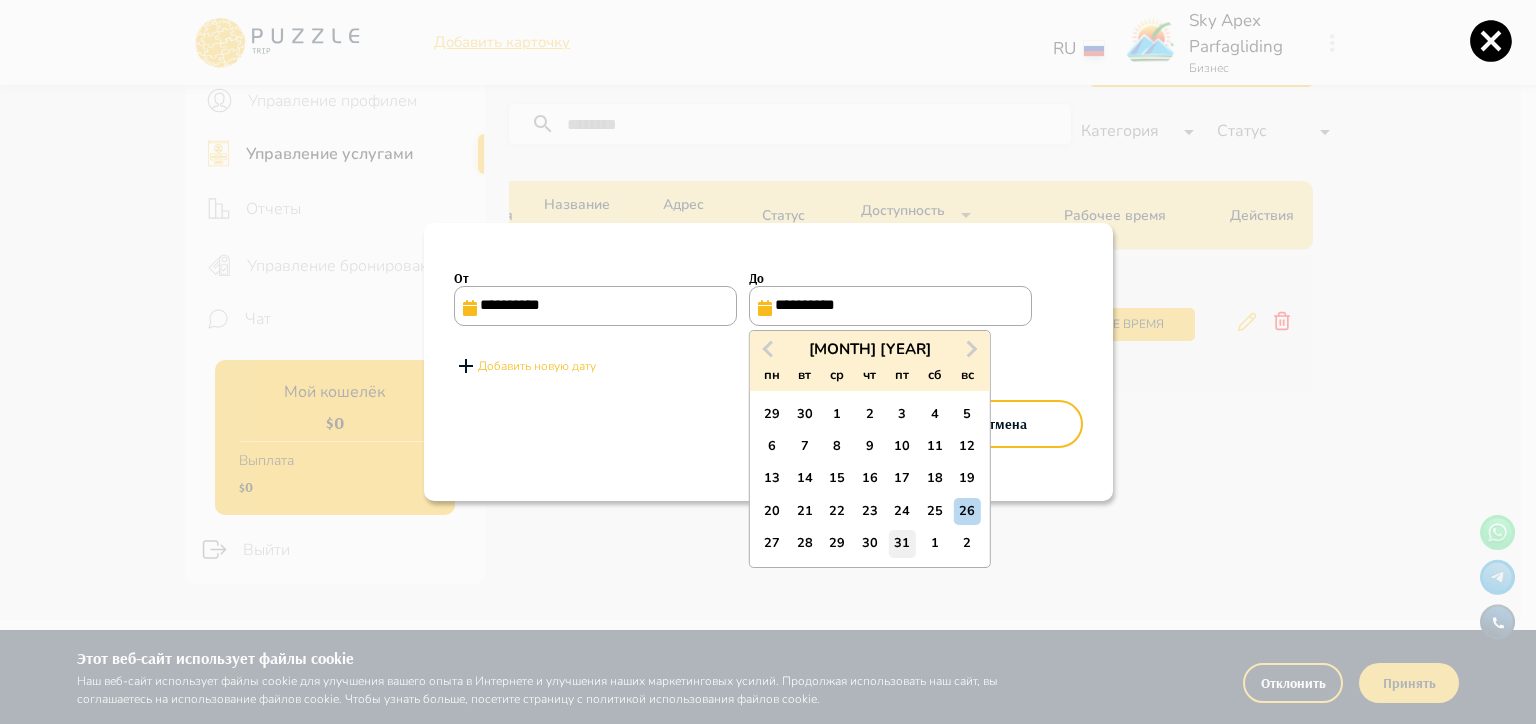 click on "31" at bounding box center (902, 543) 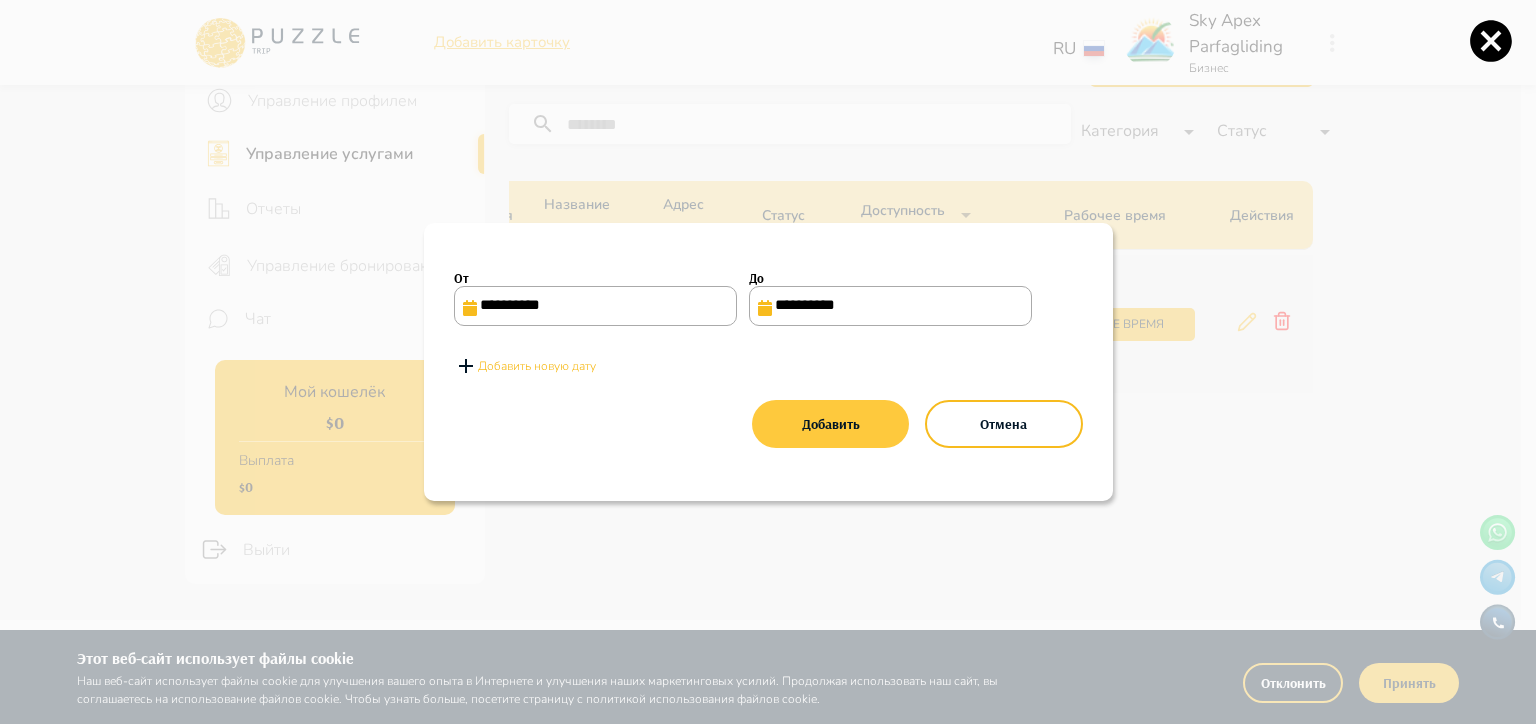 click on "Добавить" at bounding box center (830, 424) 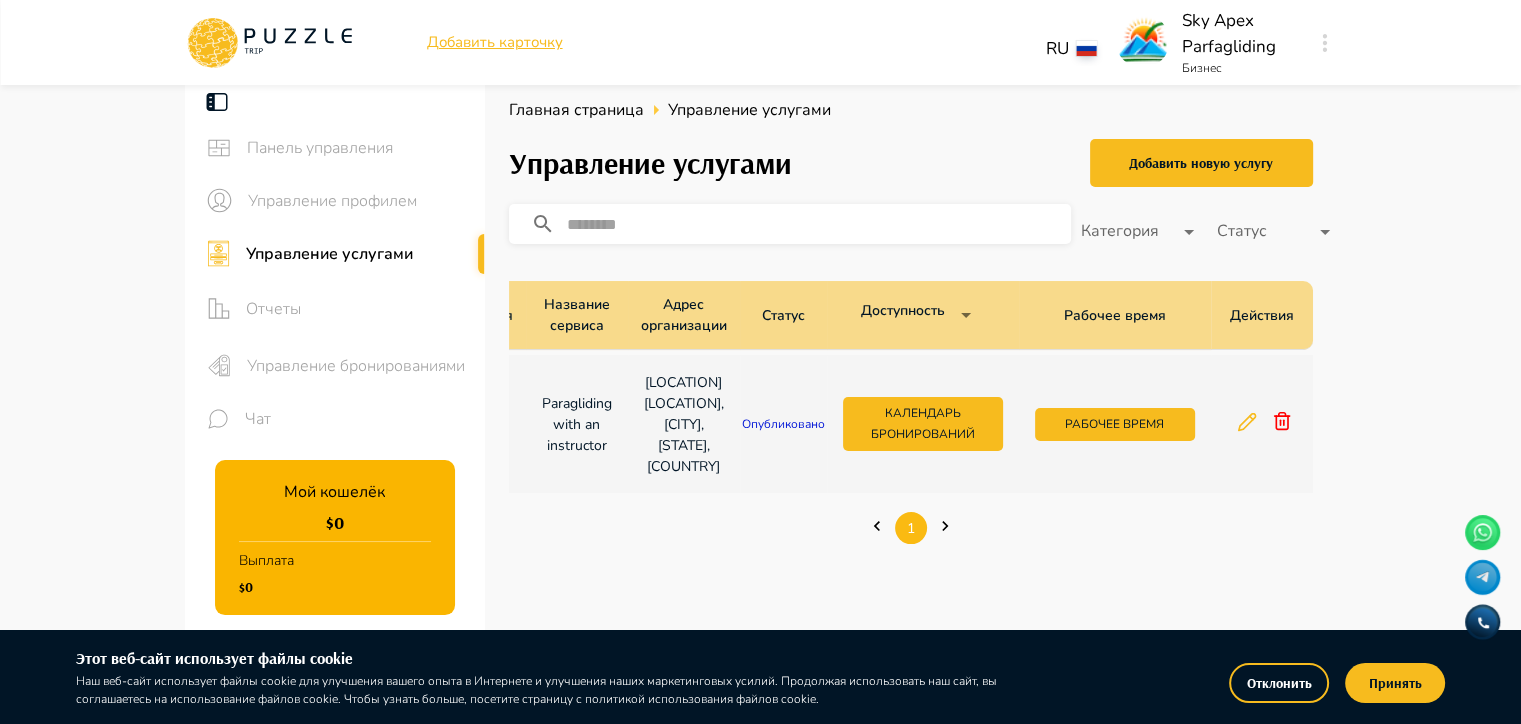 scroll, scrollTop: 200, scrollLeft: 0, axis: vertical 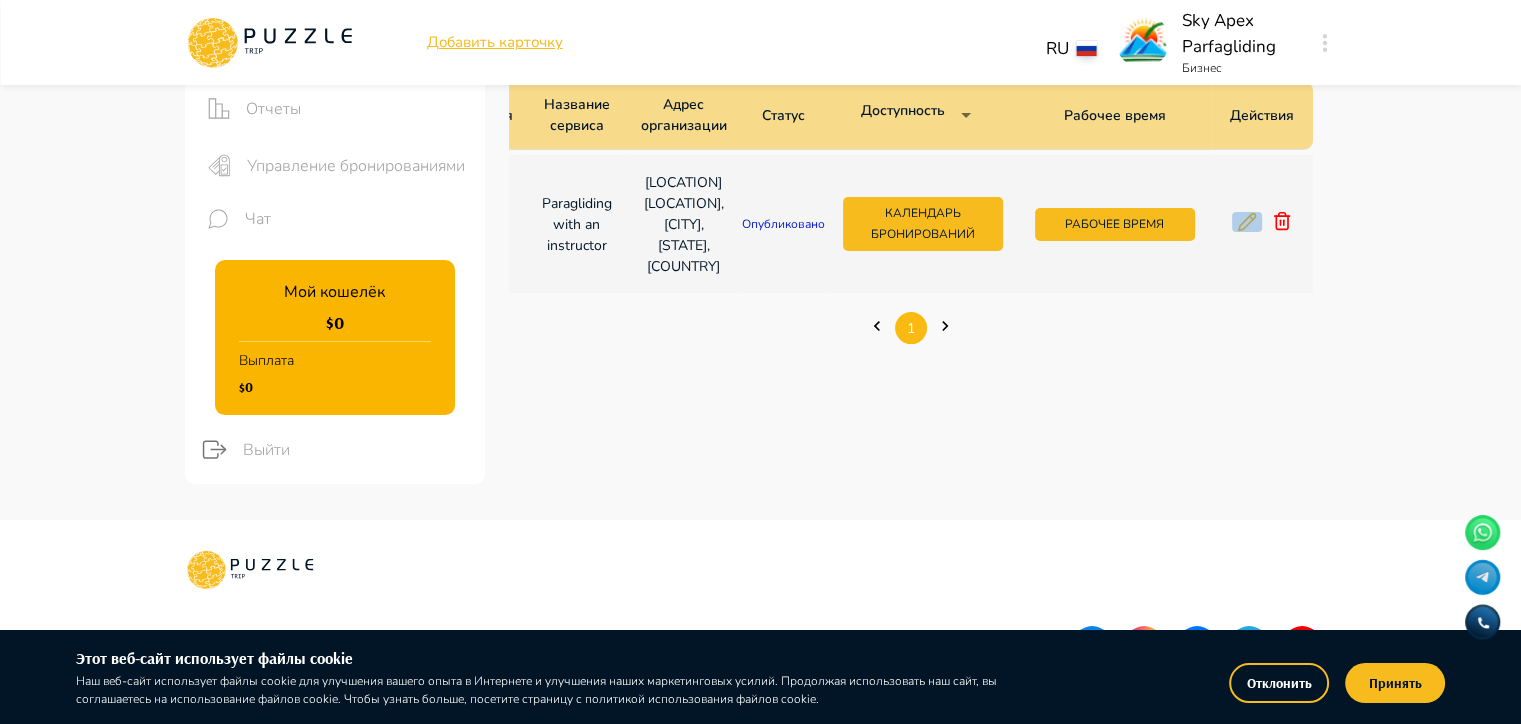 click 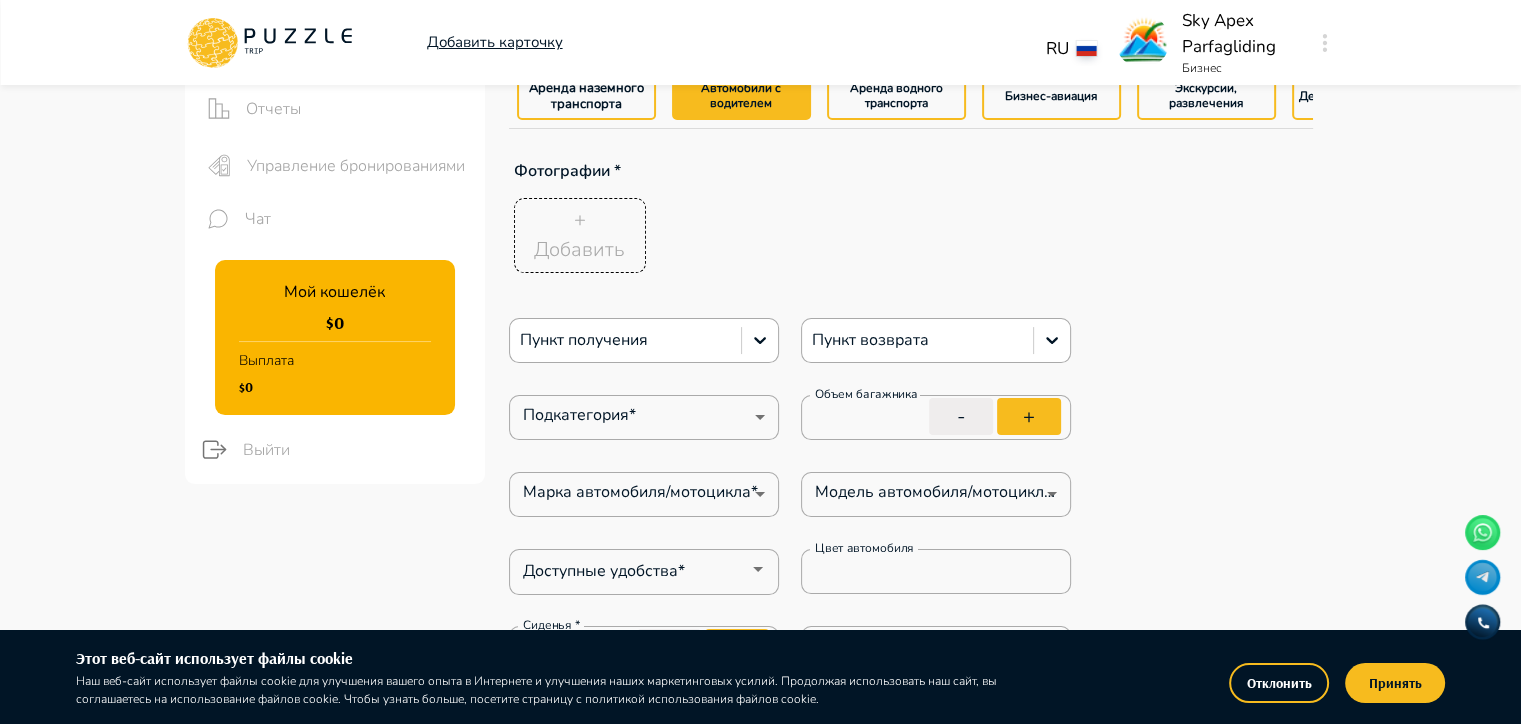 type on "*" 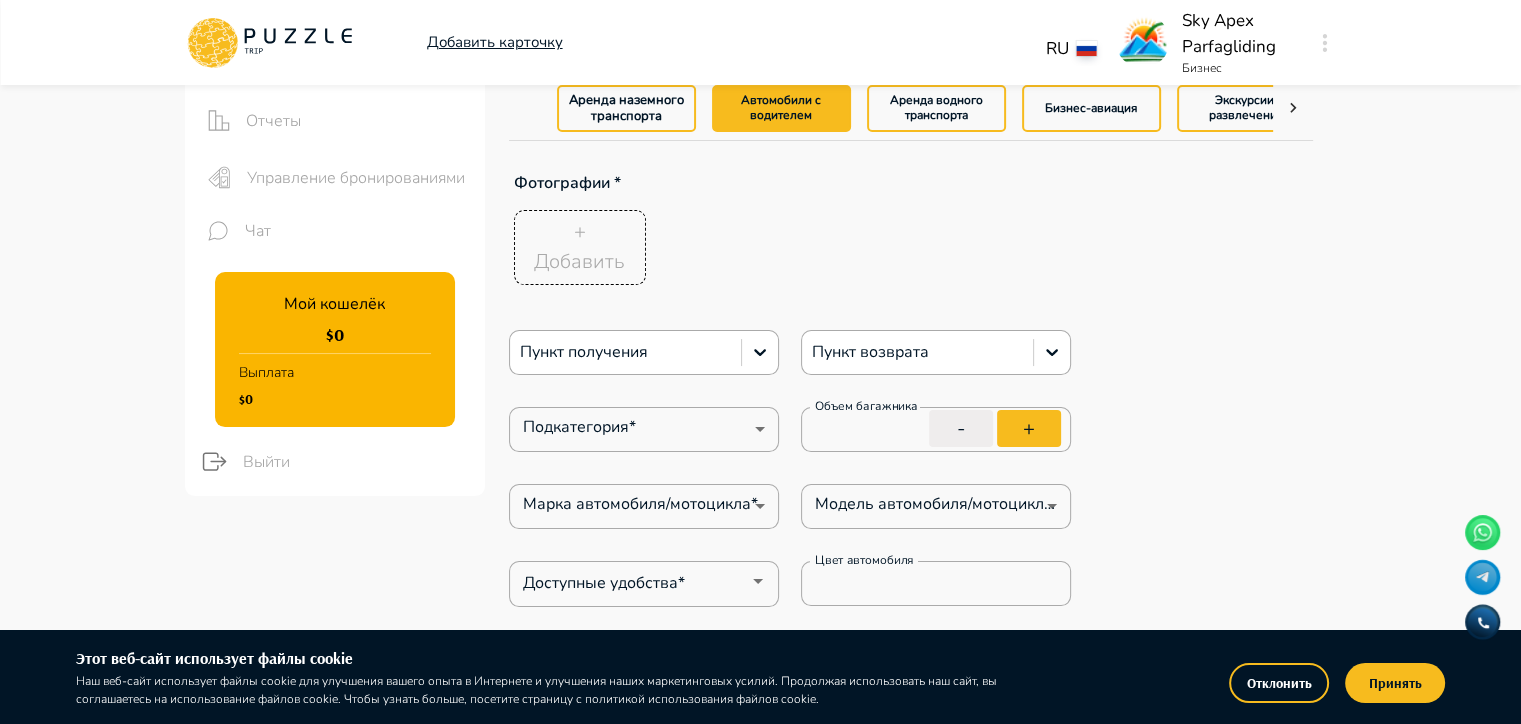 scroll, scrollTop: 0, scrollLeft: 0, axis: both 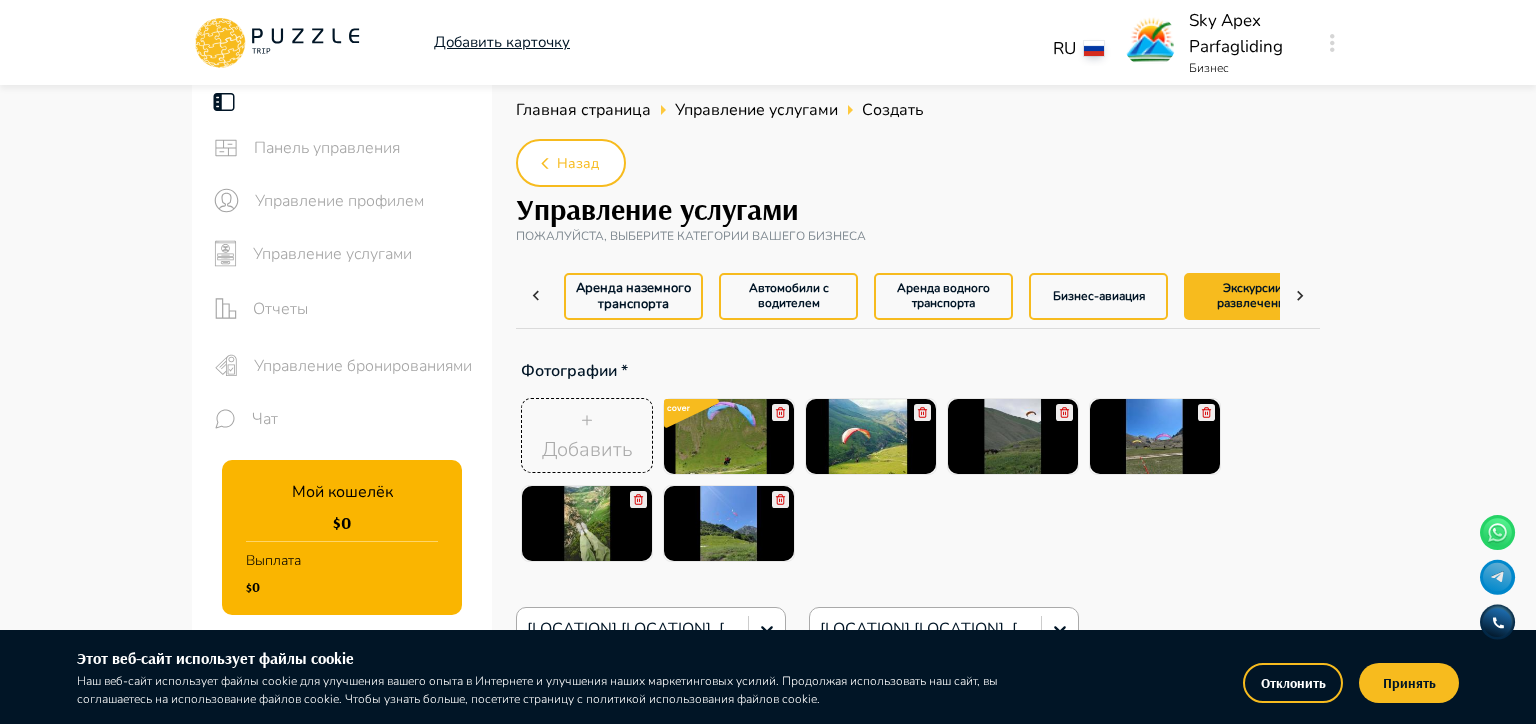type on "*" 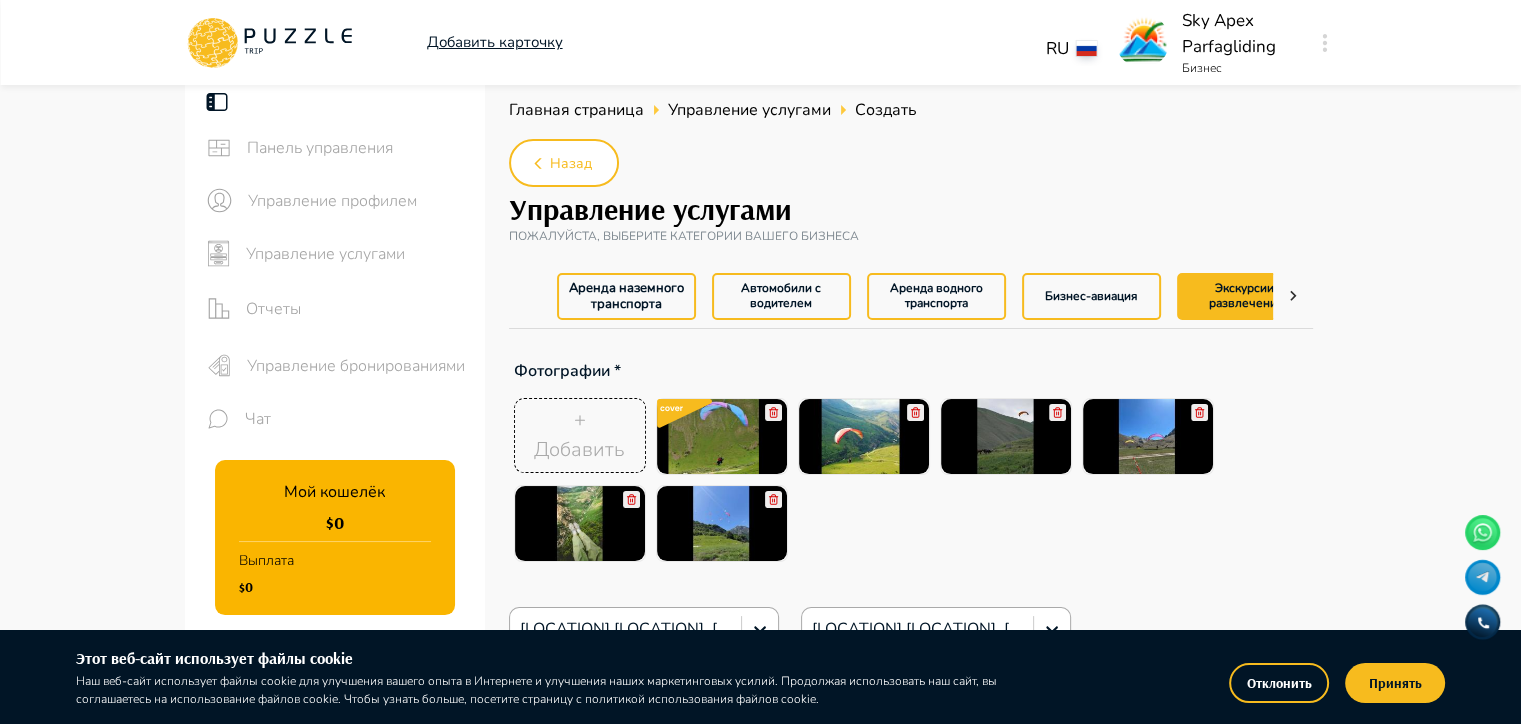 scroll, scrollTop: 0, scrollLeft: 43, axis: horizontal 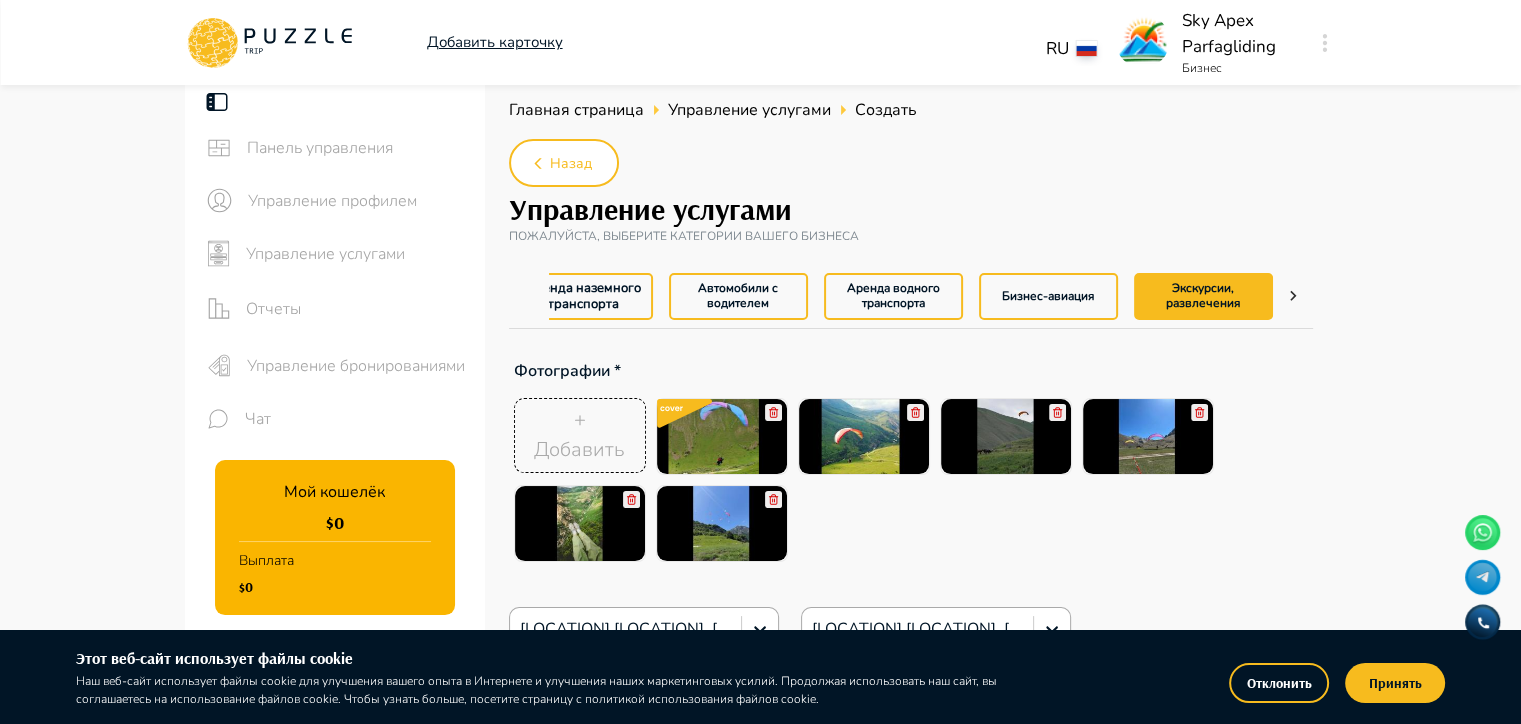 type on "*" 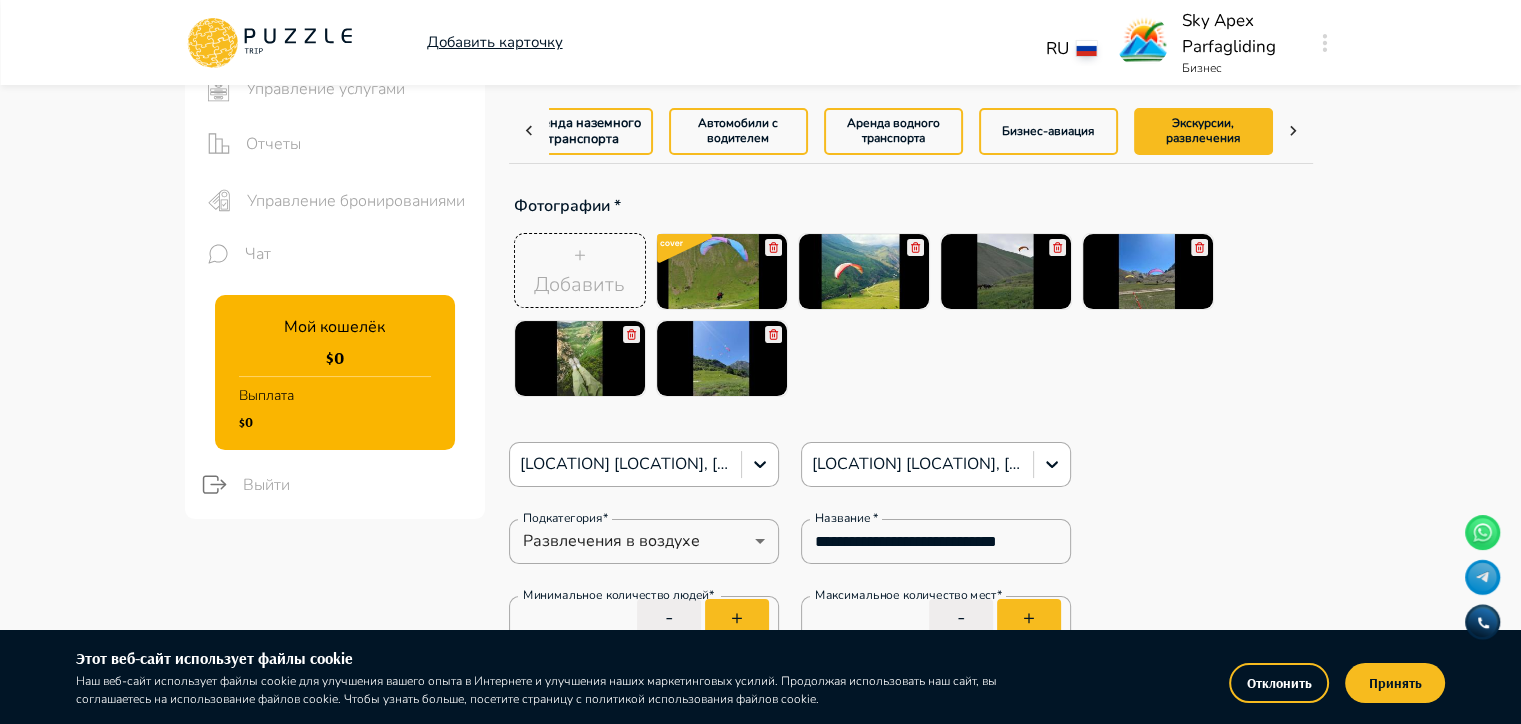 scroll, scrollTop: 200, scrollLeft: 0, axis: vertical 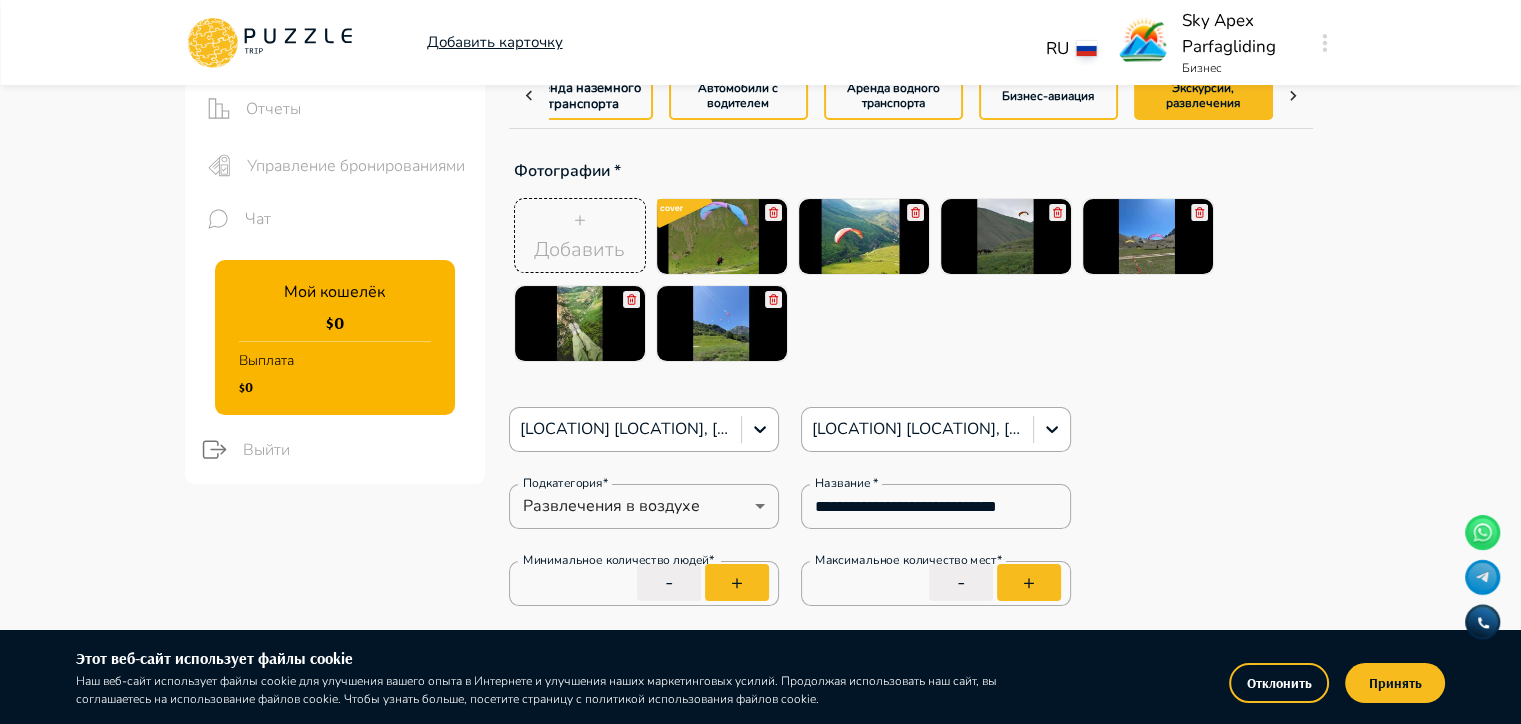 click on "Добавить" at bounding box center (579, 250) 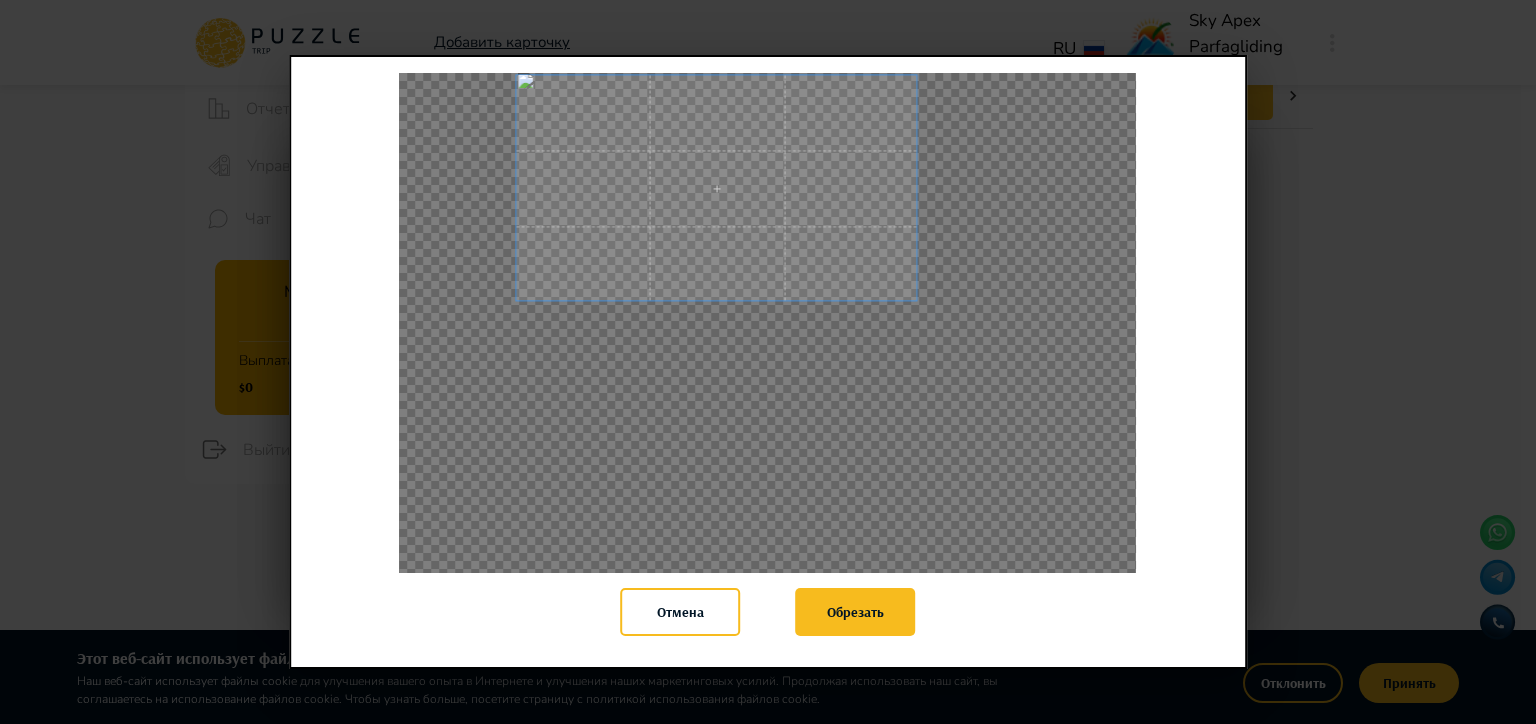 click at bounding box center (717, 187) 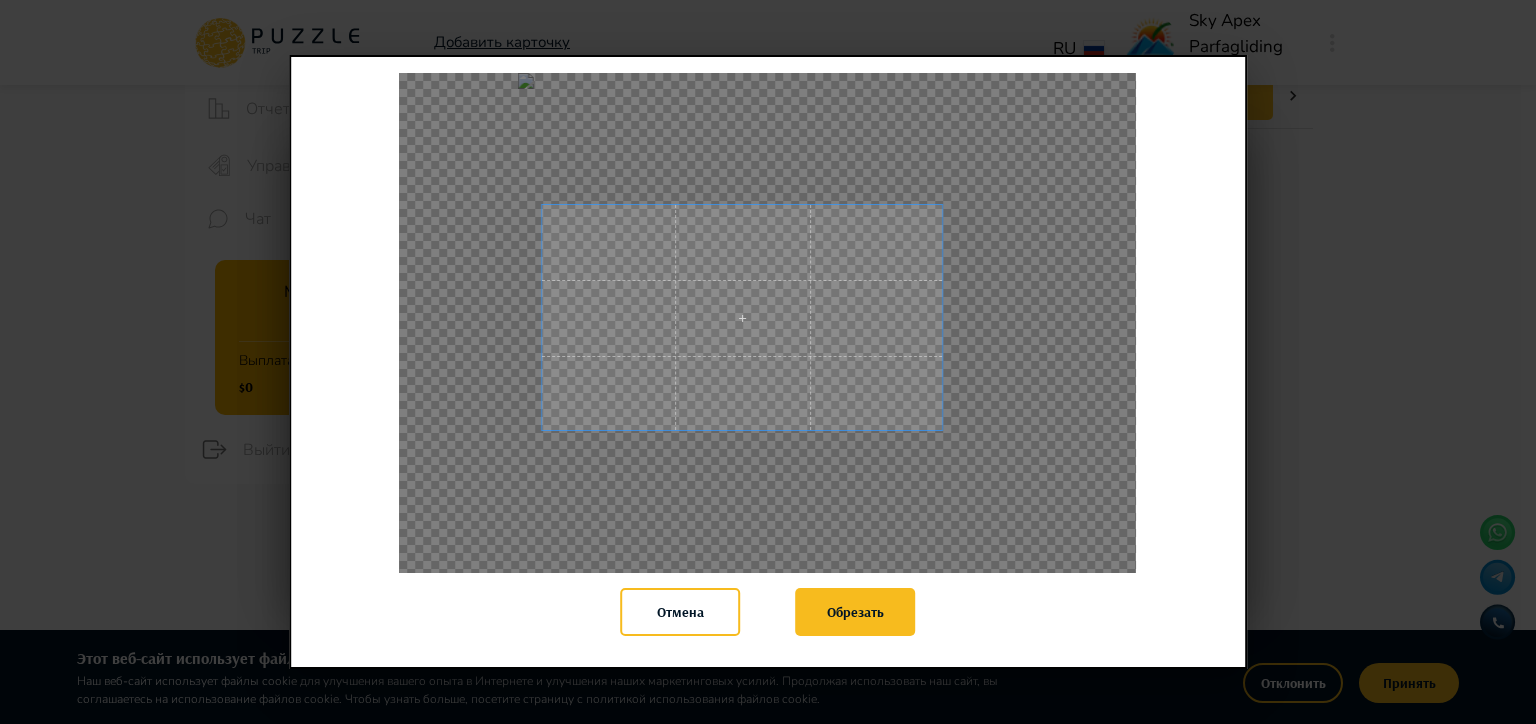 click at bounding box center [742, 317] 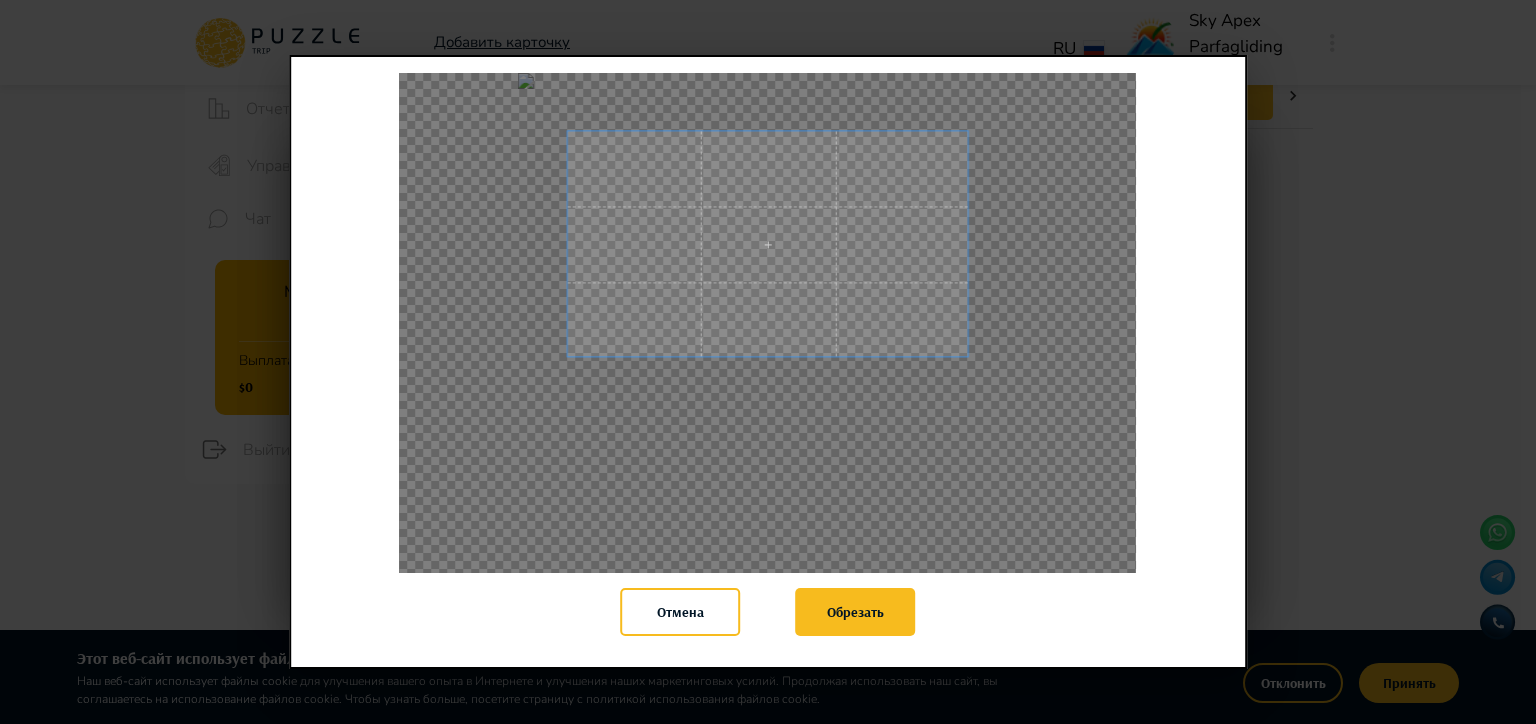click at bounding box center [768, 243] 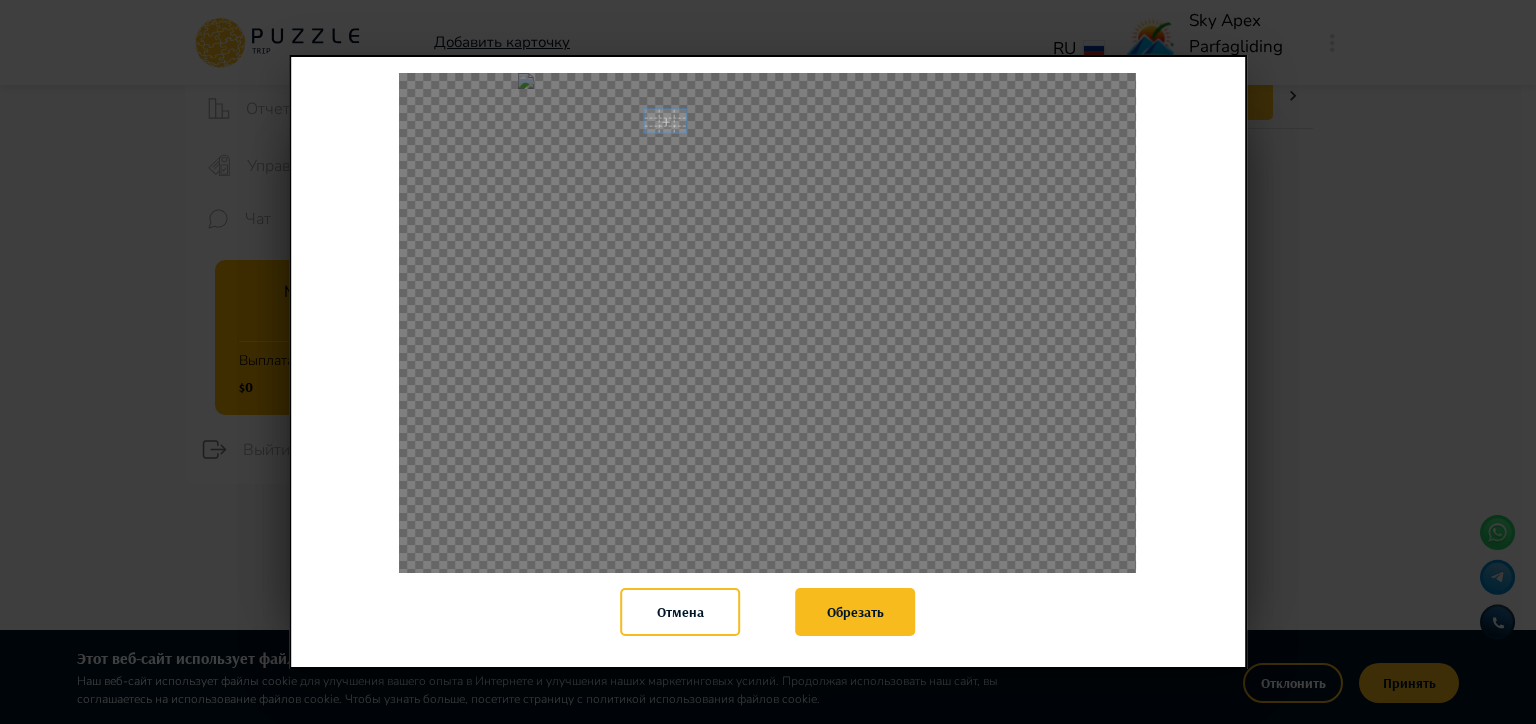 click at bounding box center (767, 323) 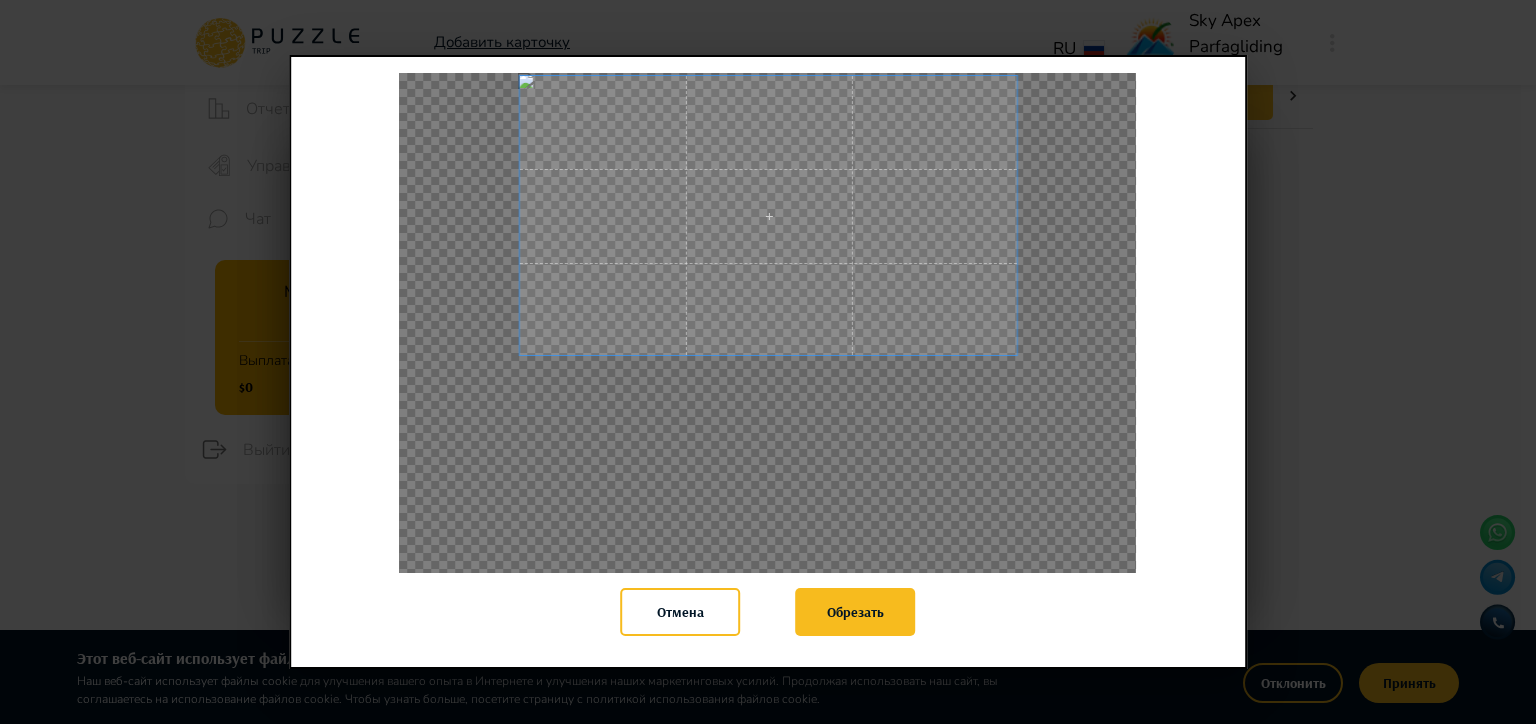 click on "Отмена Обрезать" at bounding box center (768, 362) 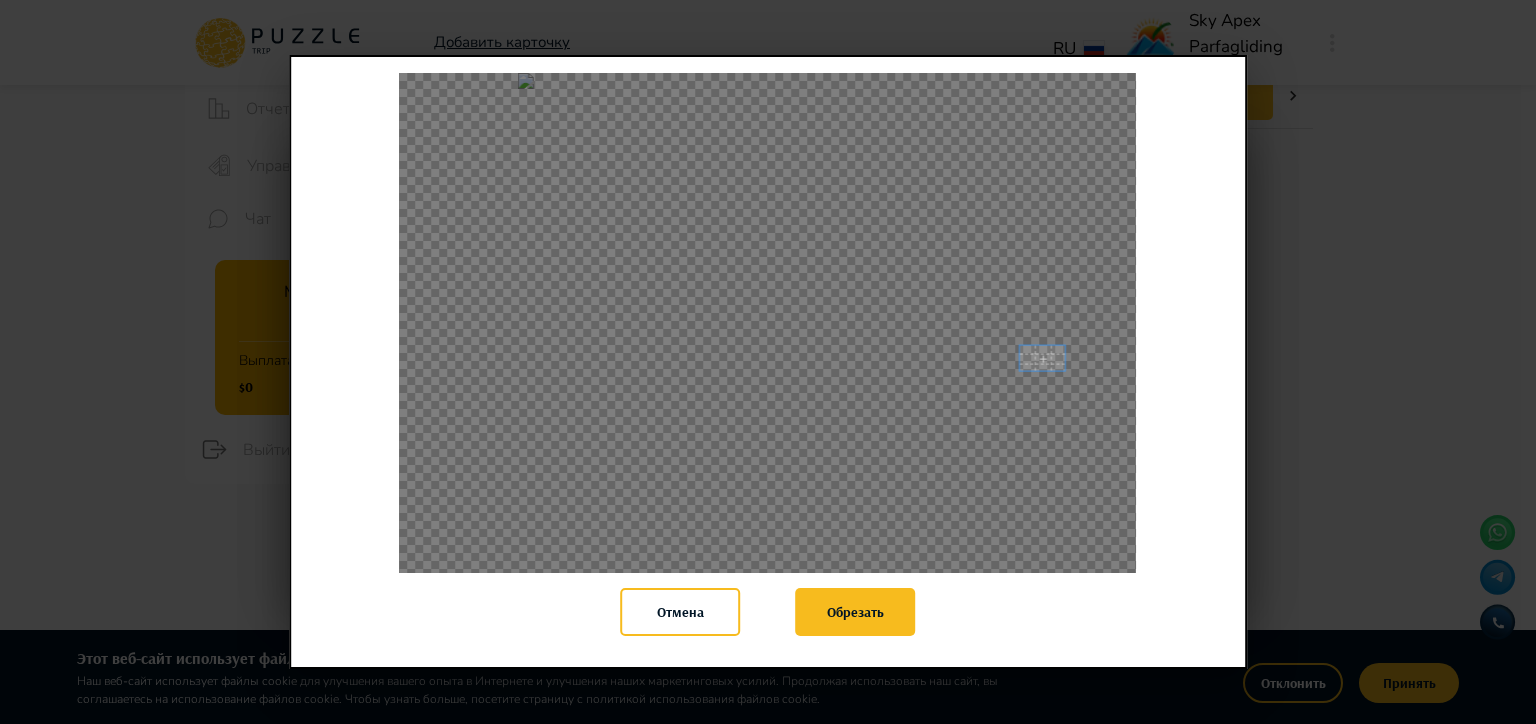 click at bounding box center (767, 323) 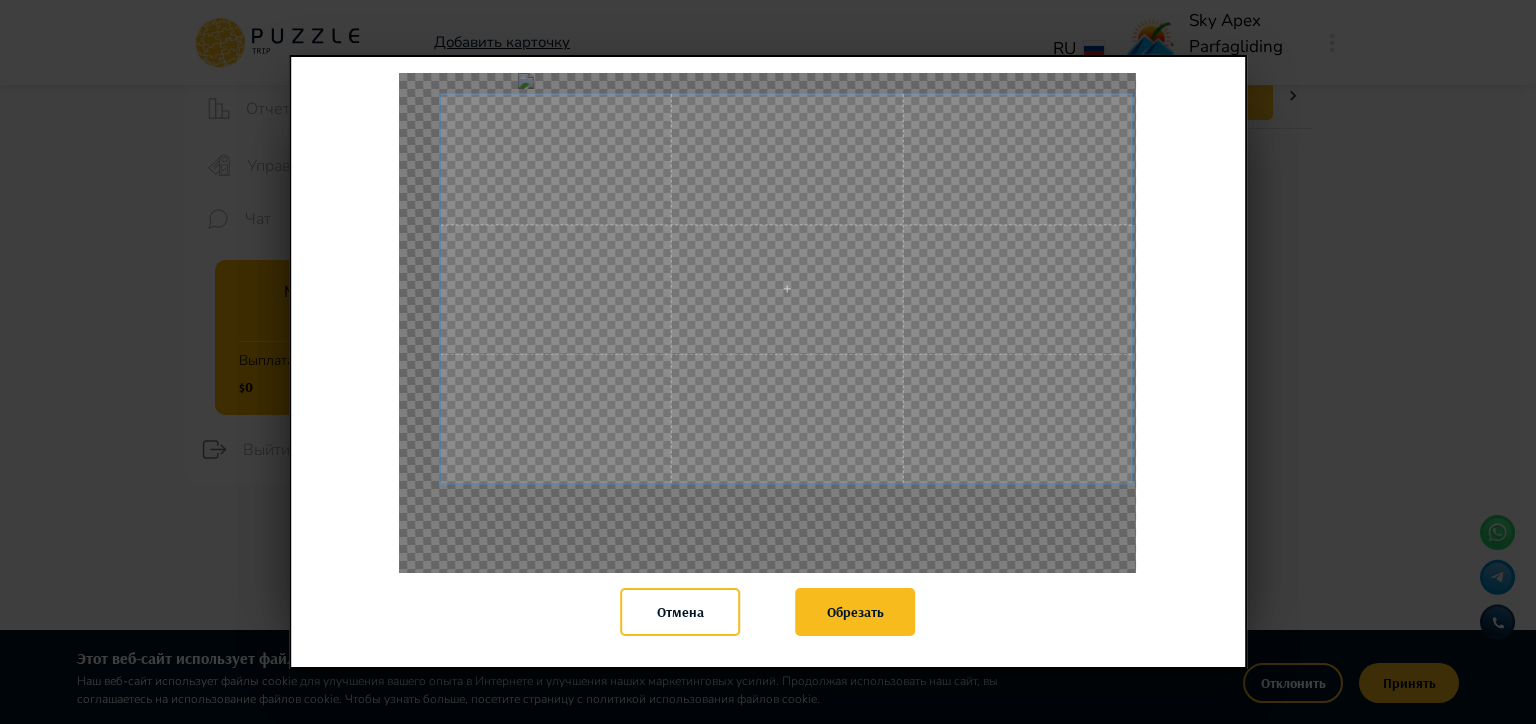 click on "Добавить карточку RU   ** Sky Apex Parfagliding Бизнес Панель управления Управление профилем Управление услугами Отчеты Управление бронированиями Чат Мой кошелёк $ 0 Выплата   $0 Выйти Главная страница Управление услугами Создать Назад Управление услугами ПОЖАЛУЙСТА, ВЫБЕРИТЕ КАТЕГОРИИ ВАШЕГО БИЗНЕСА Аренда наземного транспорта Автомобили с водителем Аренда водного транспорта Бизнес-авиация Экскурсии, развлечения Детские  развлечения Входные билеты Фотографии * + Добавить [LOCATION] [LOCATION], [CITY], [STATE], [COUNTRY] Подкатегория* ** Название" at bounding box center [768, 4877] 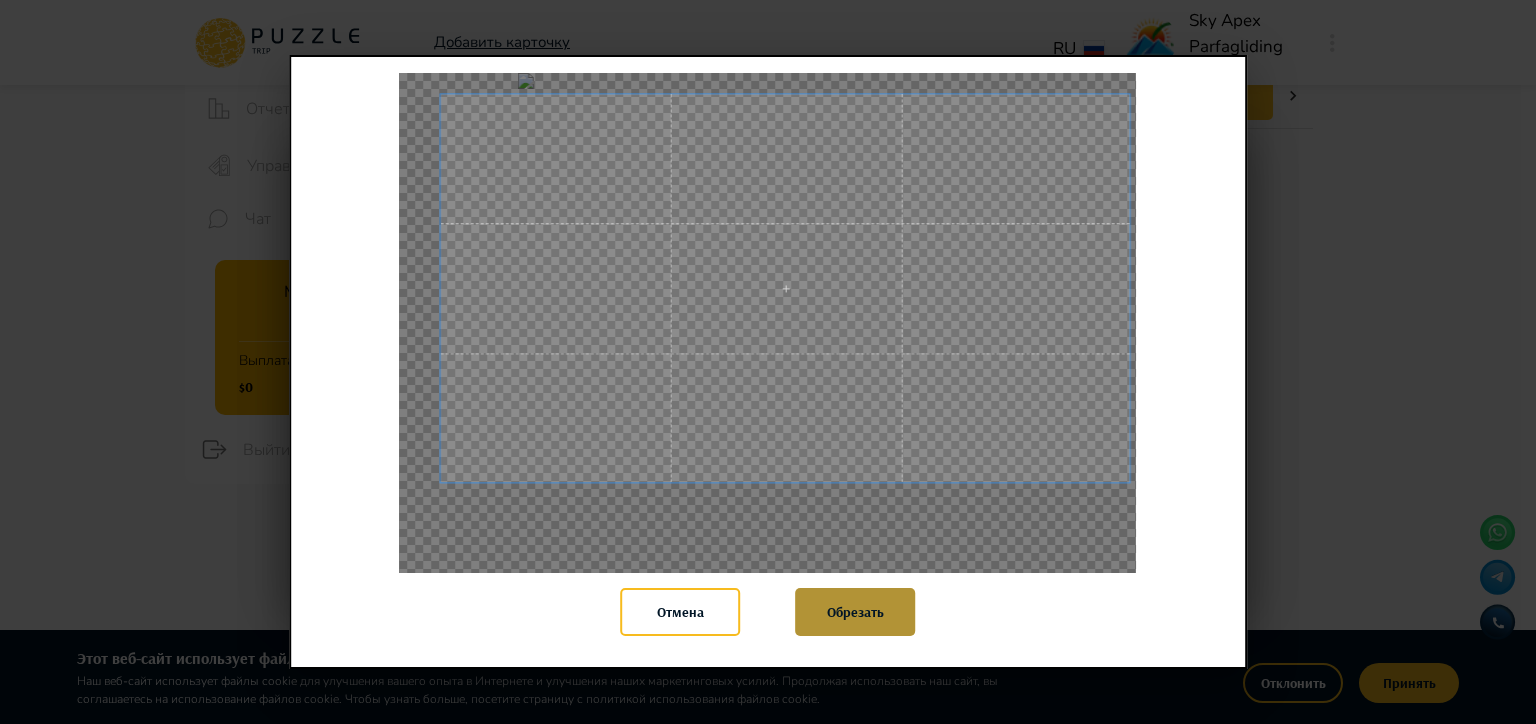 click on "Обрезать" at bounding box center (855, 612) 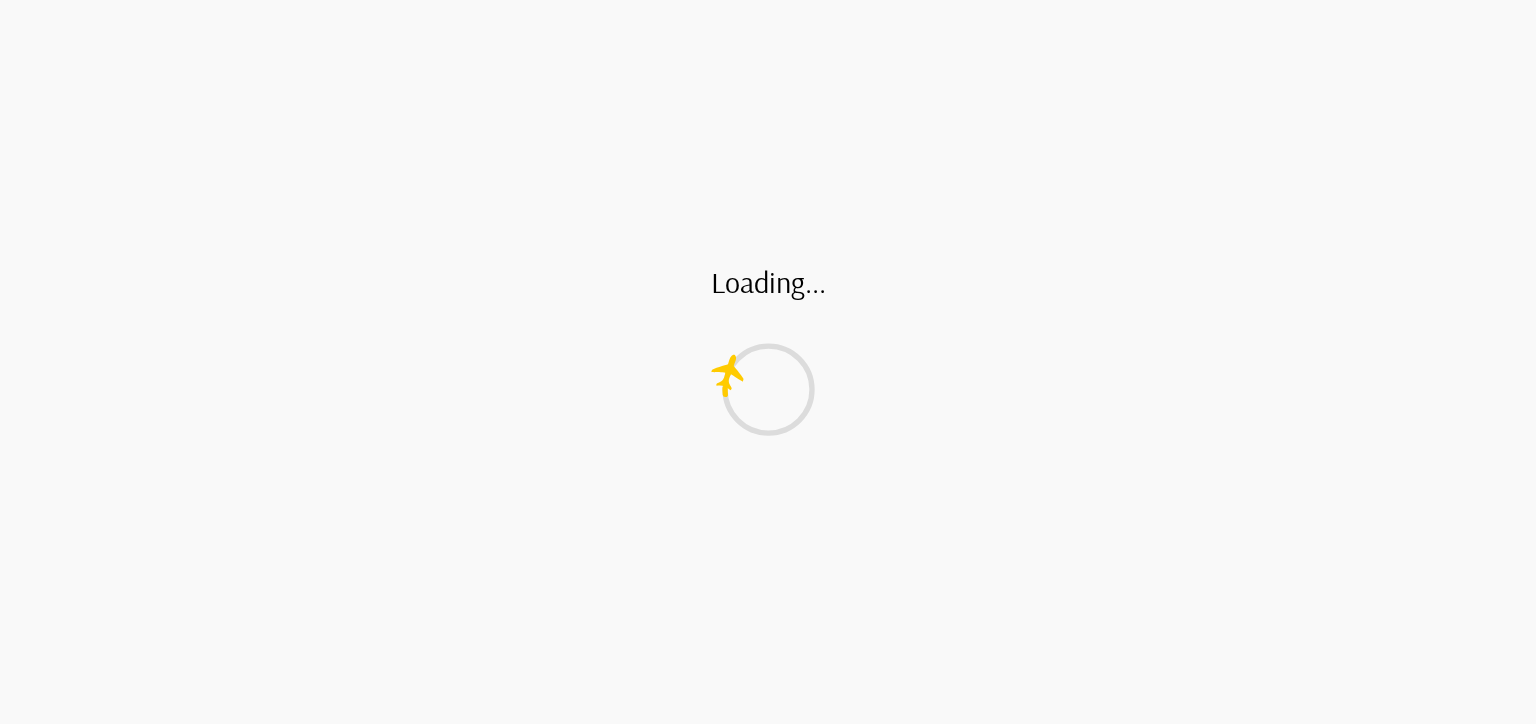type on "*" 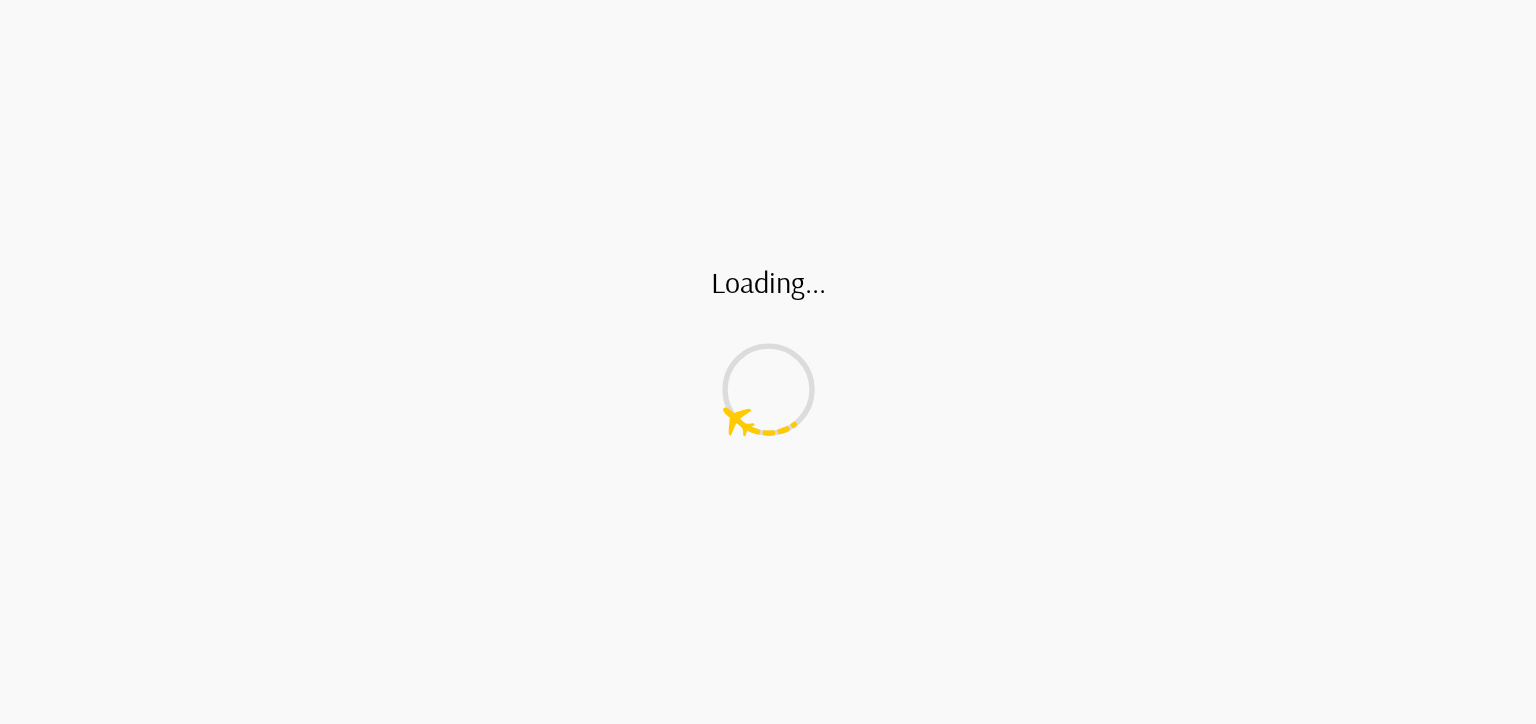 type on "*" 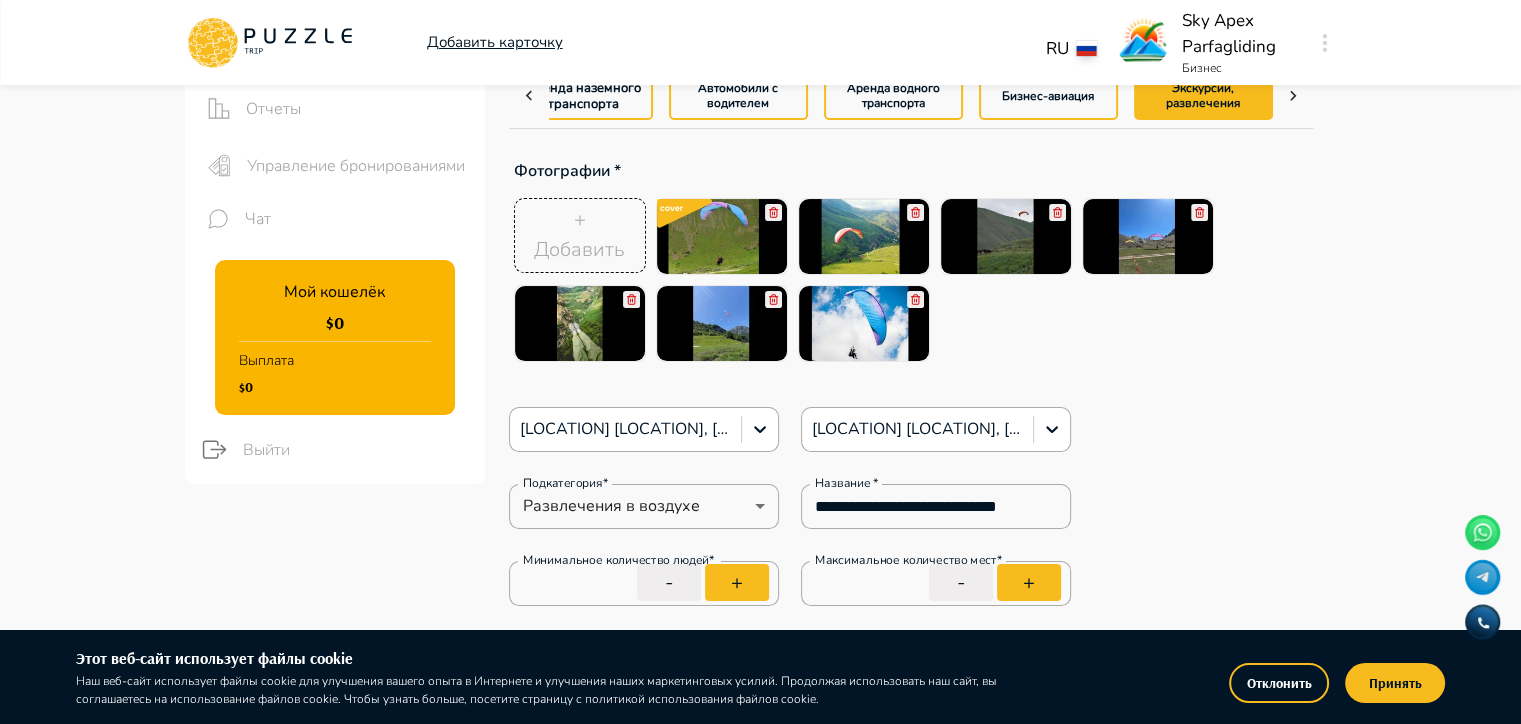 type on "*" 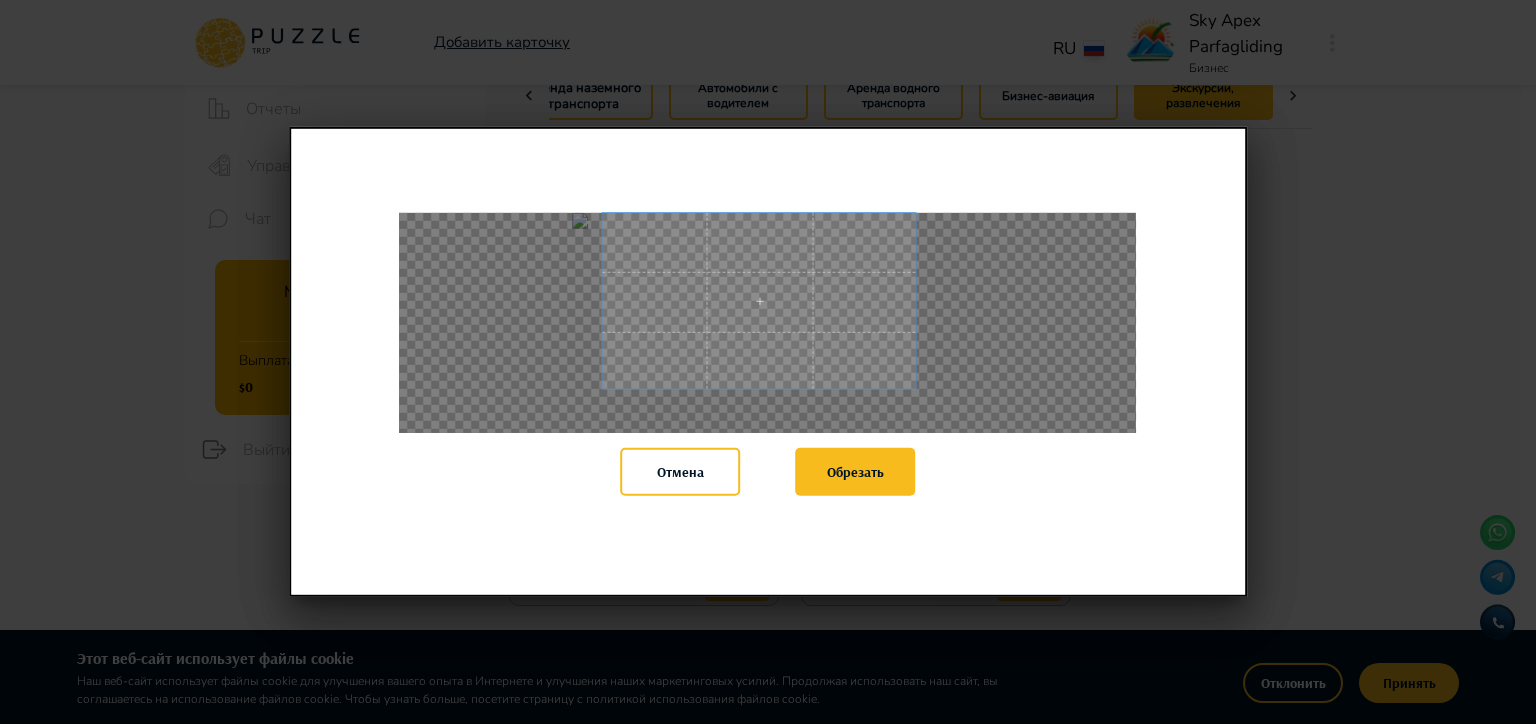 click at bounding box center [759, 301] 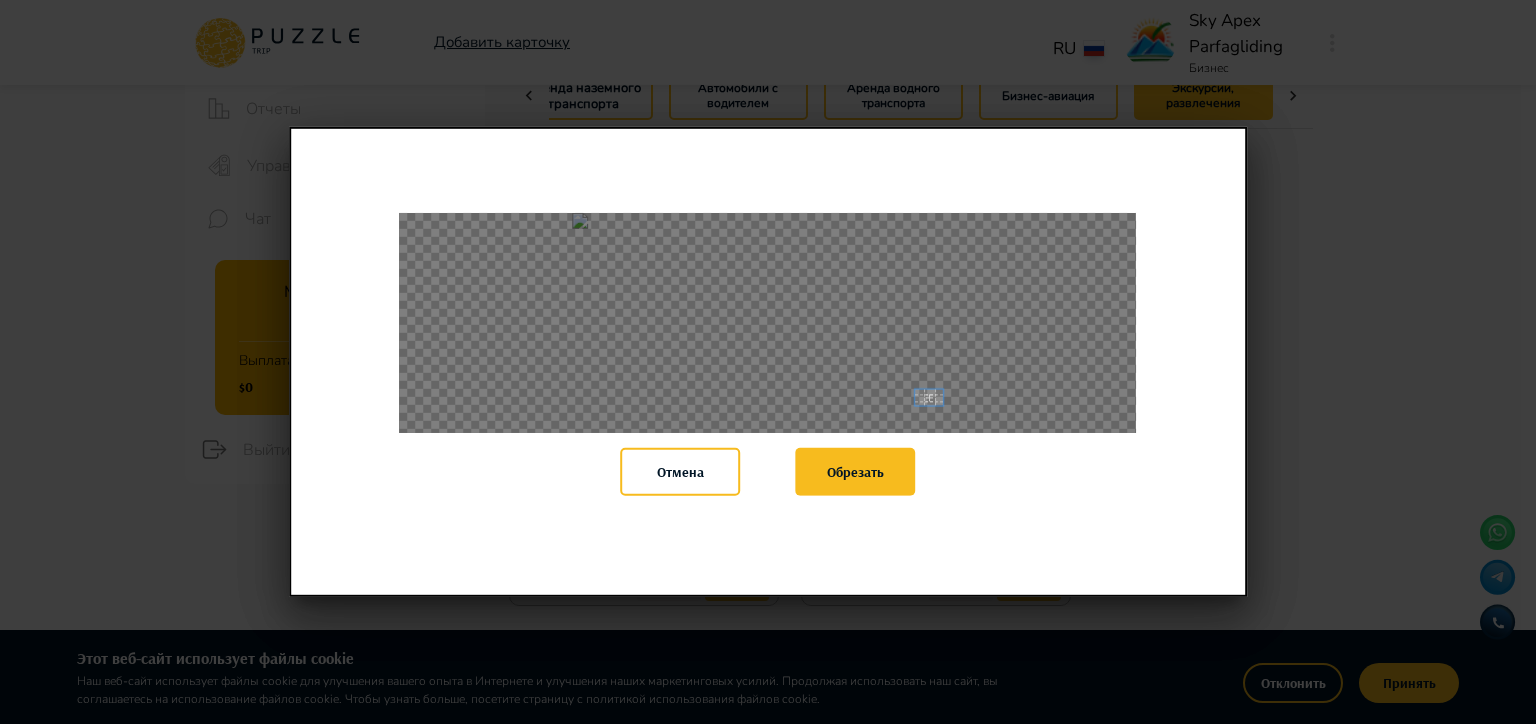 click at bounding box center [767, 323] 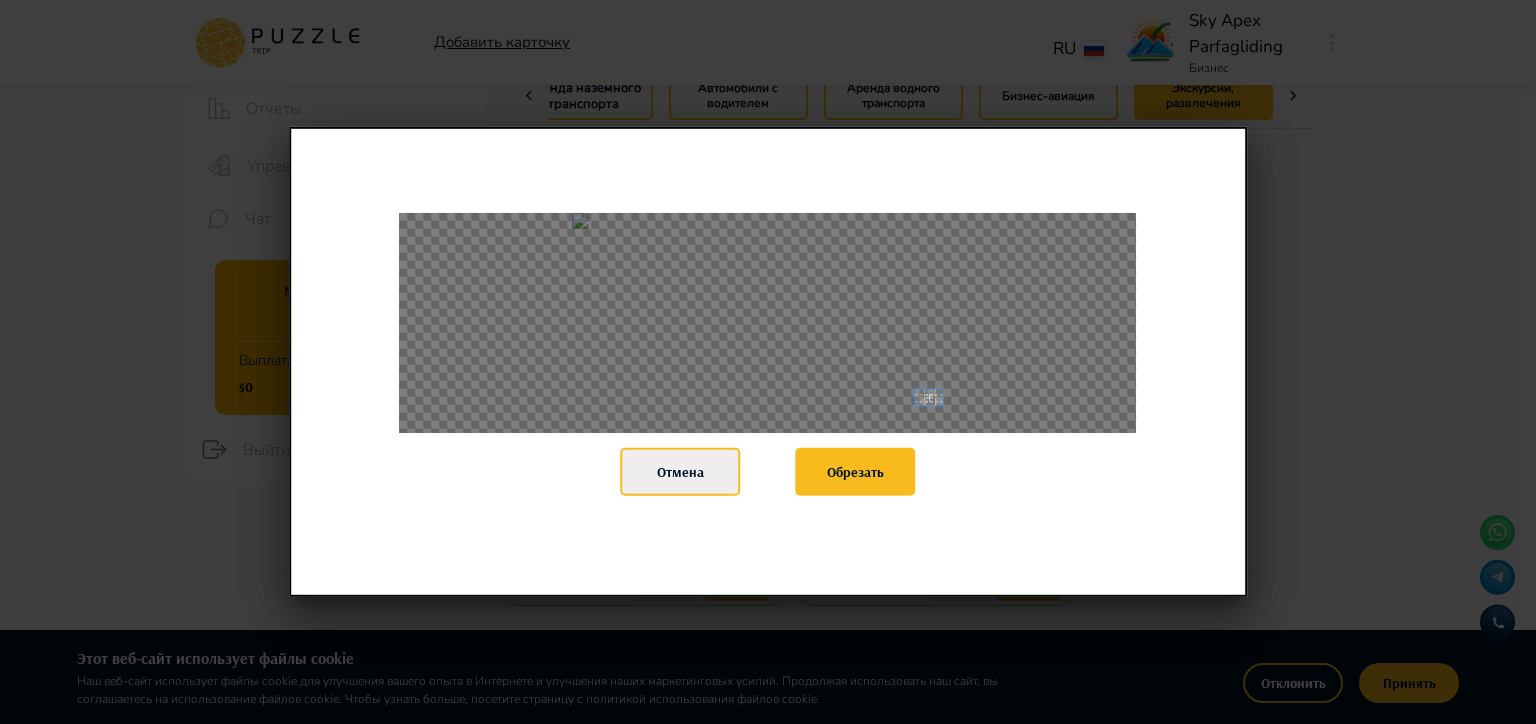click on "Отмена" at bounding box center [681, 472] 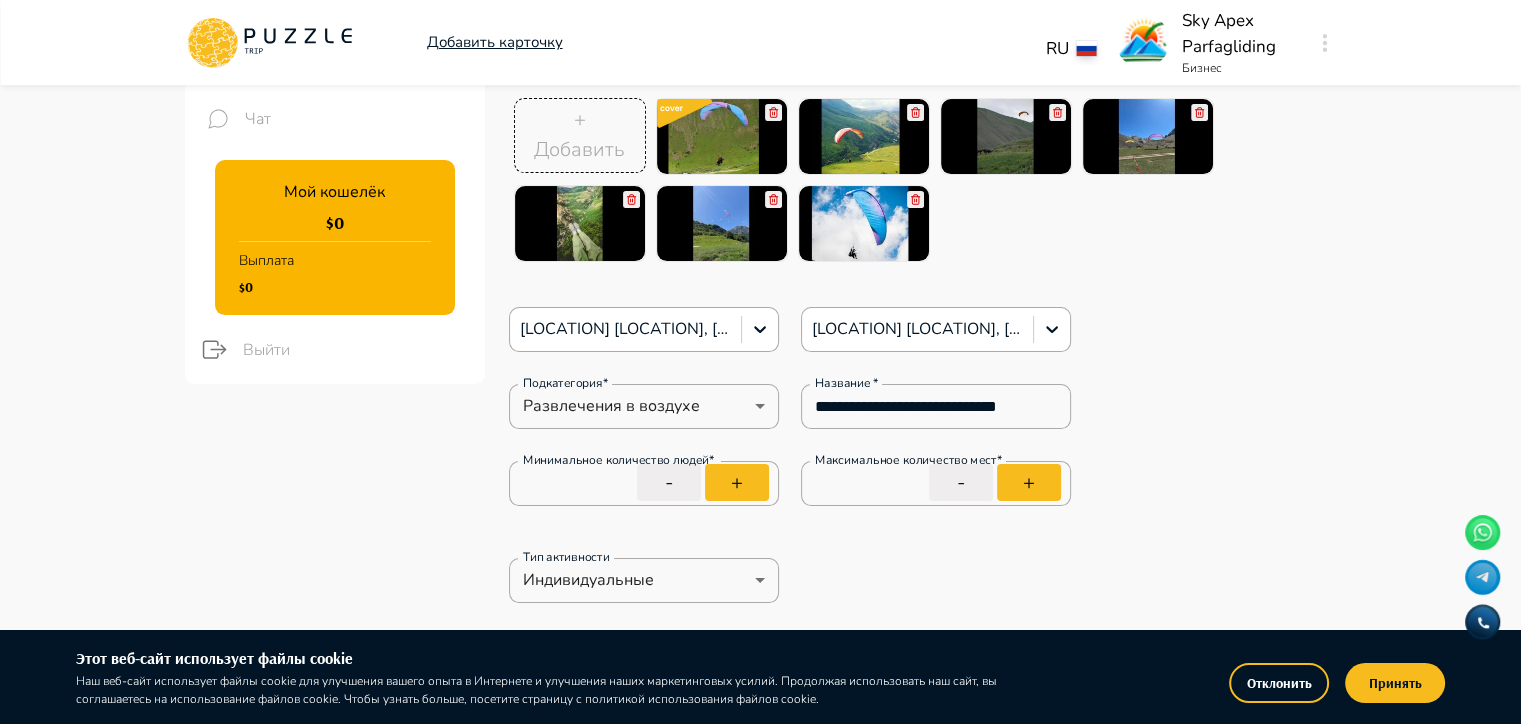 scroll, scrollTop: 100, scrollLeft: 0, axis: vertical 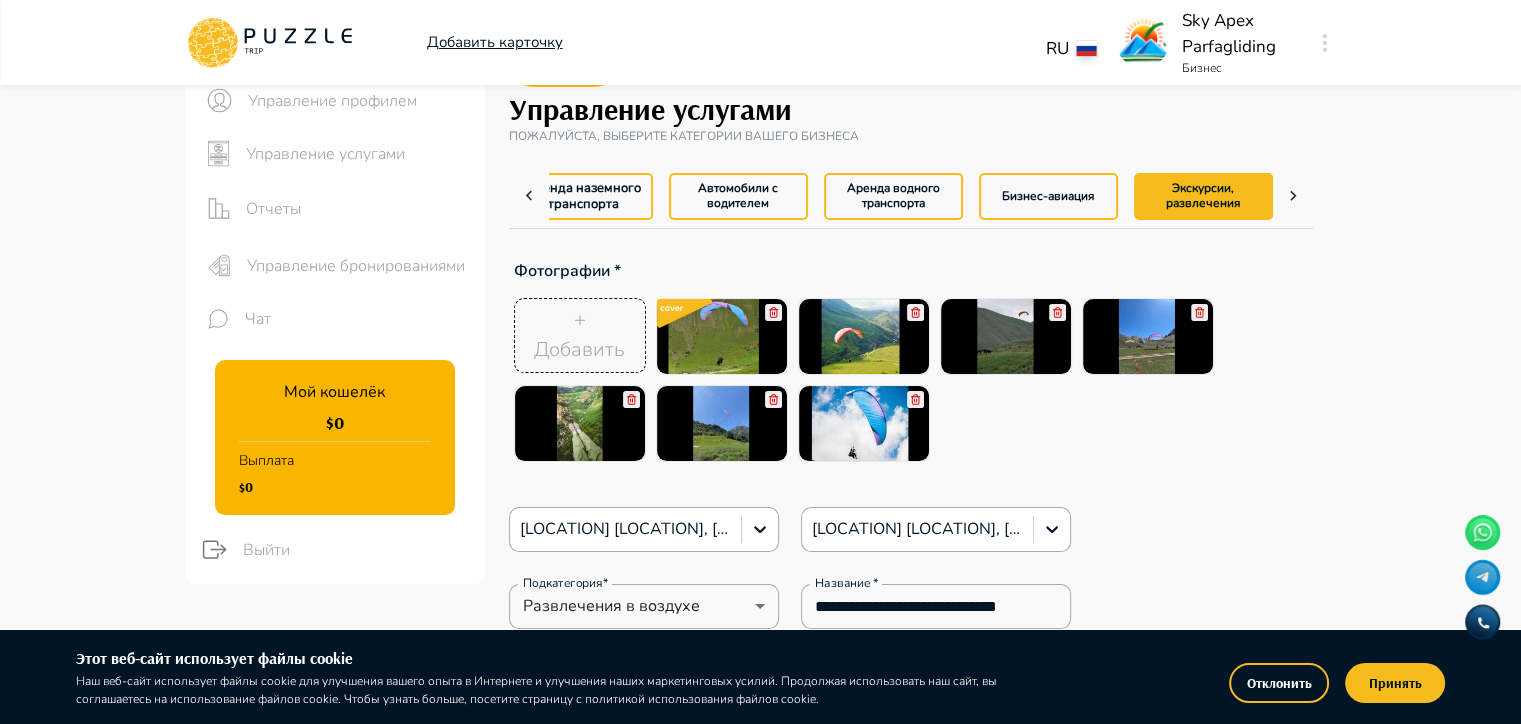 type on "*" 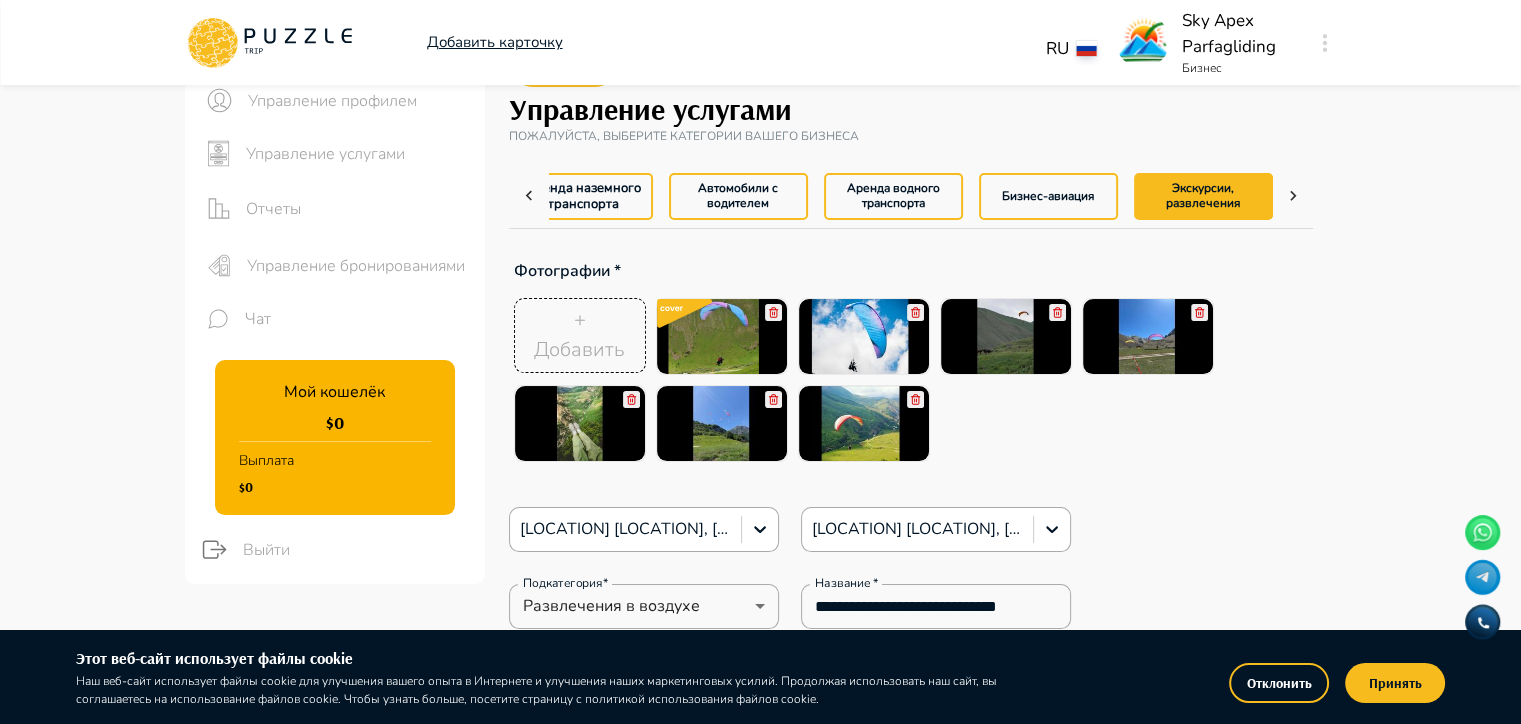 type on "*" 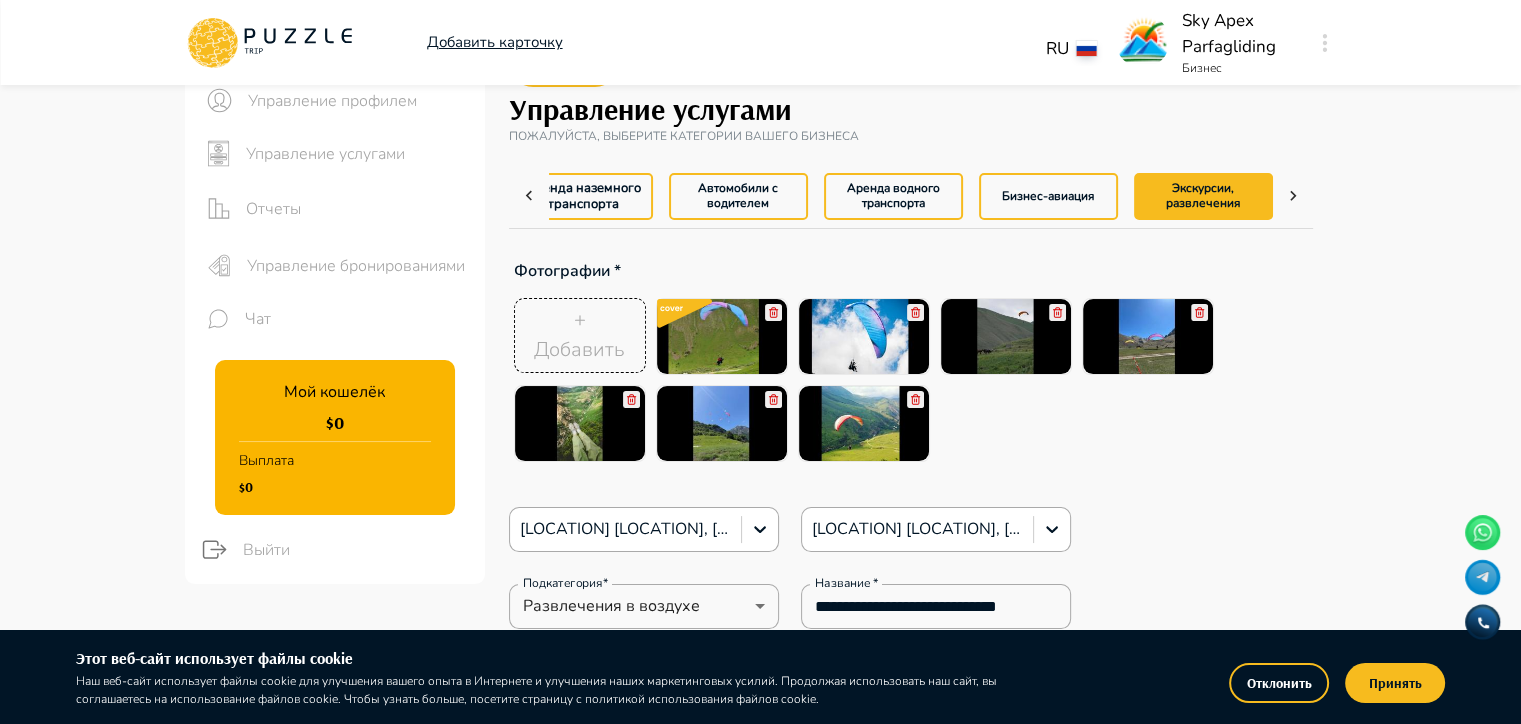 type on "*" 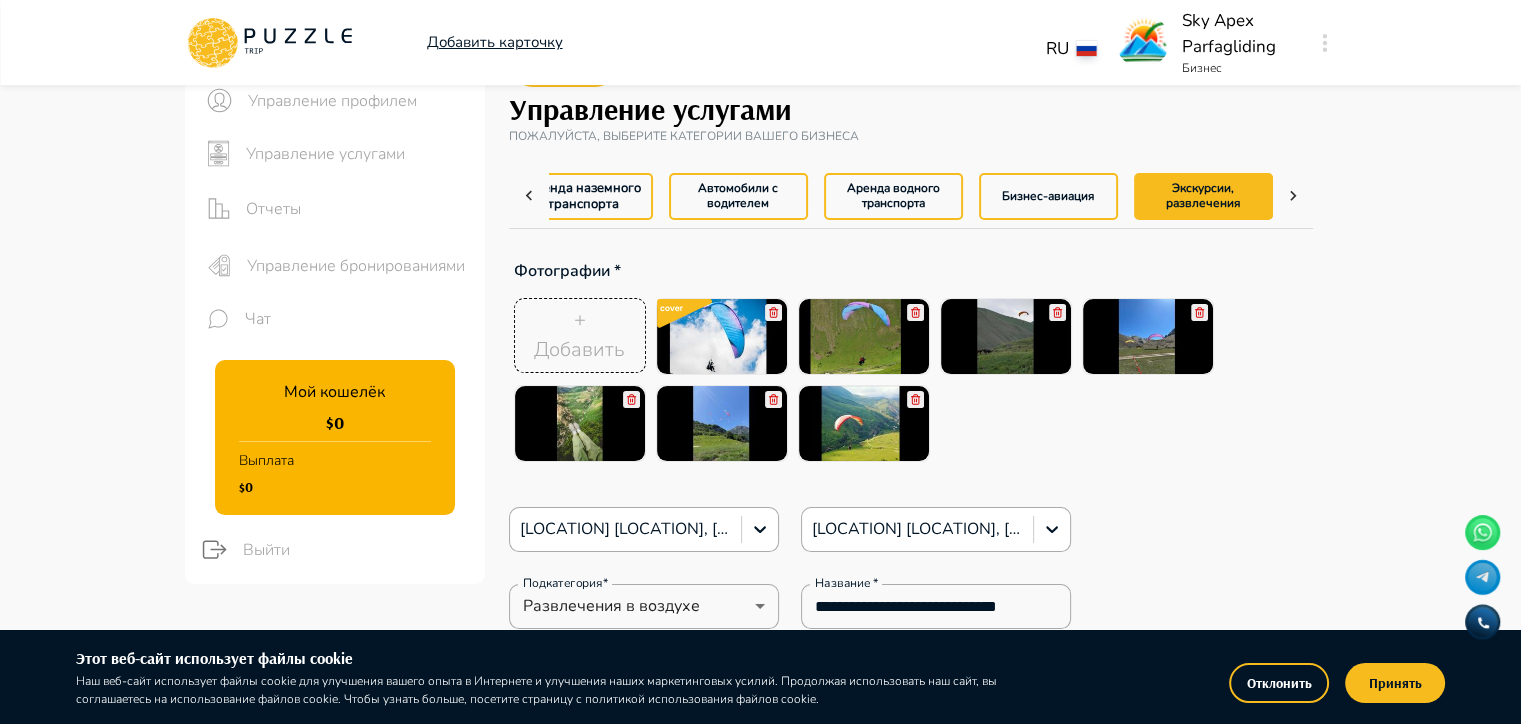 type on "*" 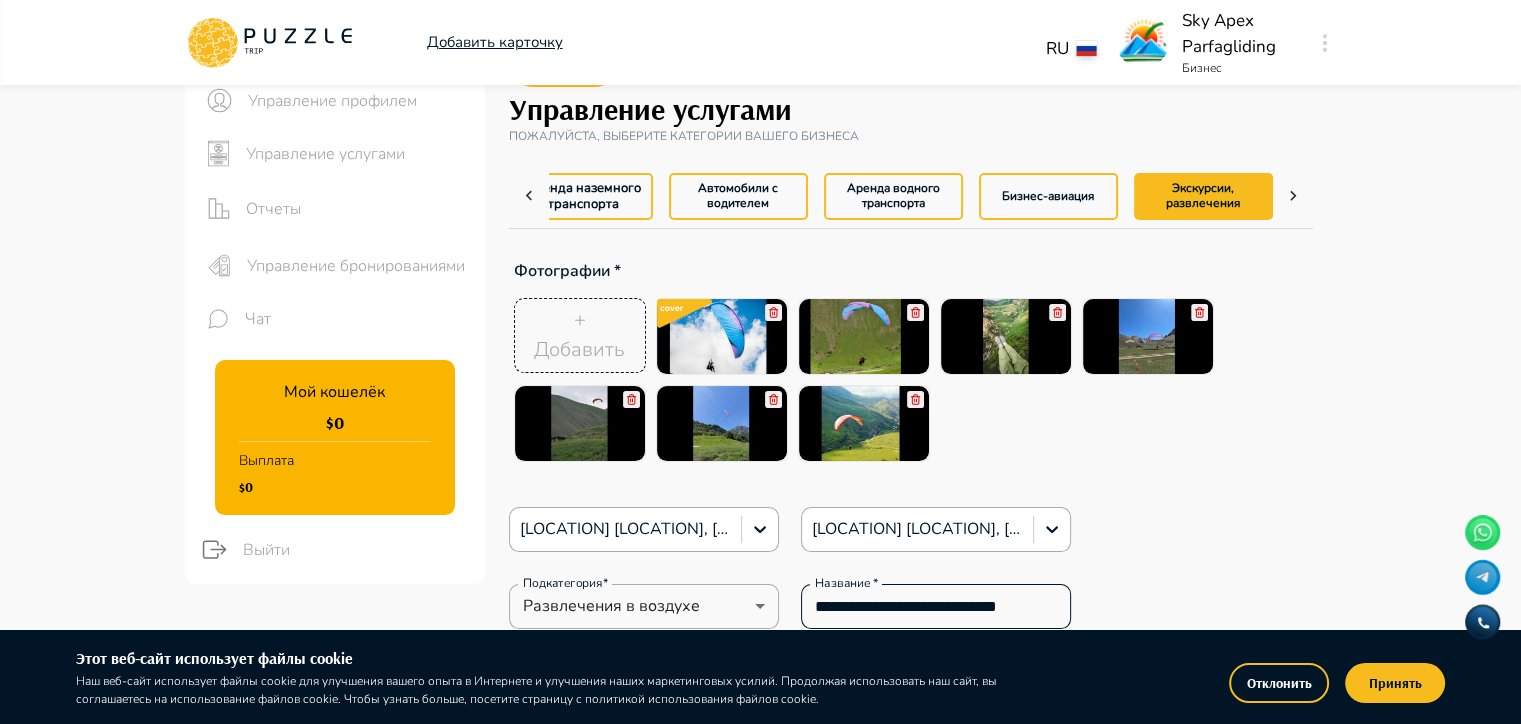 type on "*" 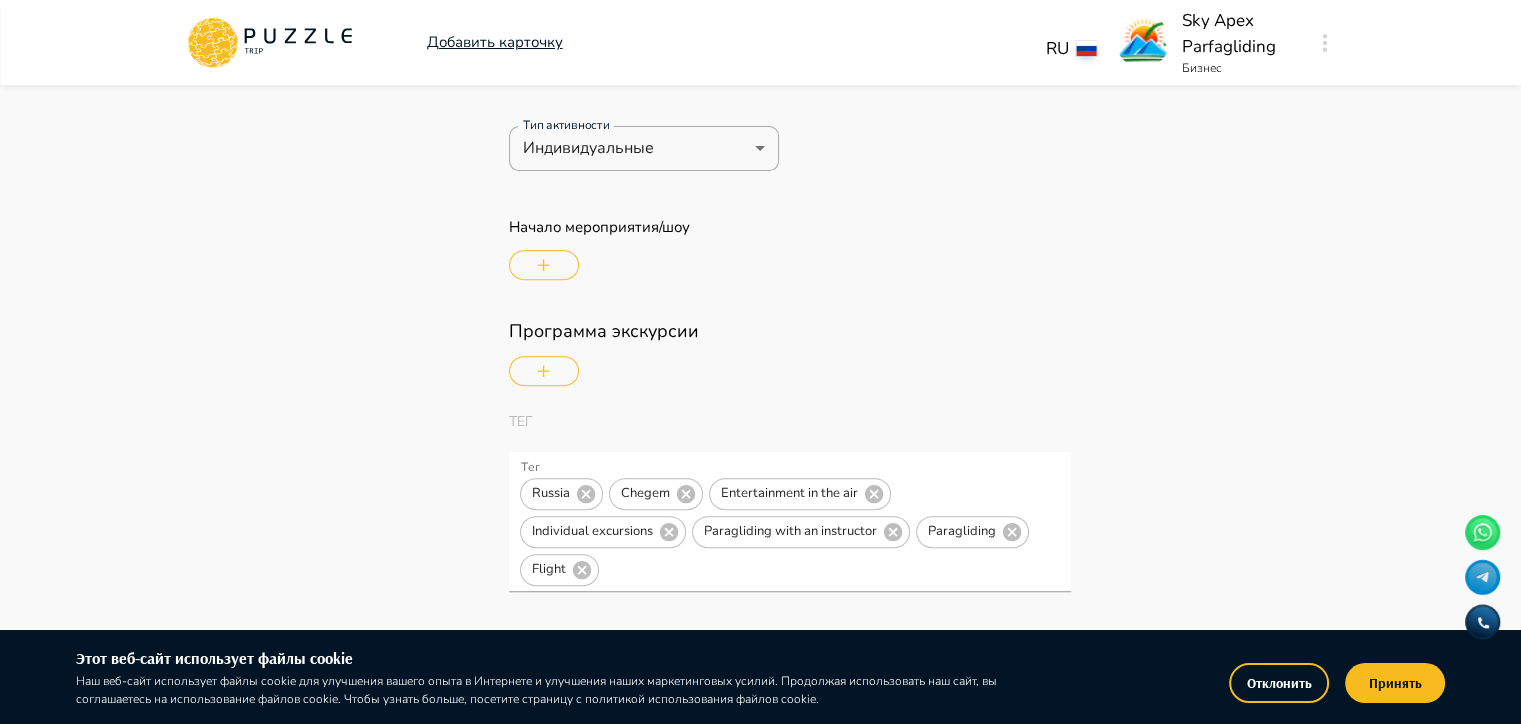scroll, scrollTop: 700, scrollLeft: 0, axis: vertical 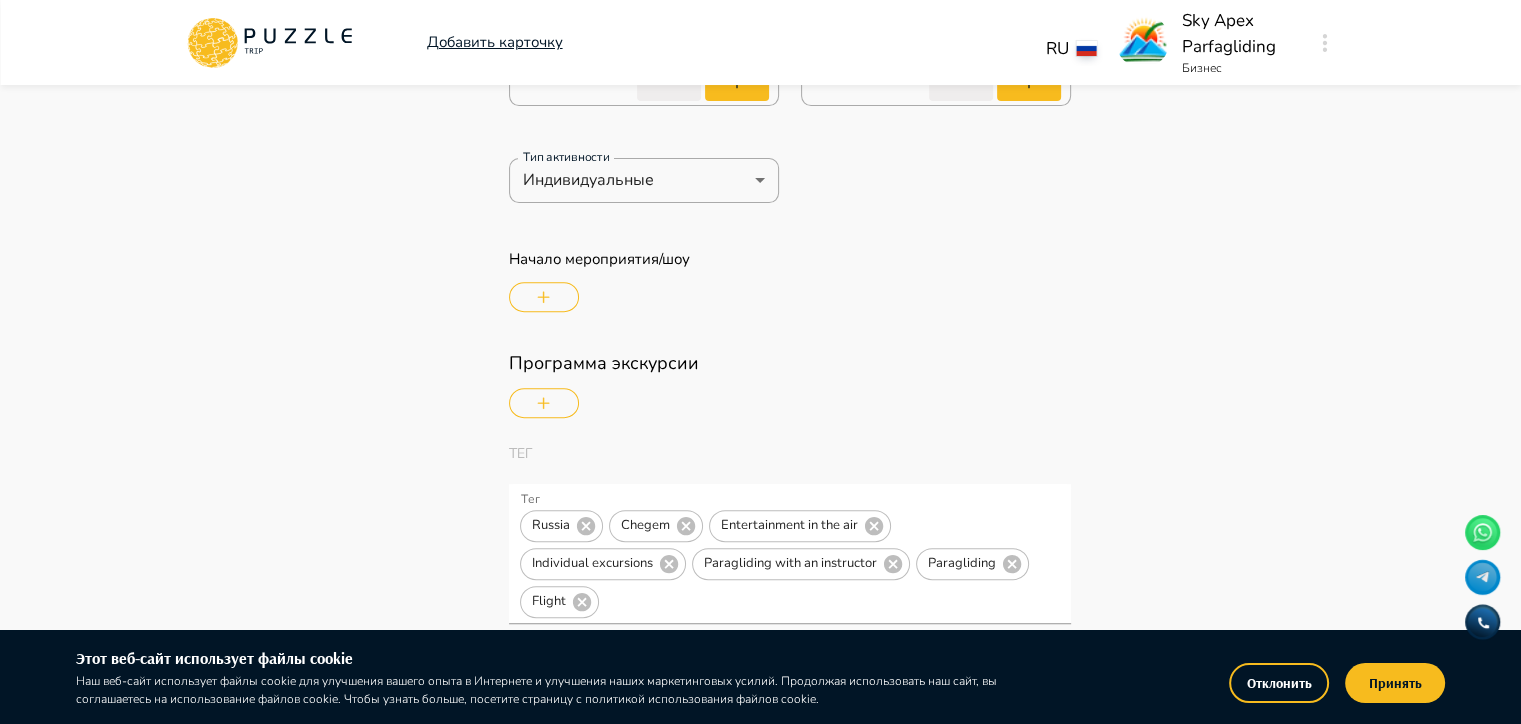 click at bounding box center [544, 297] 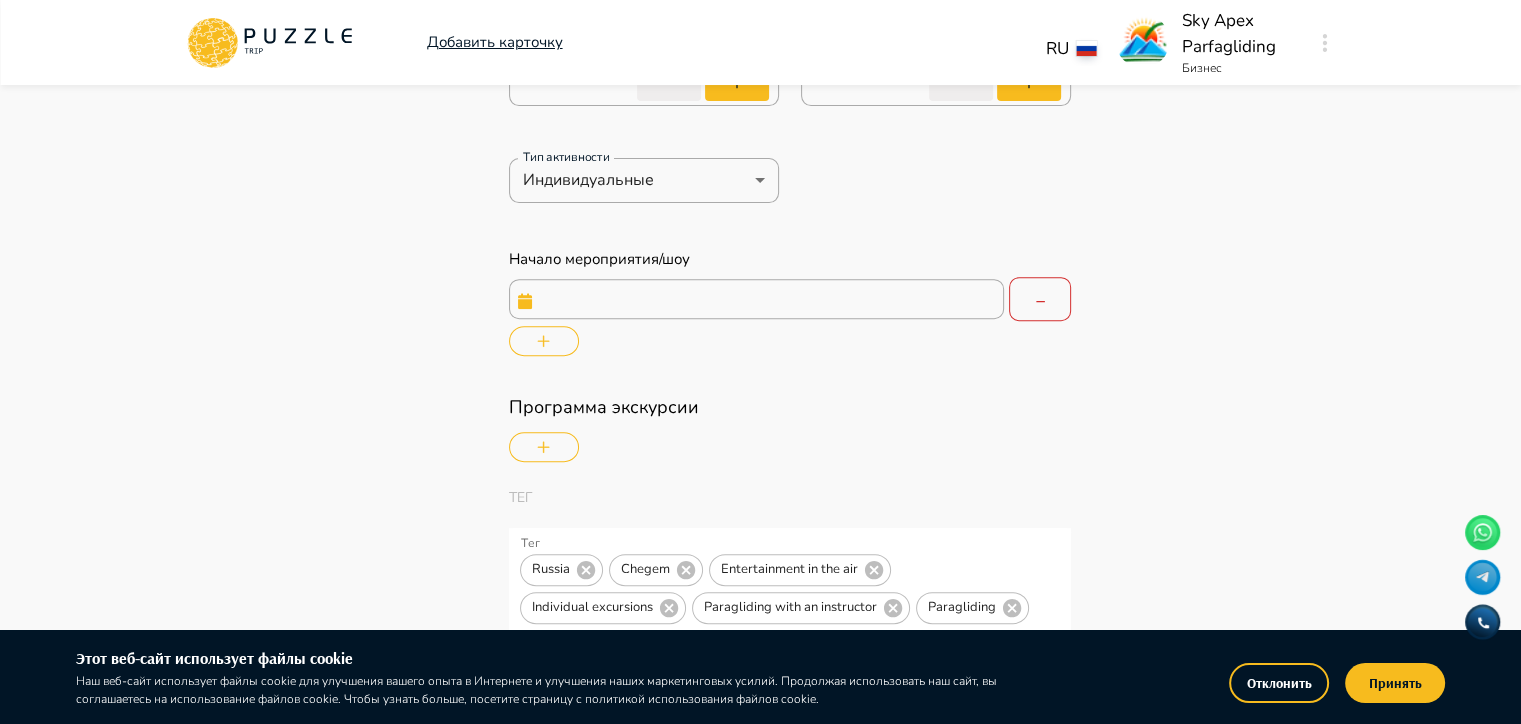 click at bounding box center [757, 299] 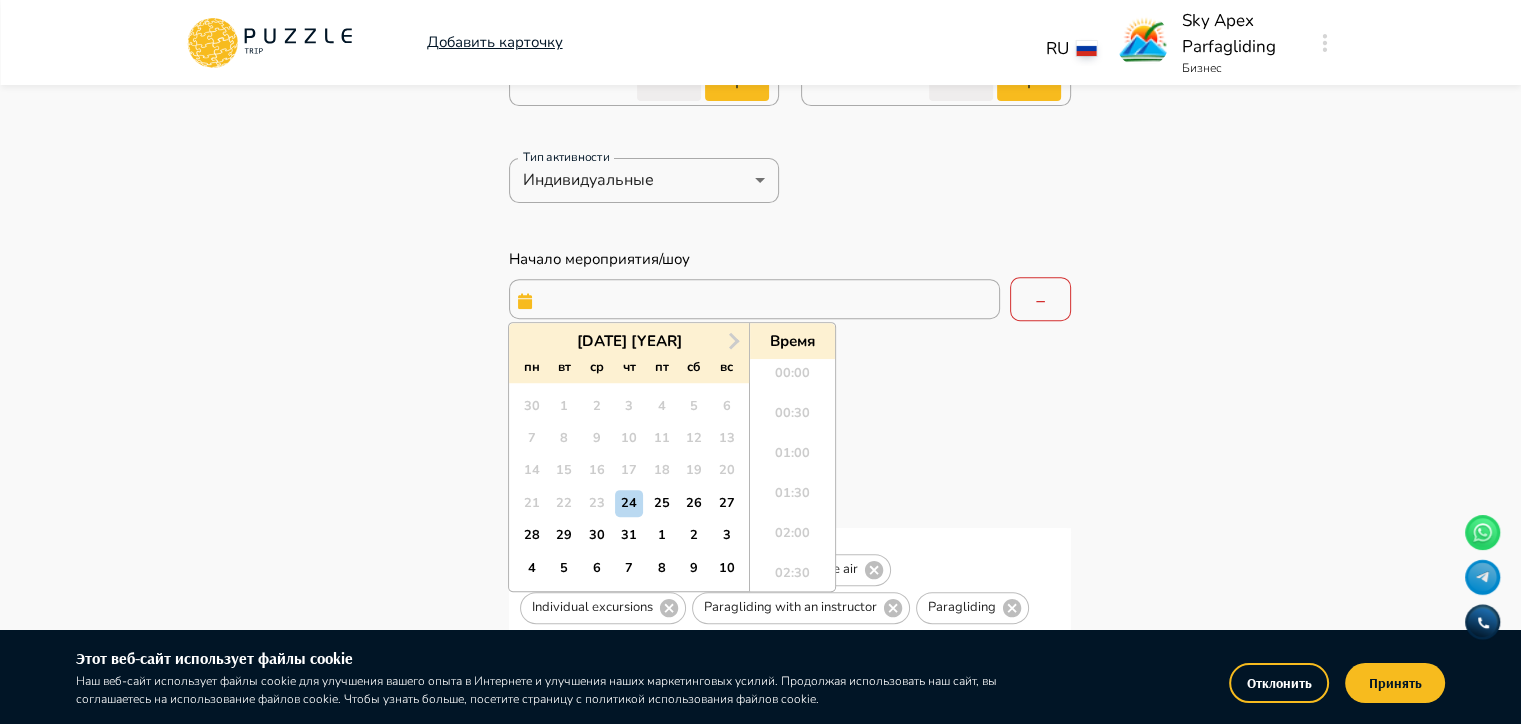 scroll, scrollTop: 1184, scrollLeft: 0, axis: vertical 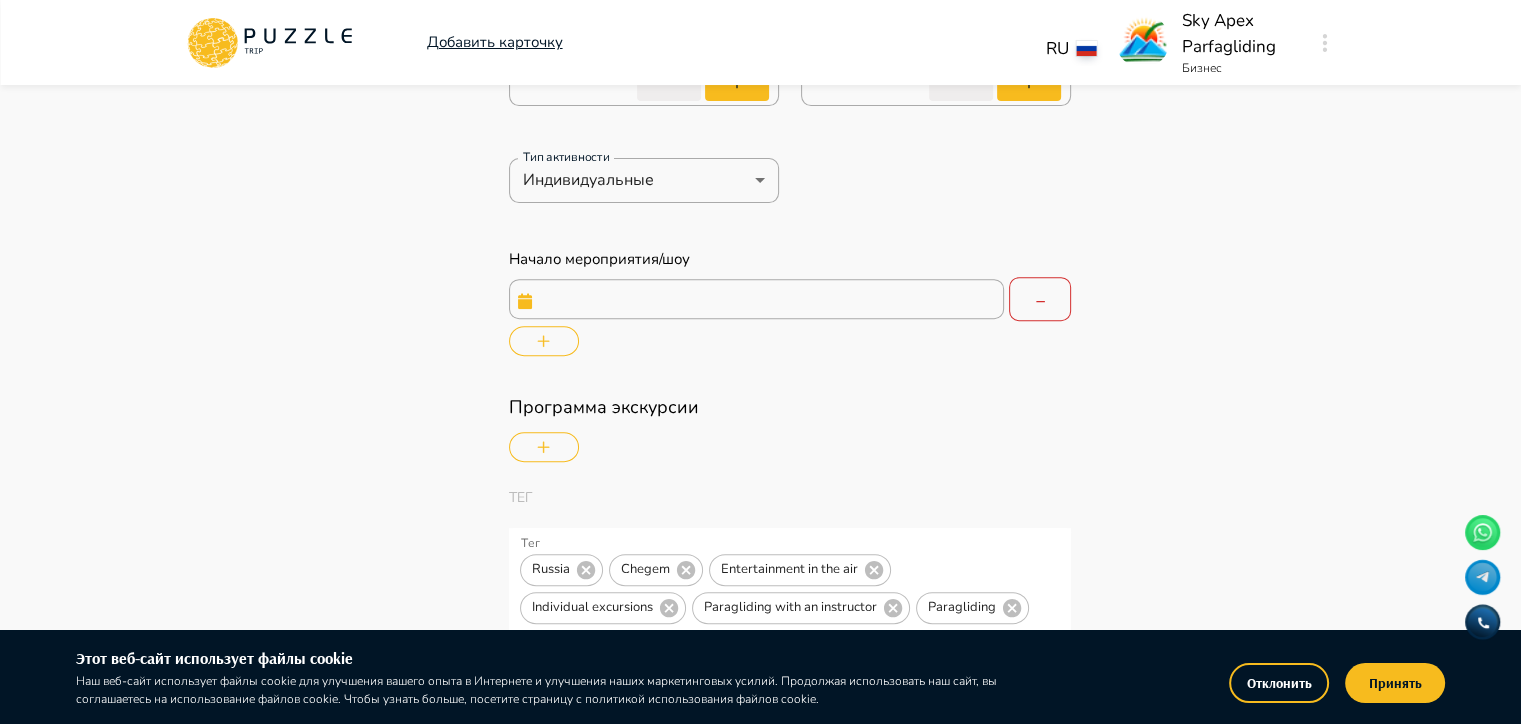 click at bounding box center (790, 447) 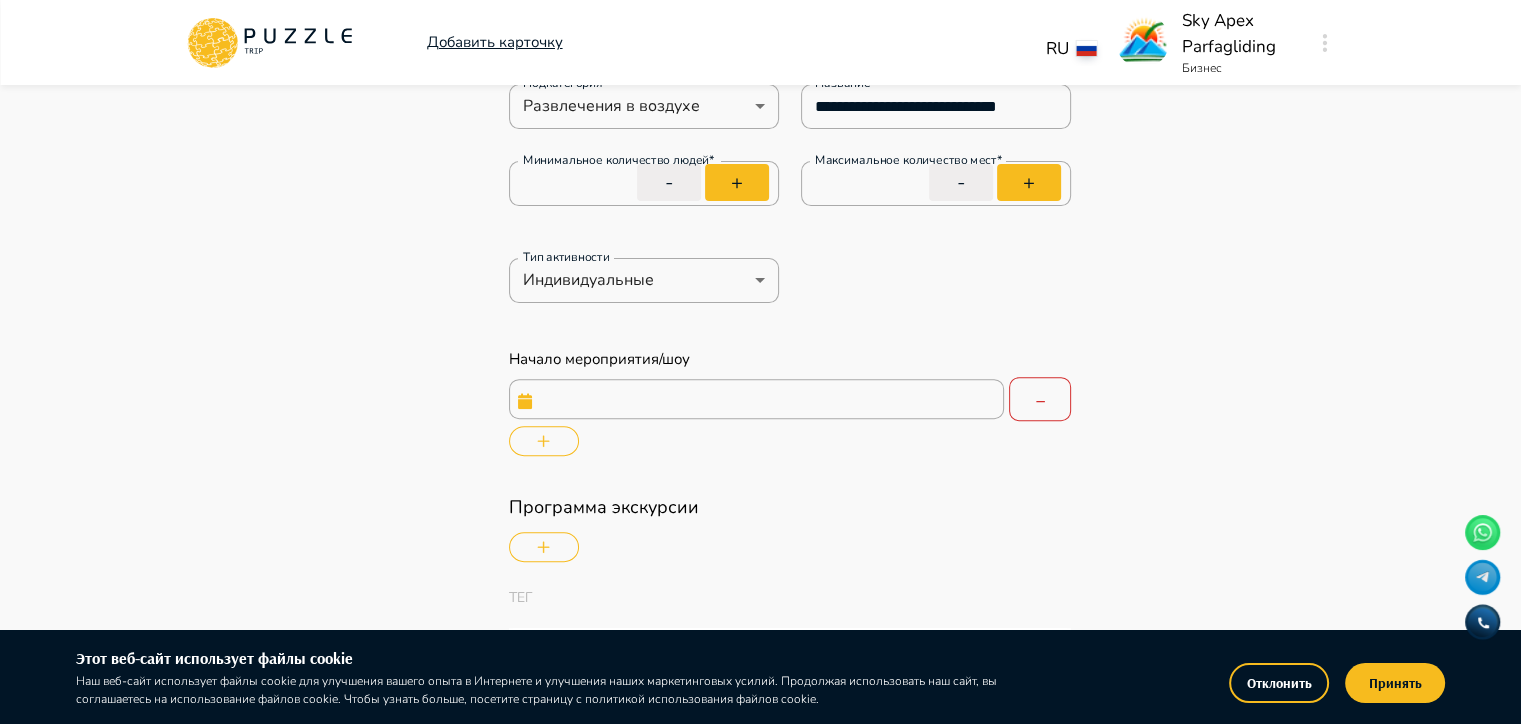 click 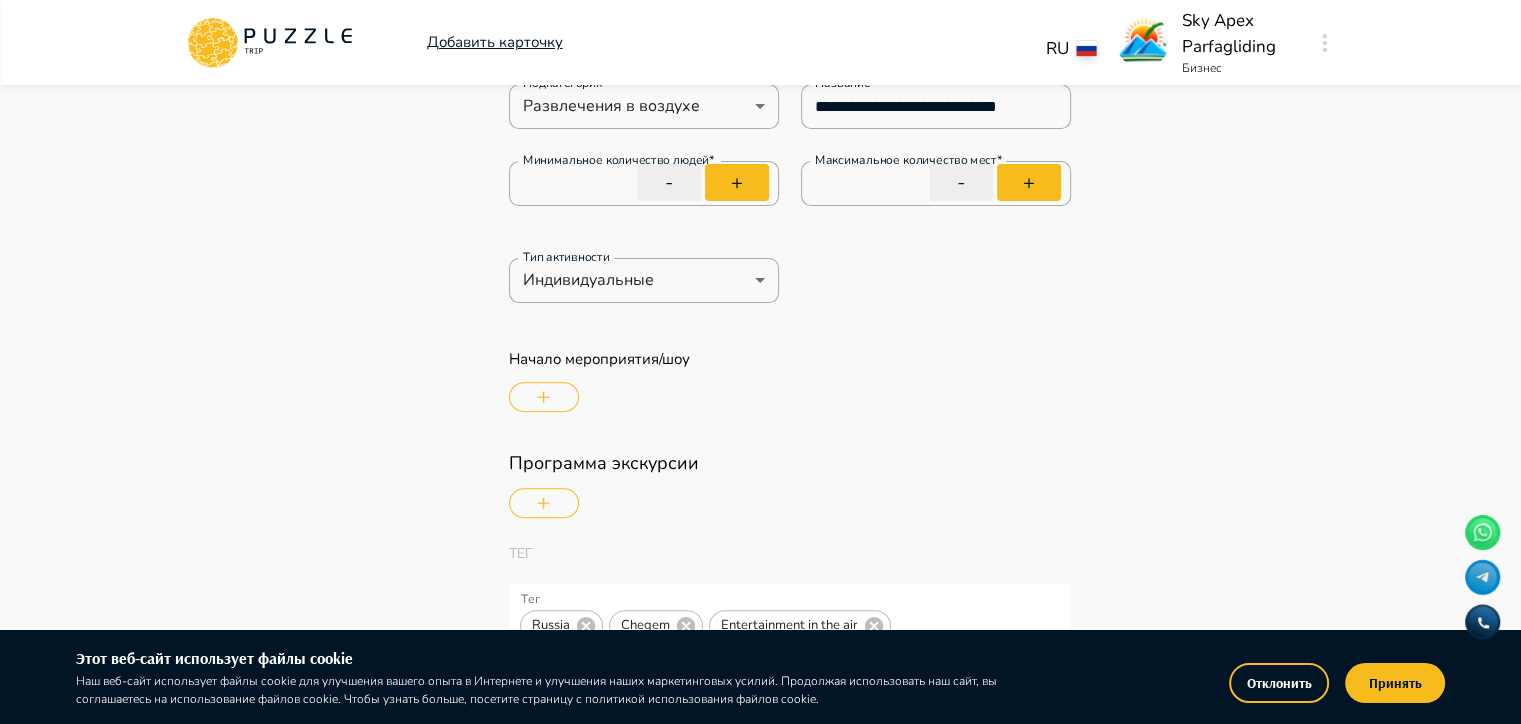 type on "*" 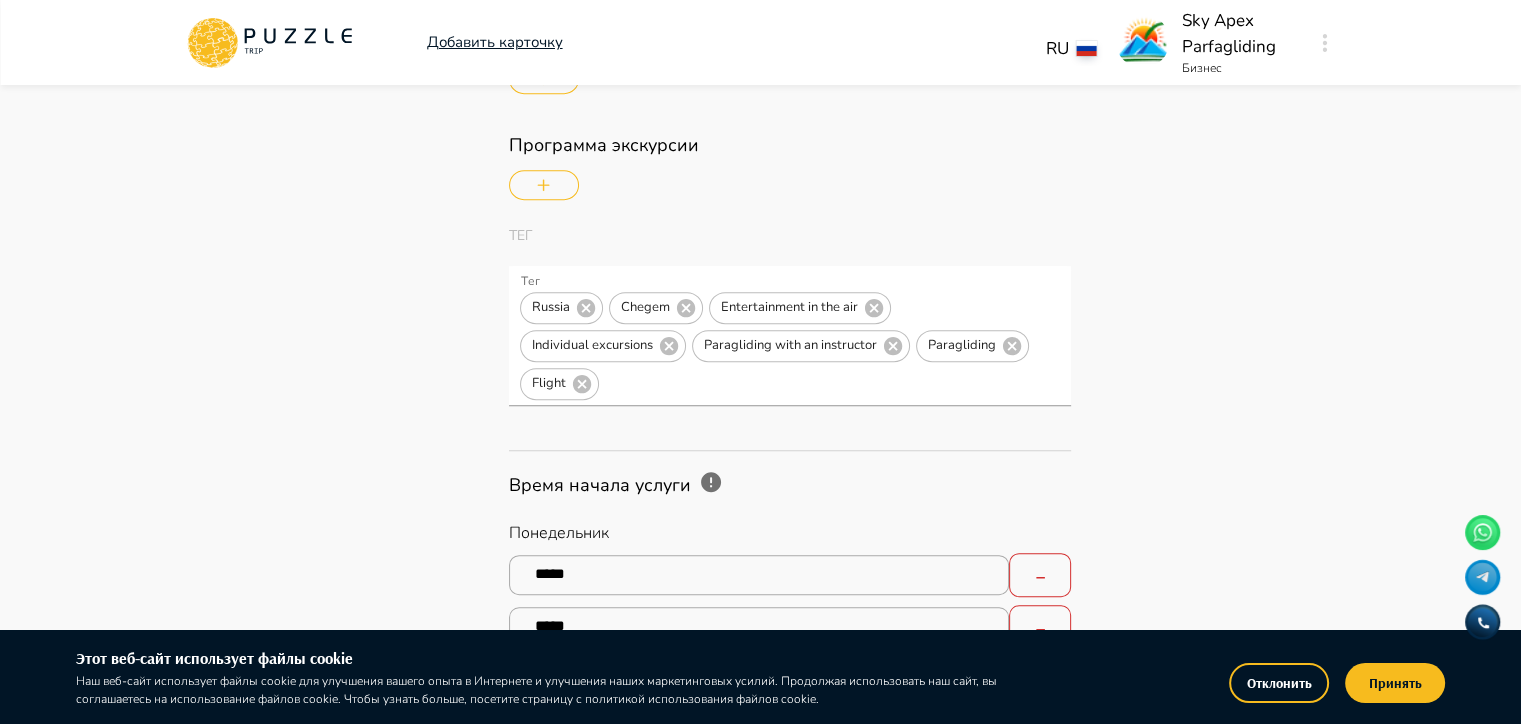 scroll, scrollTop: 1000, scrollLeft: 0, axis: vertical 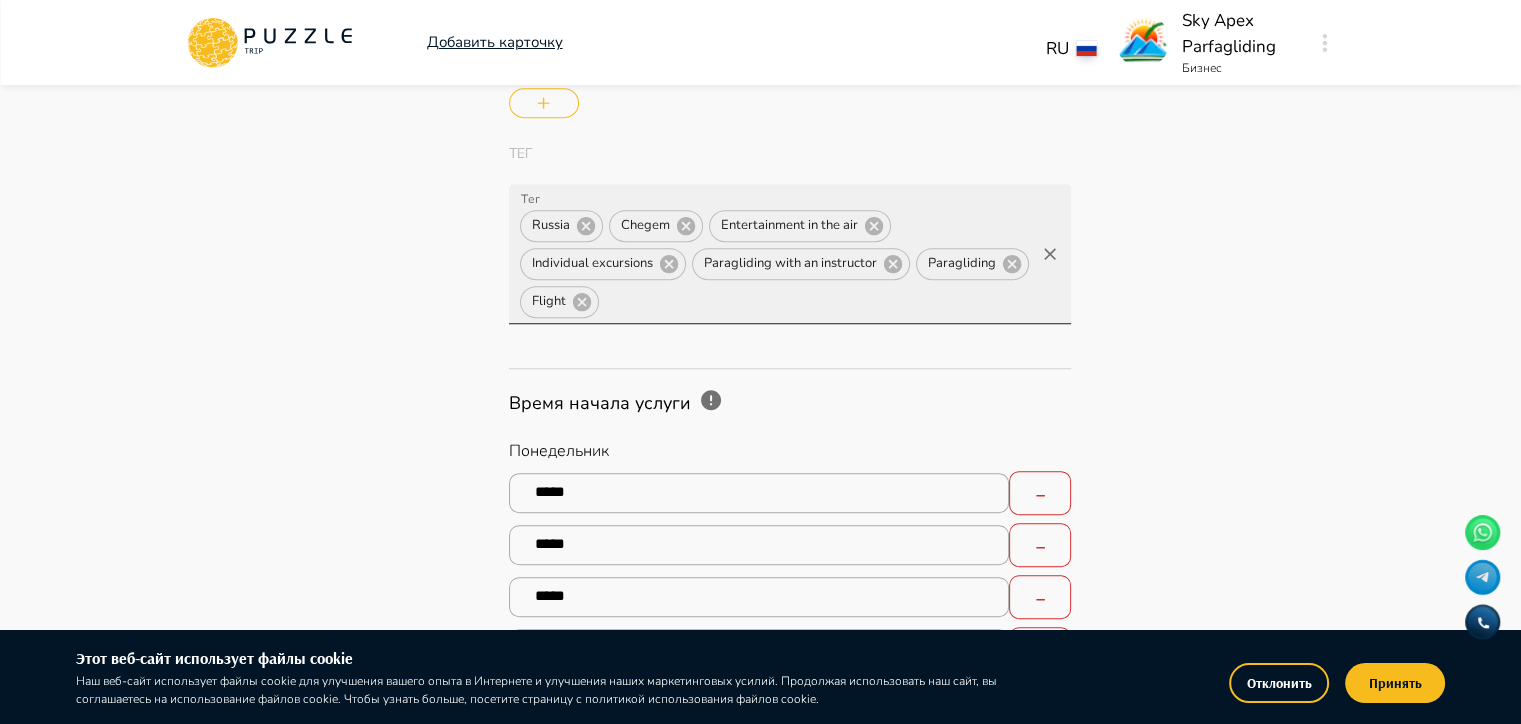 click on "Тег" at bounding box center [817, 301] 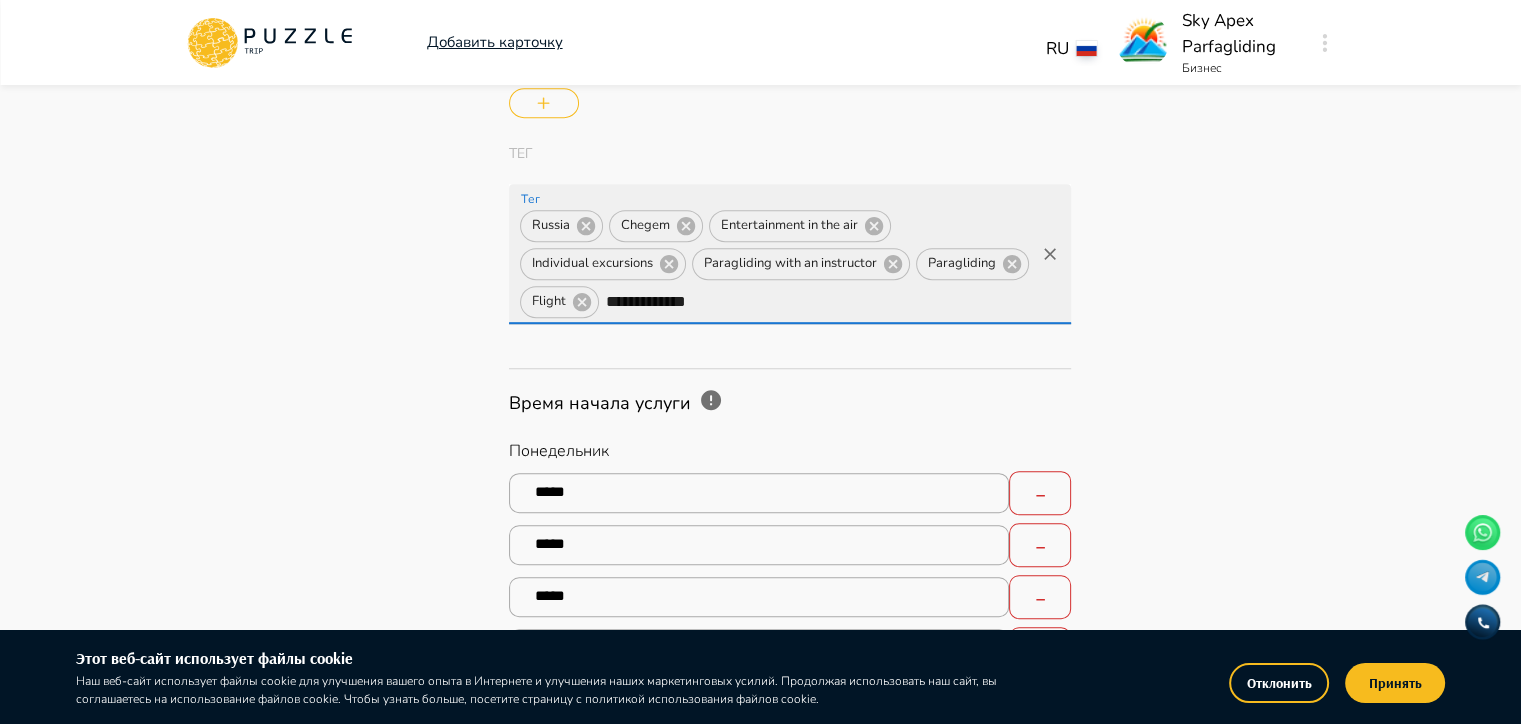 type on "**********" 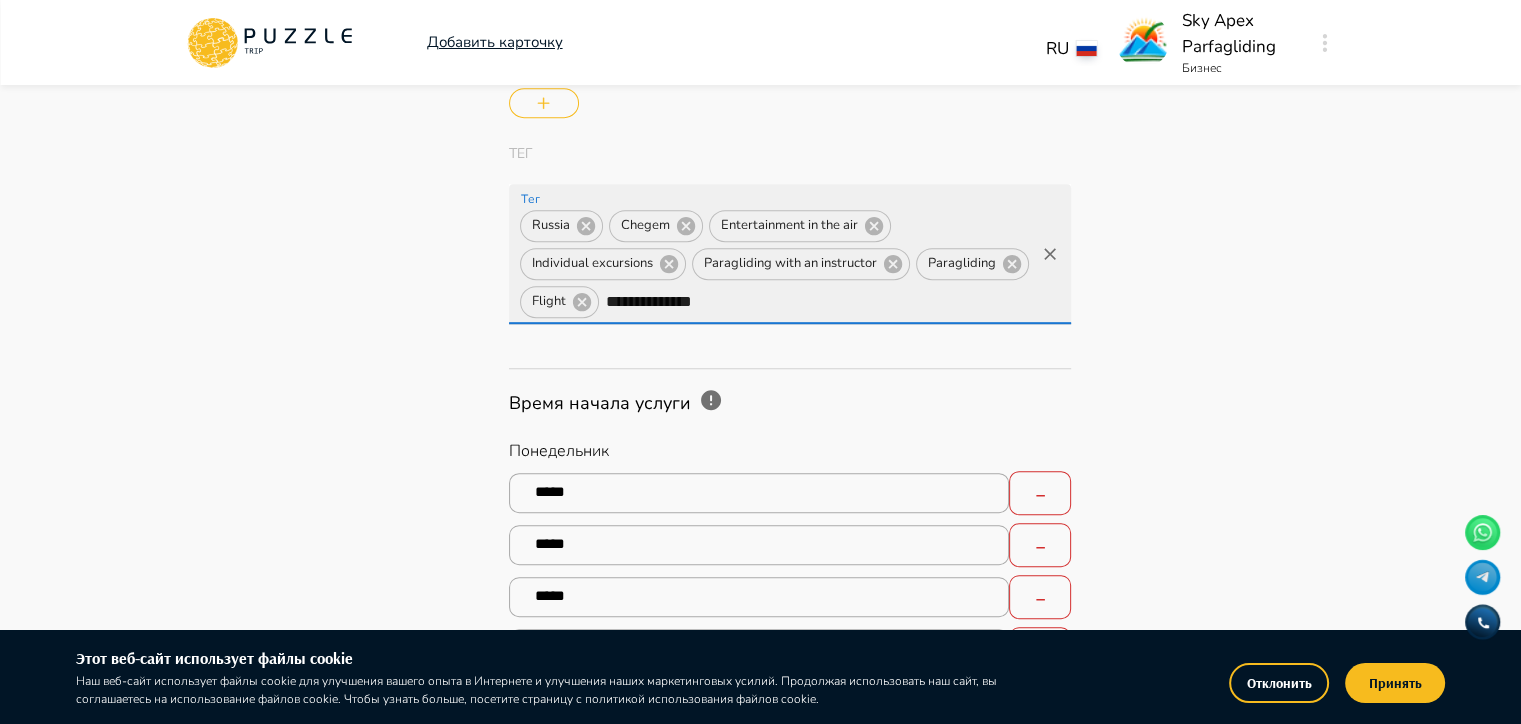 type 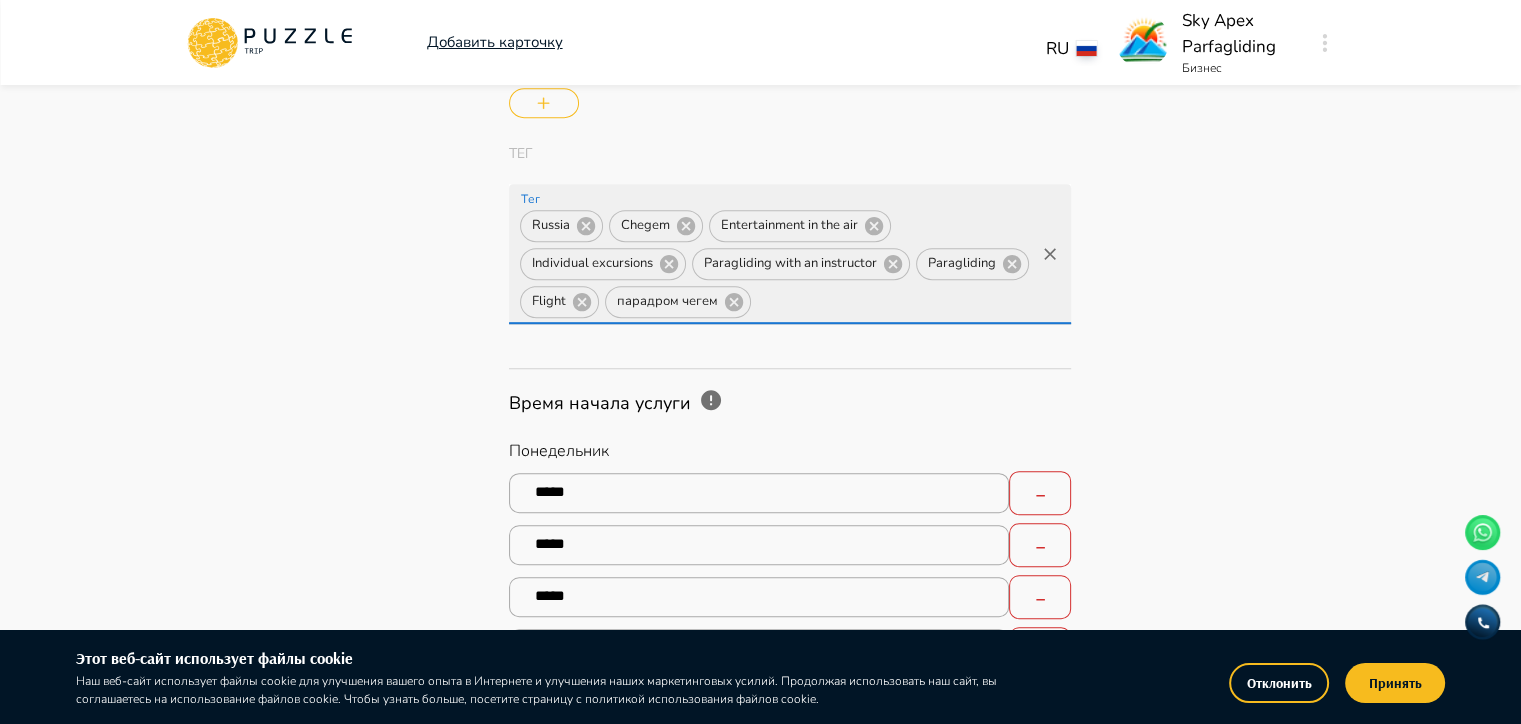type on "*" 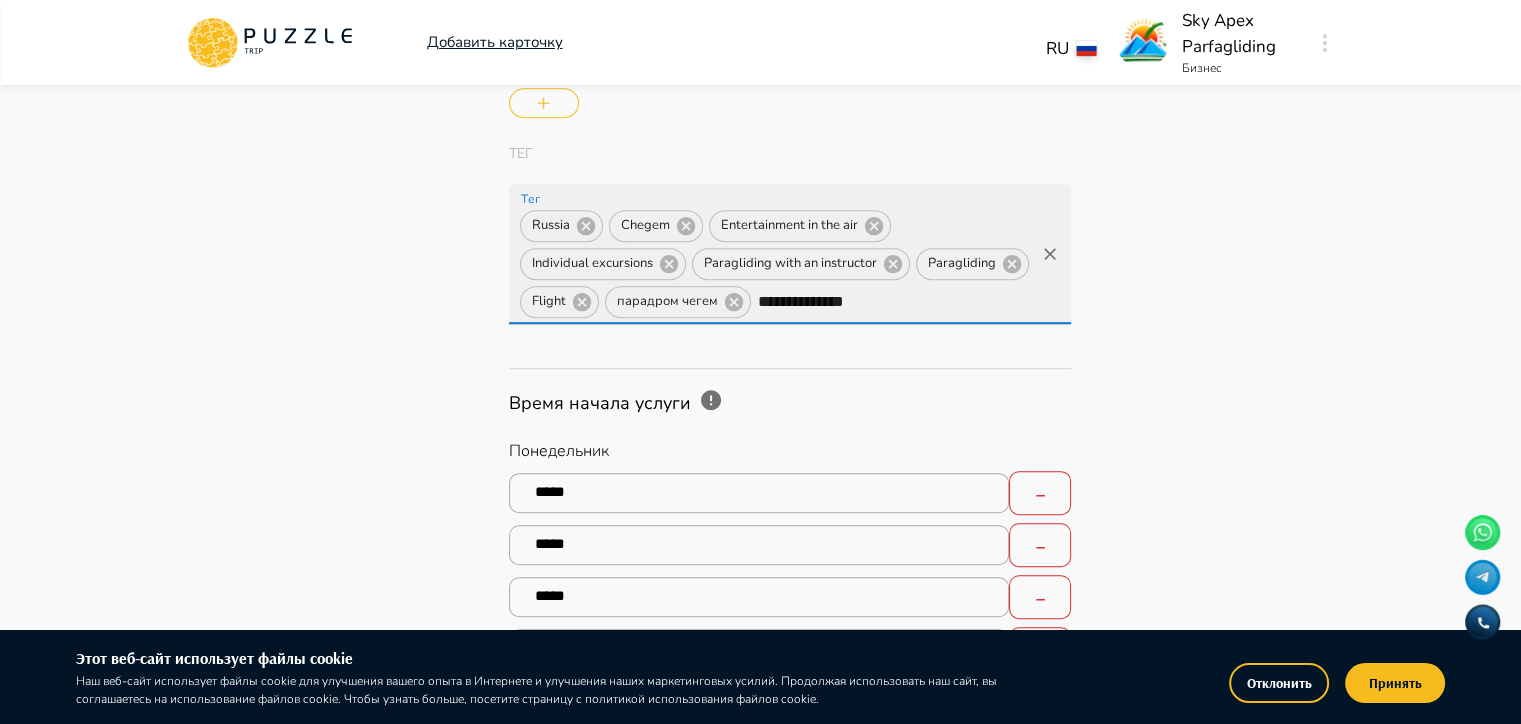type on "**********" 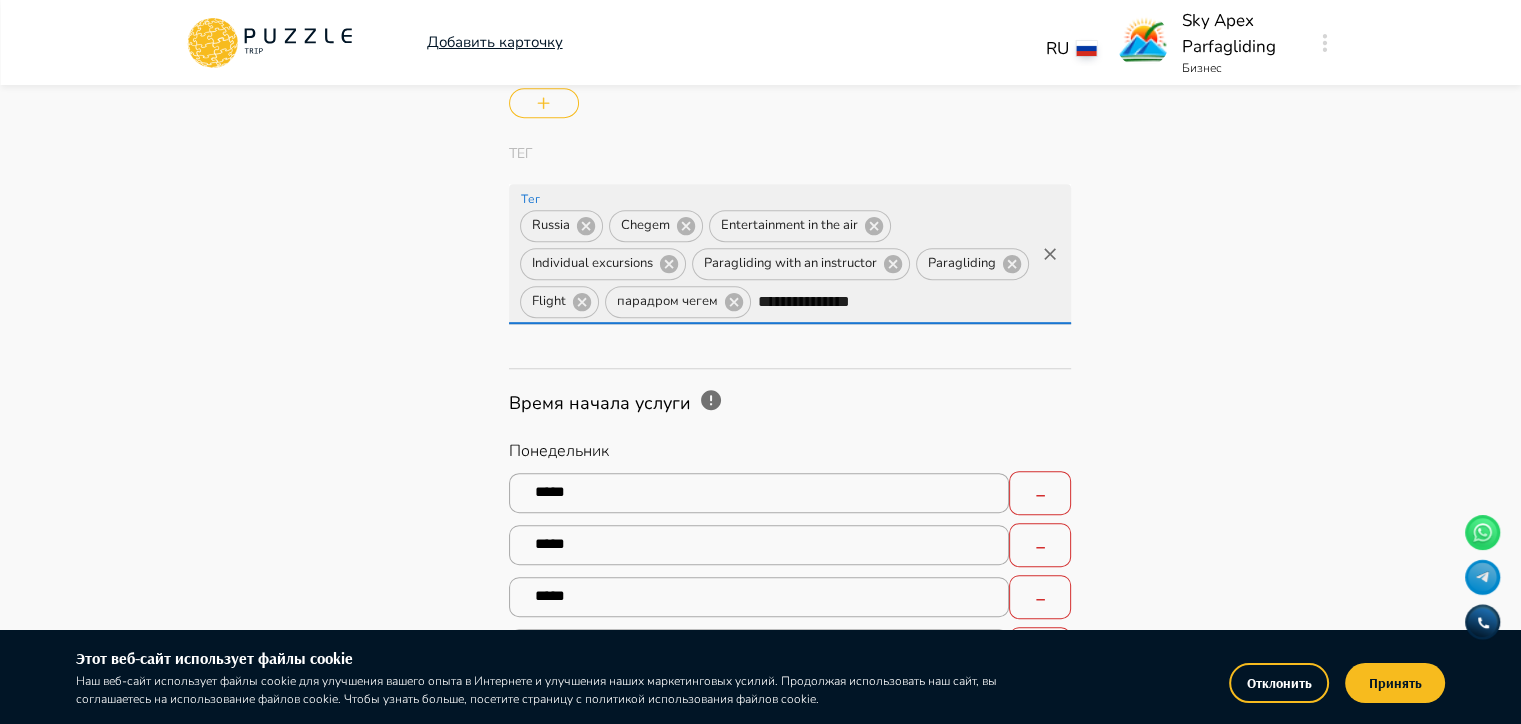 type 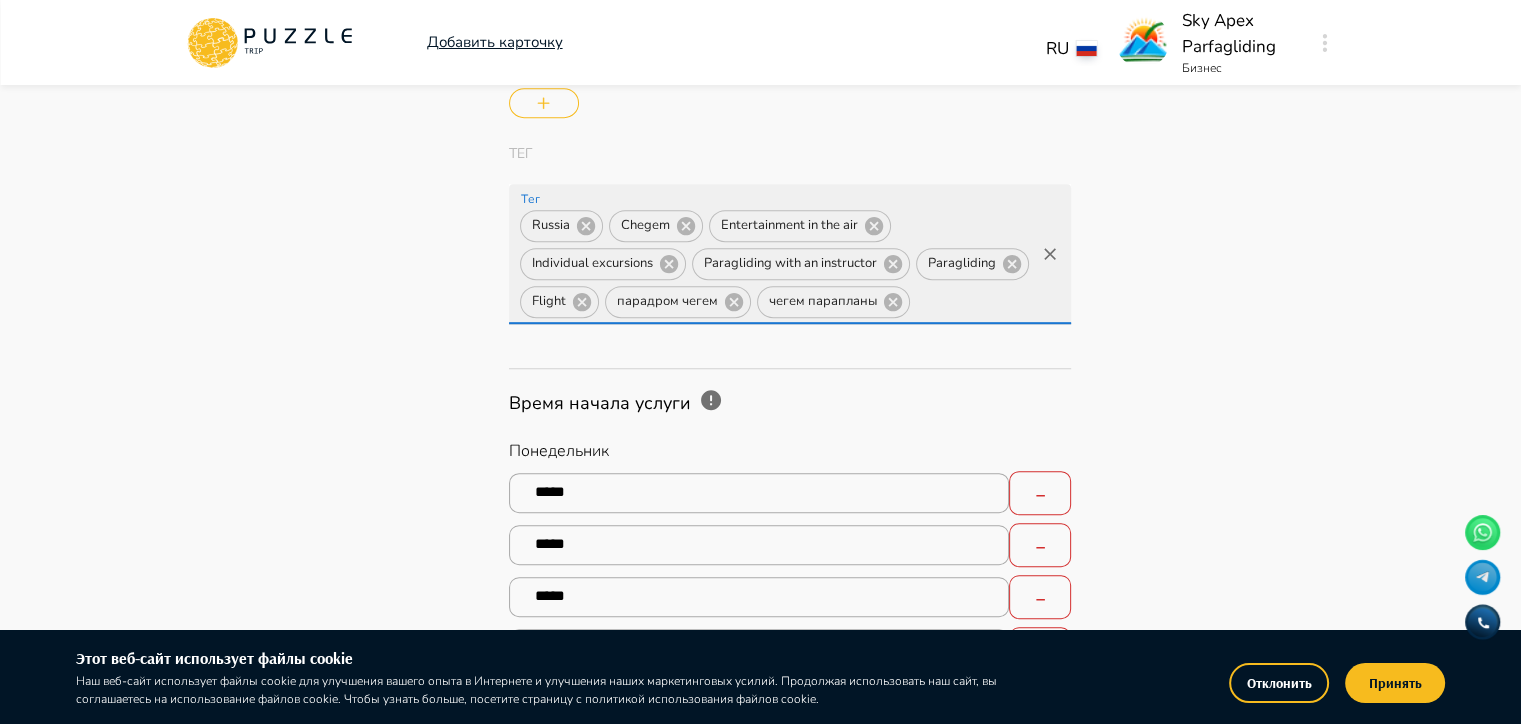 type on "*" 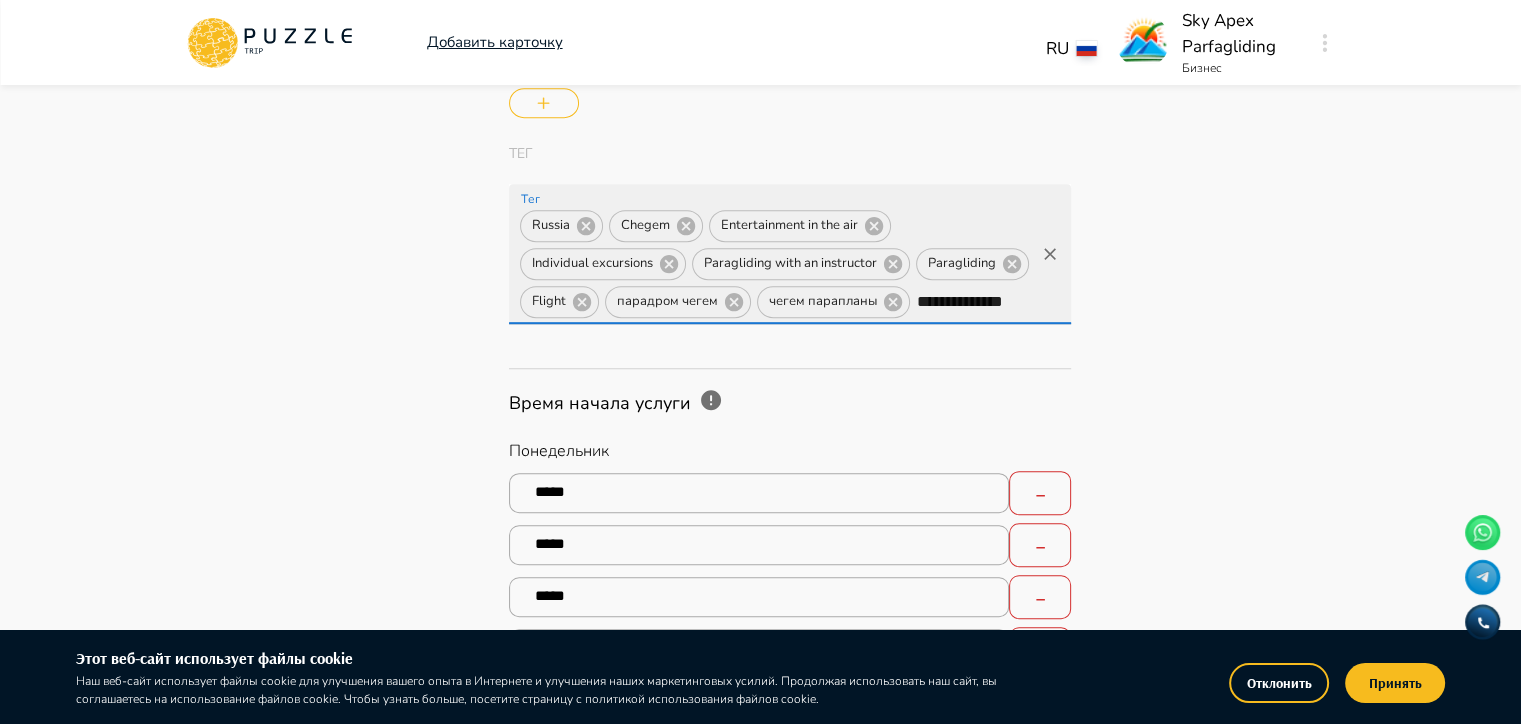 scroll, scrollTop: 0, scrollLeft: 13, axis: horizontal 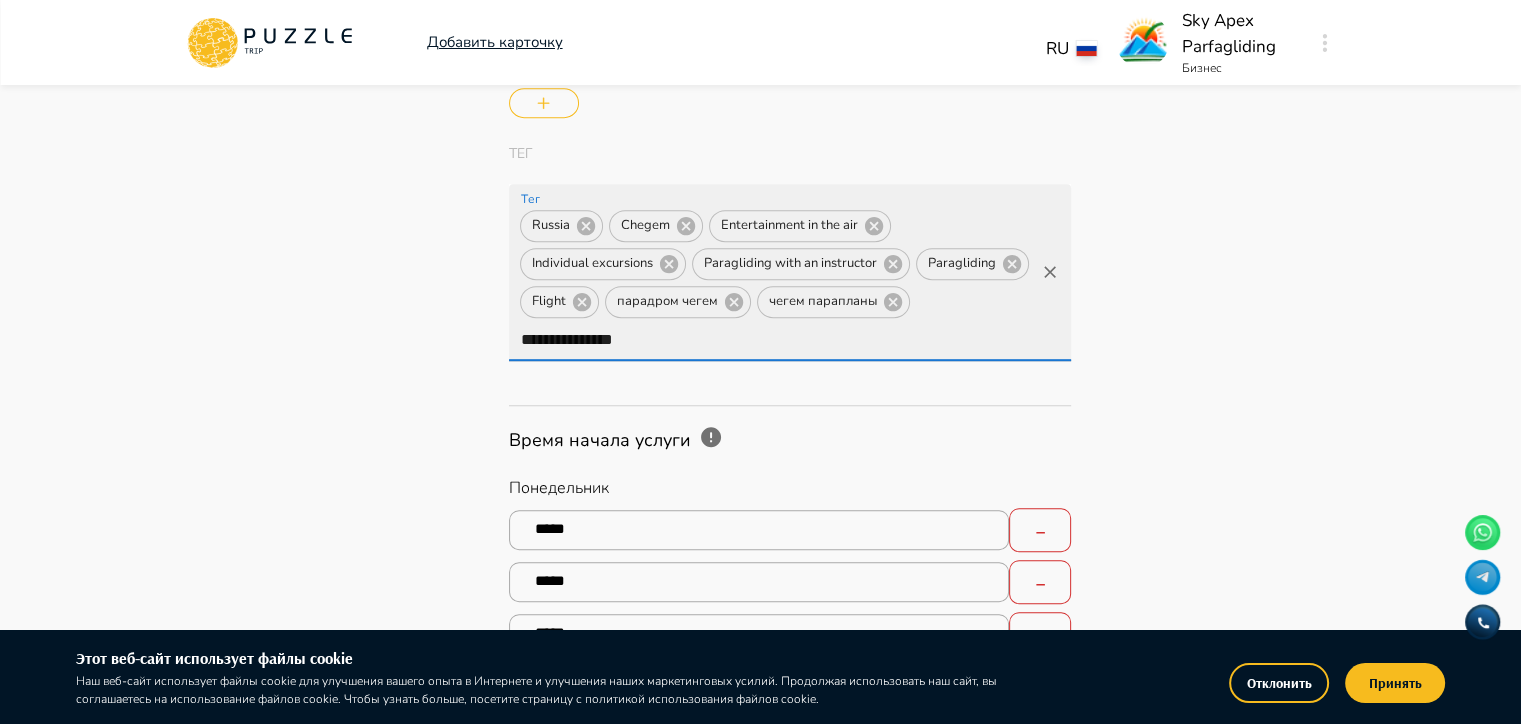 type 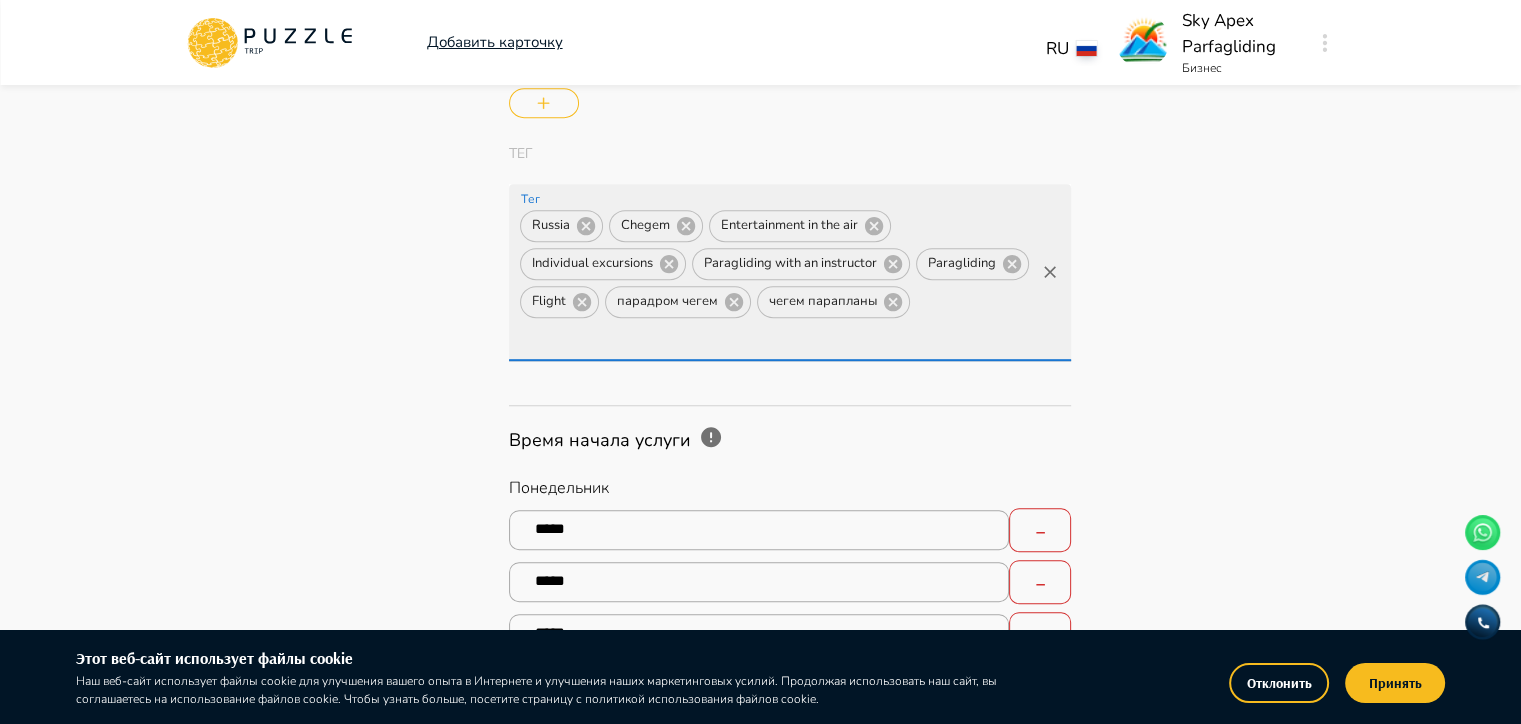 type on "*" 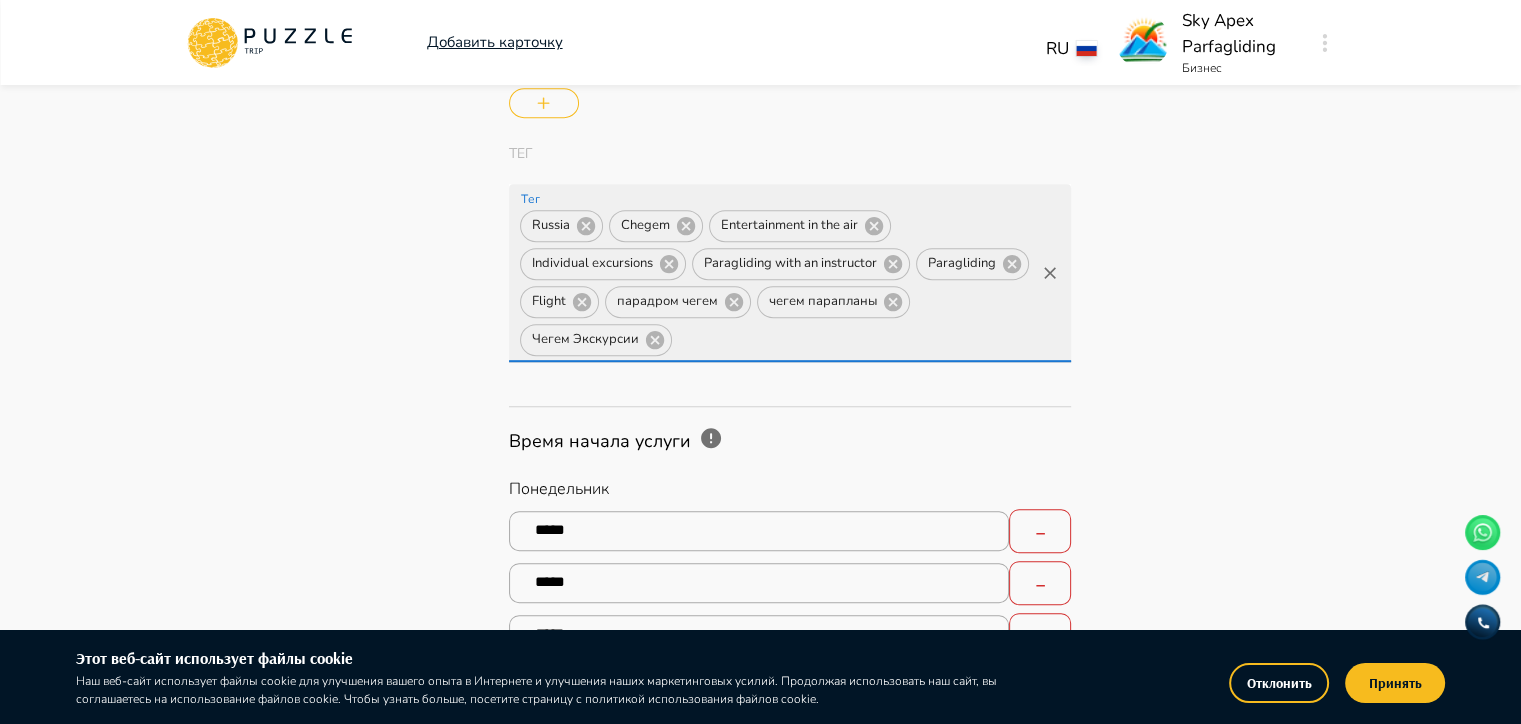scroll, scrollTop: 0, scrollLeft: 0, axis: both 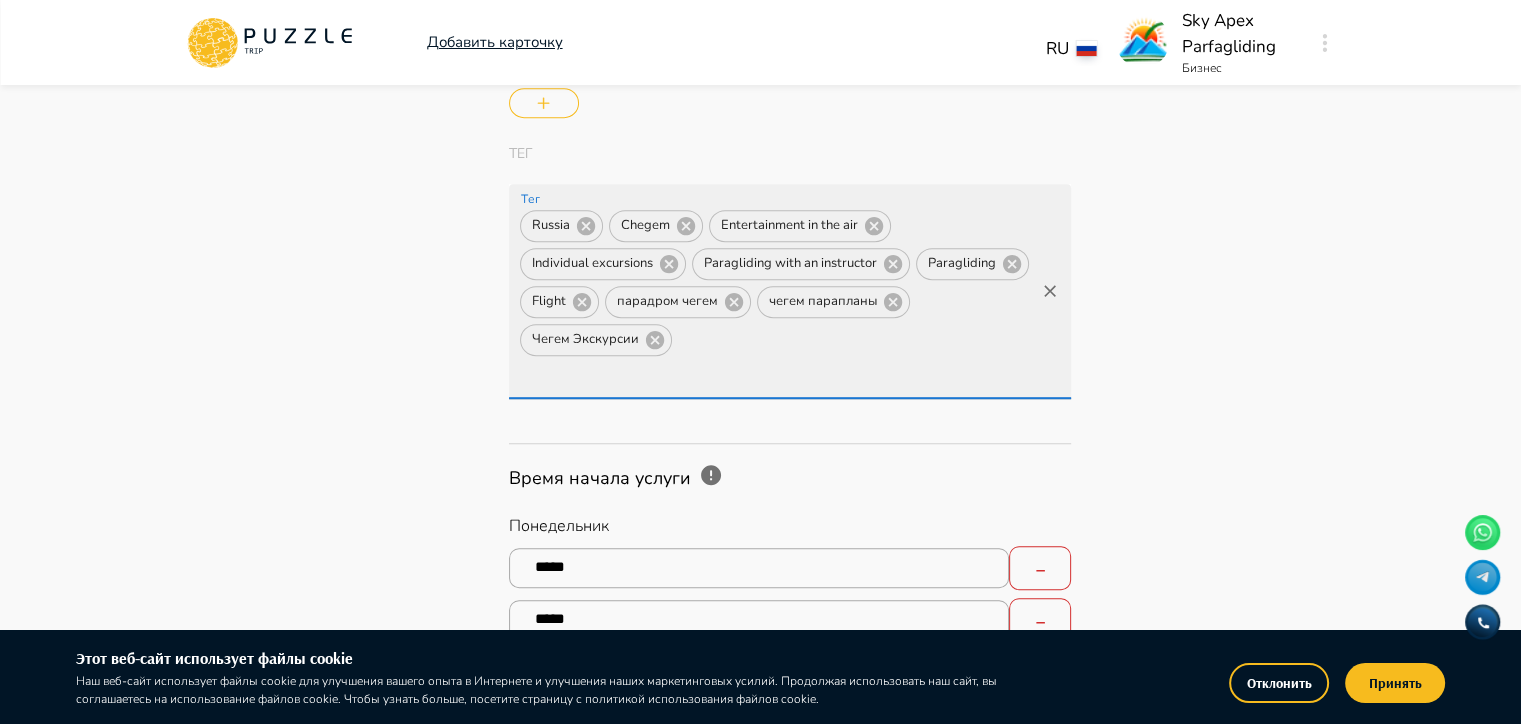 type on "*" 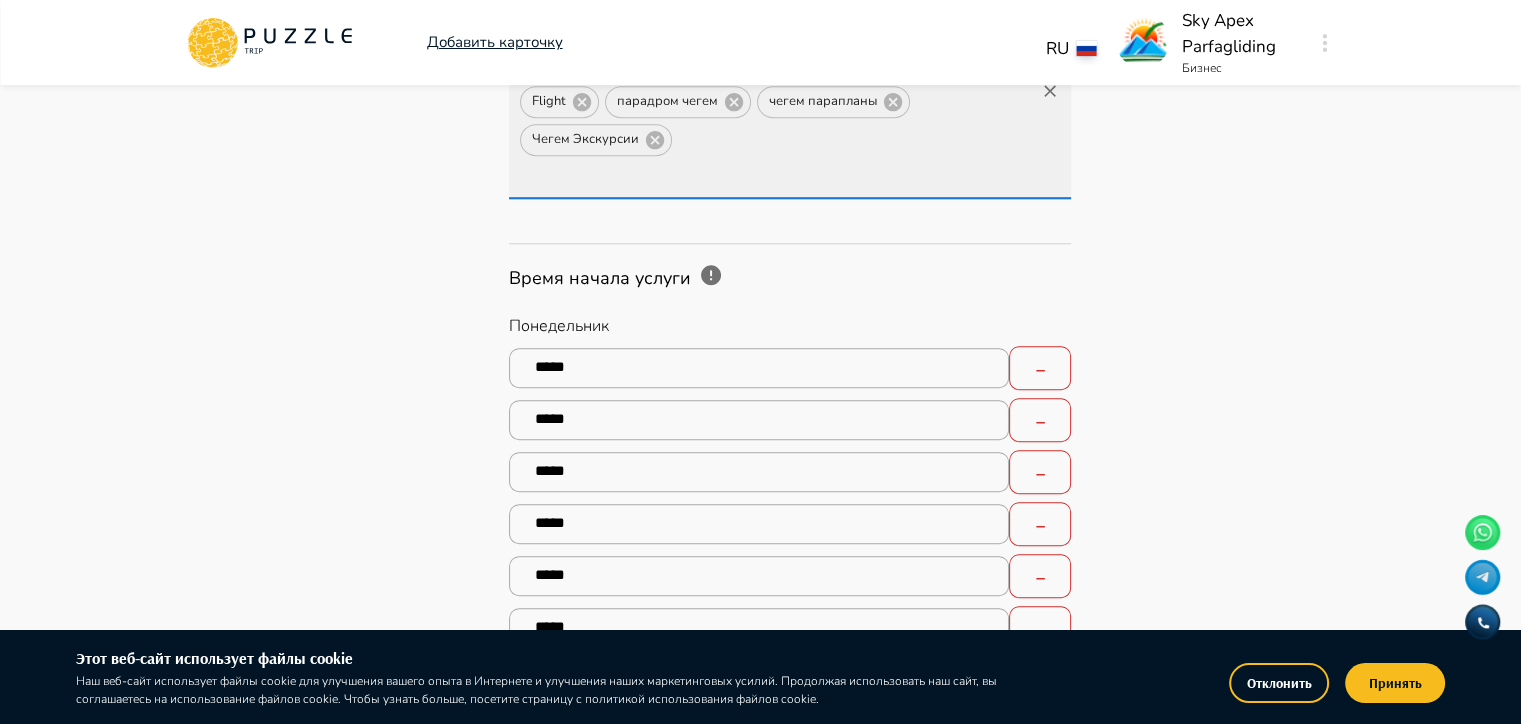 scroll, scrollTop: 1300, scrollLeft: 0, axis: vertical 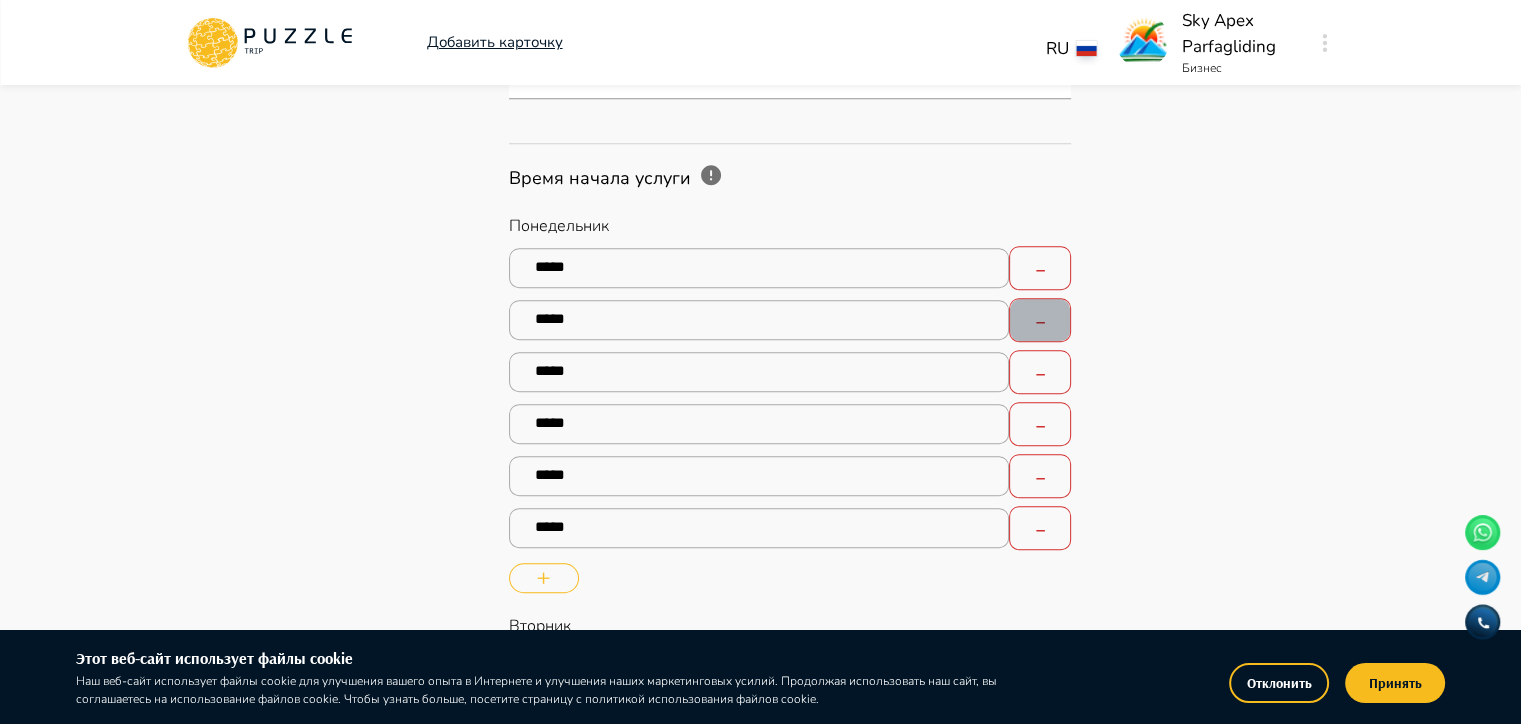 click at bounding box center (1040, 320) 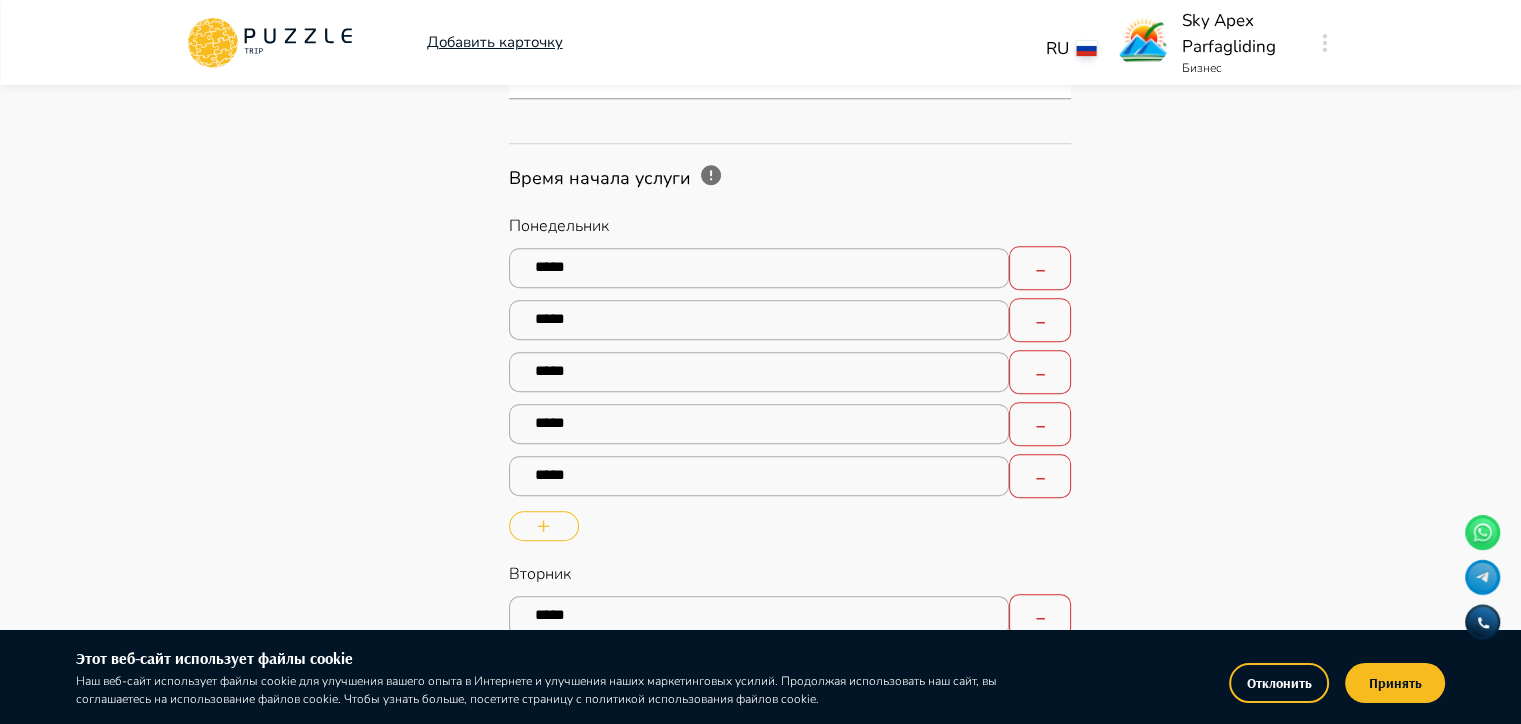 type on "*" 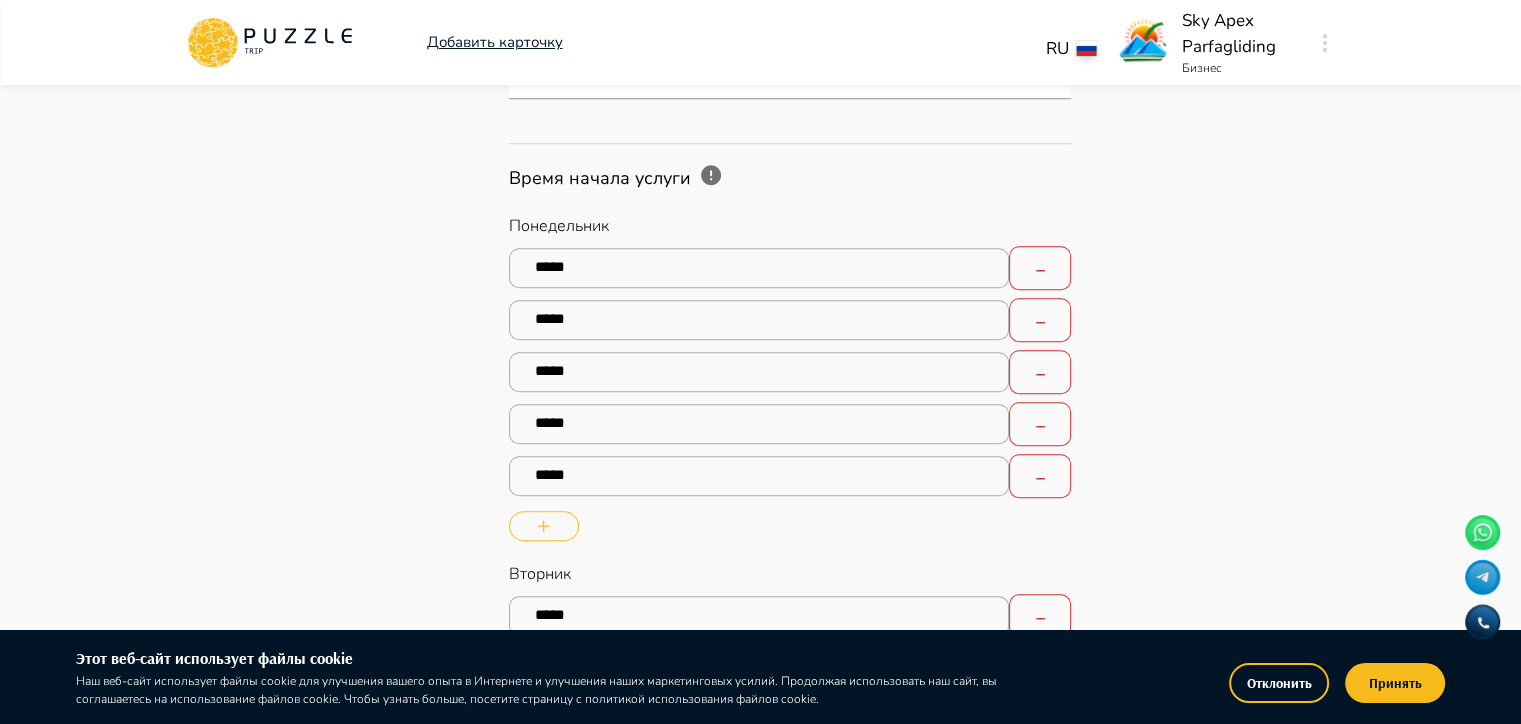 type on "*" 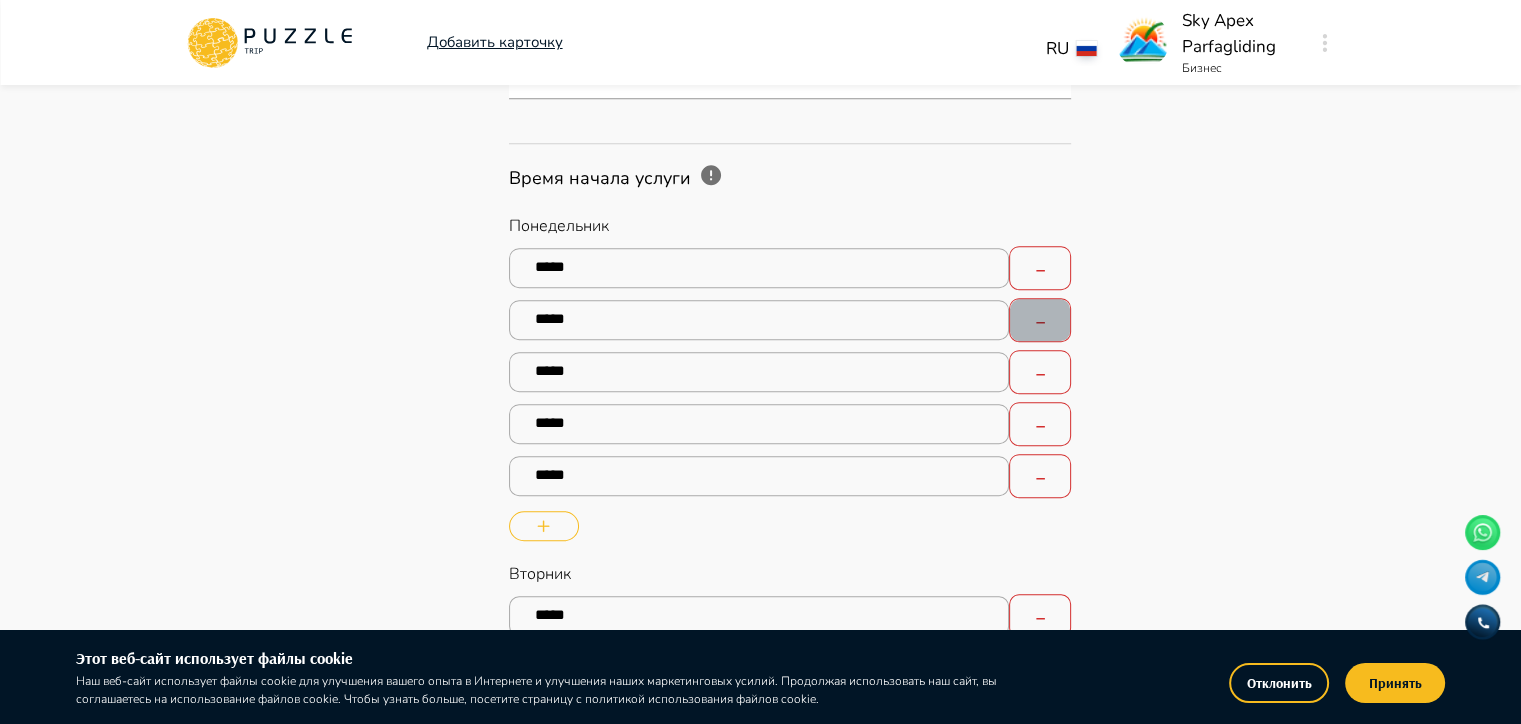 click at bounding box center [1040, 320] 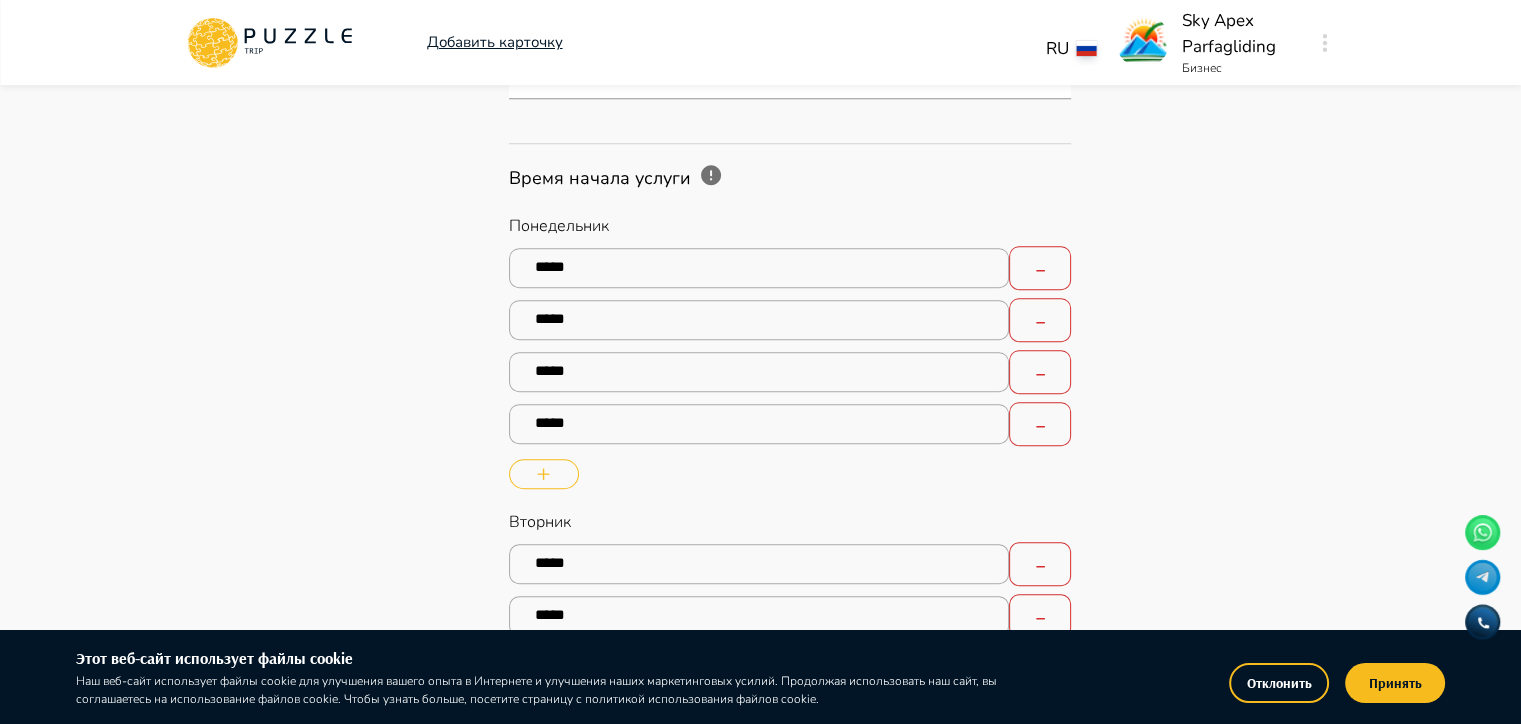 type on "*" 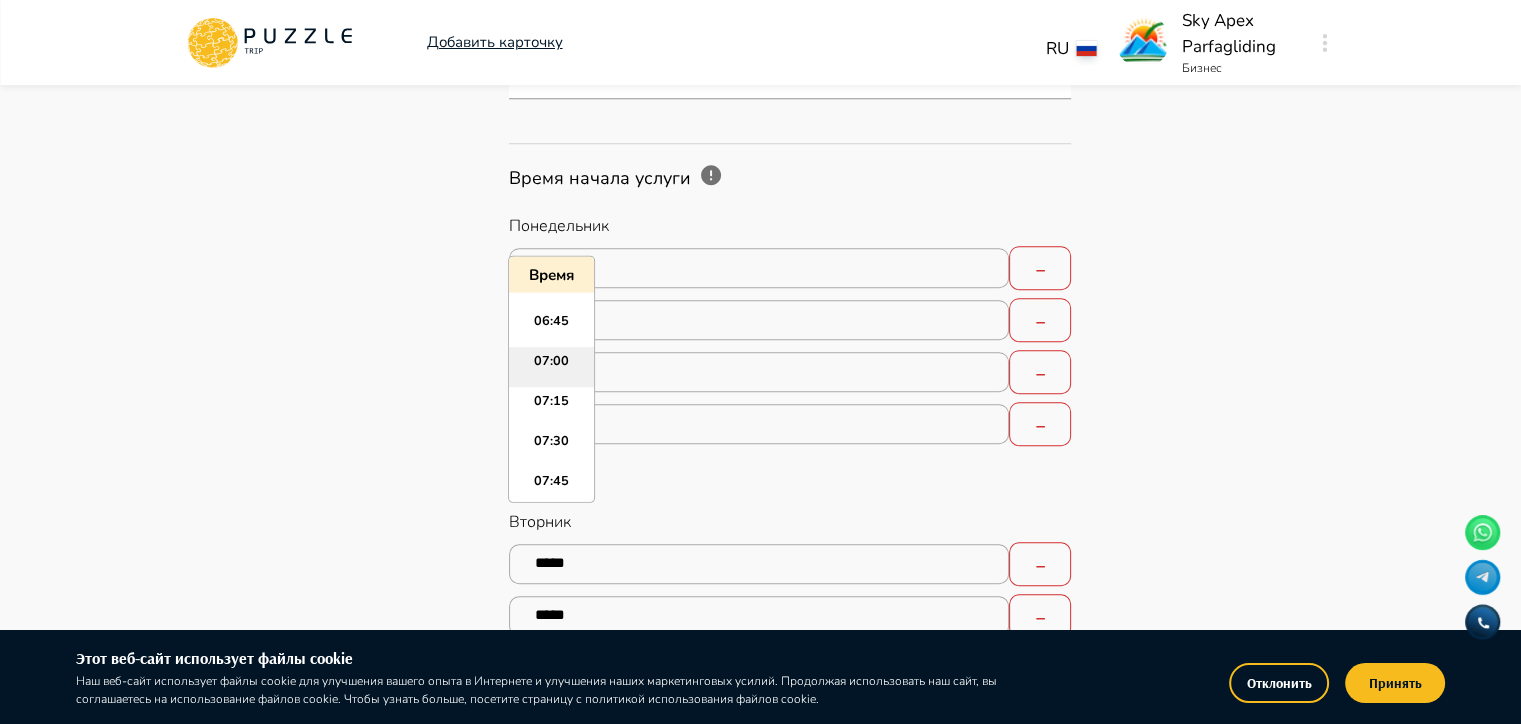 scroll, scrollTop: 1055, scrollLeft: 0, axis: vertical 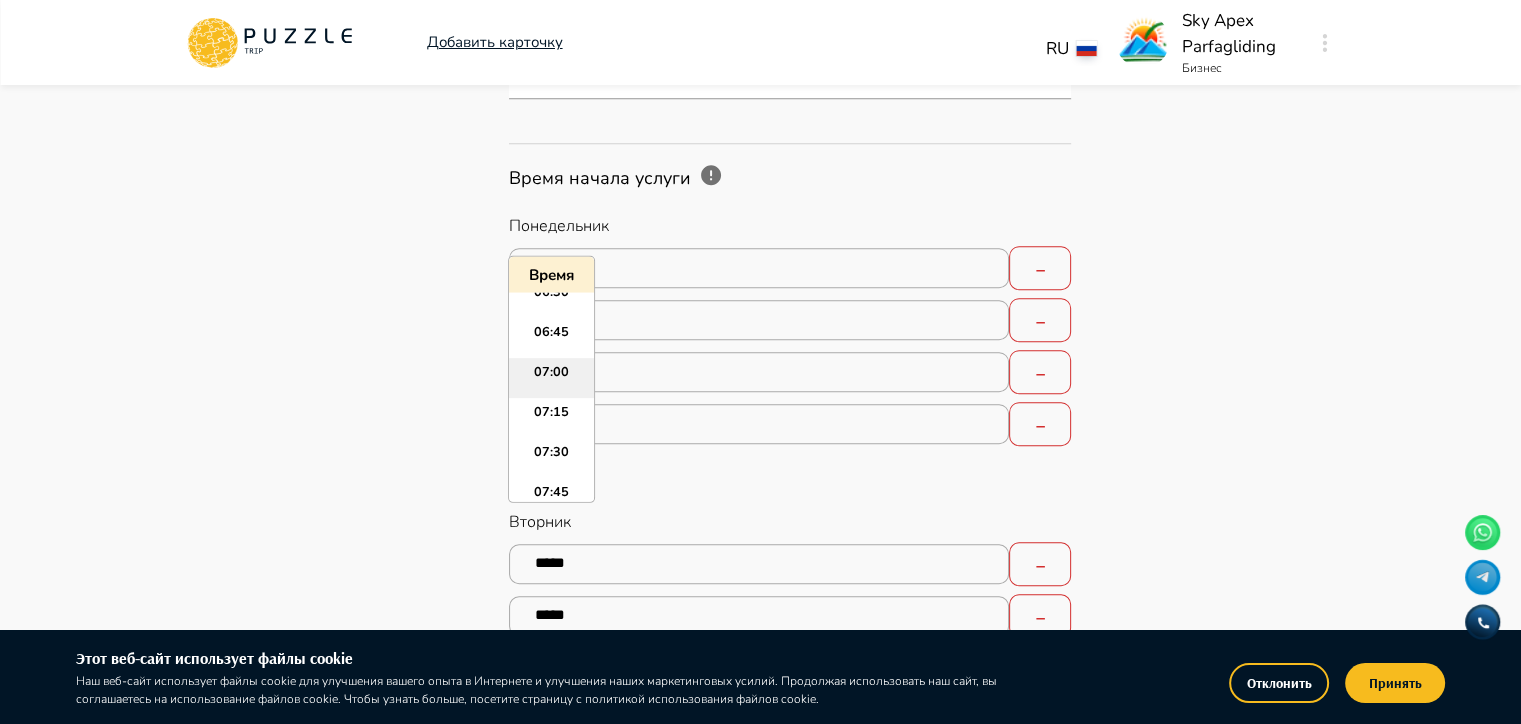 click on "07:00" at bounding box center [551, 378] 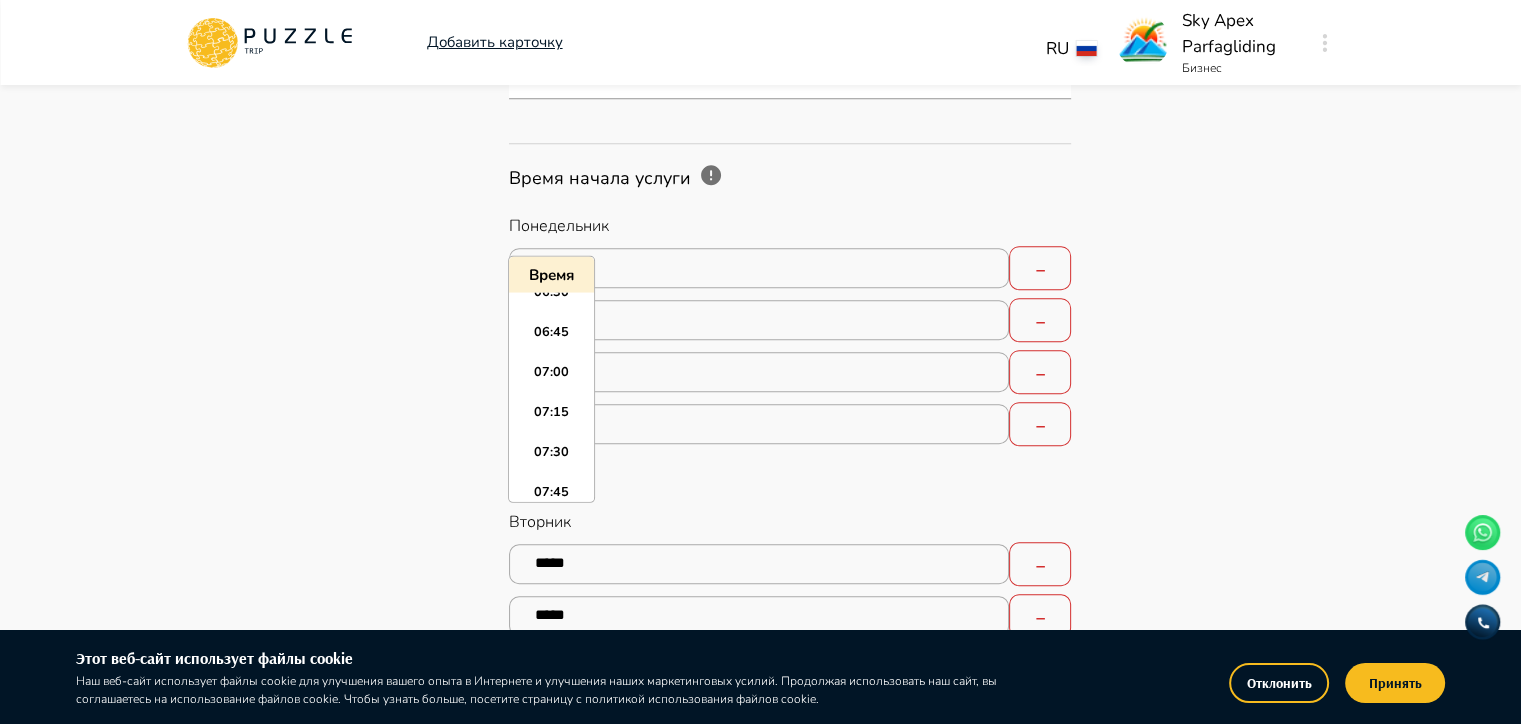 type on "*****" 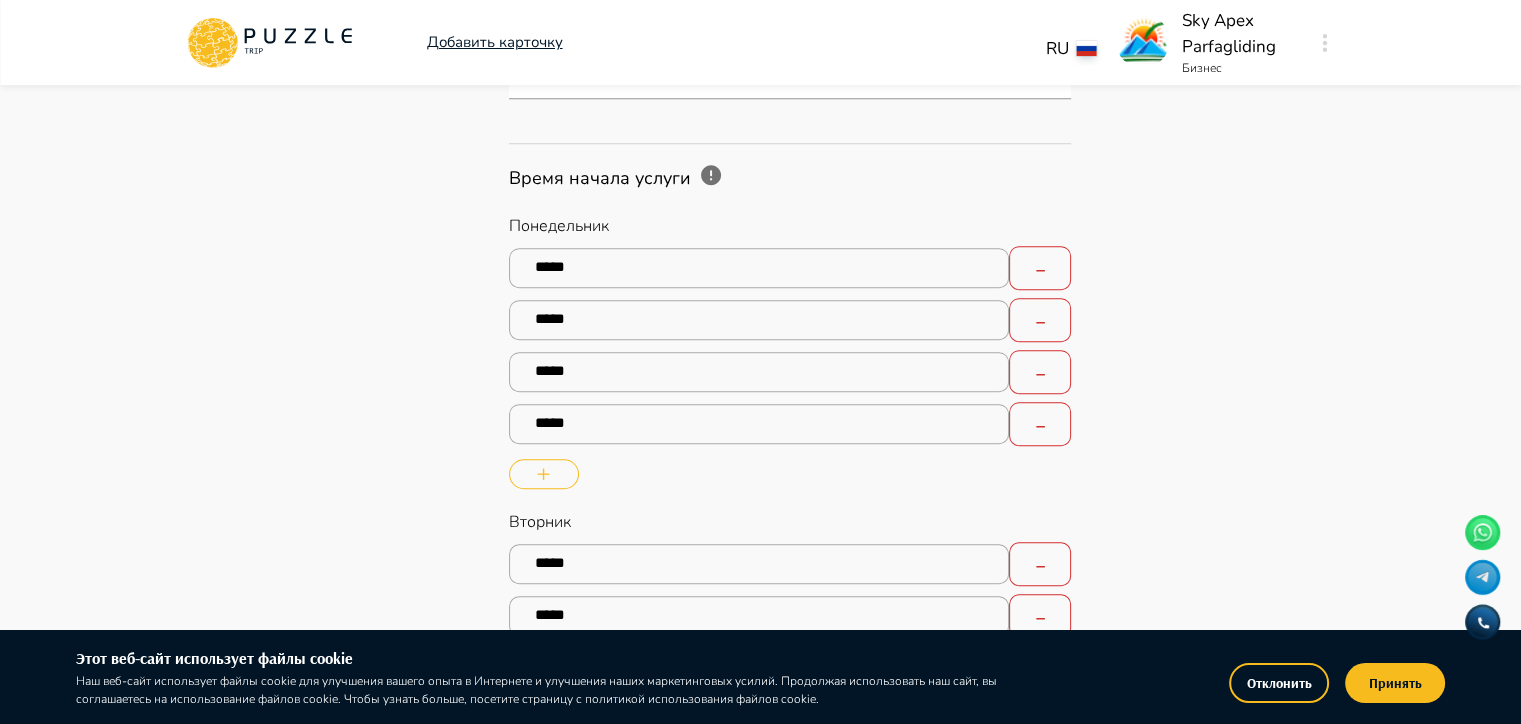 type on "*" 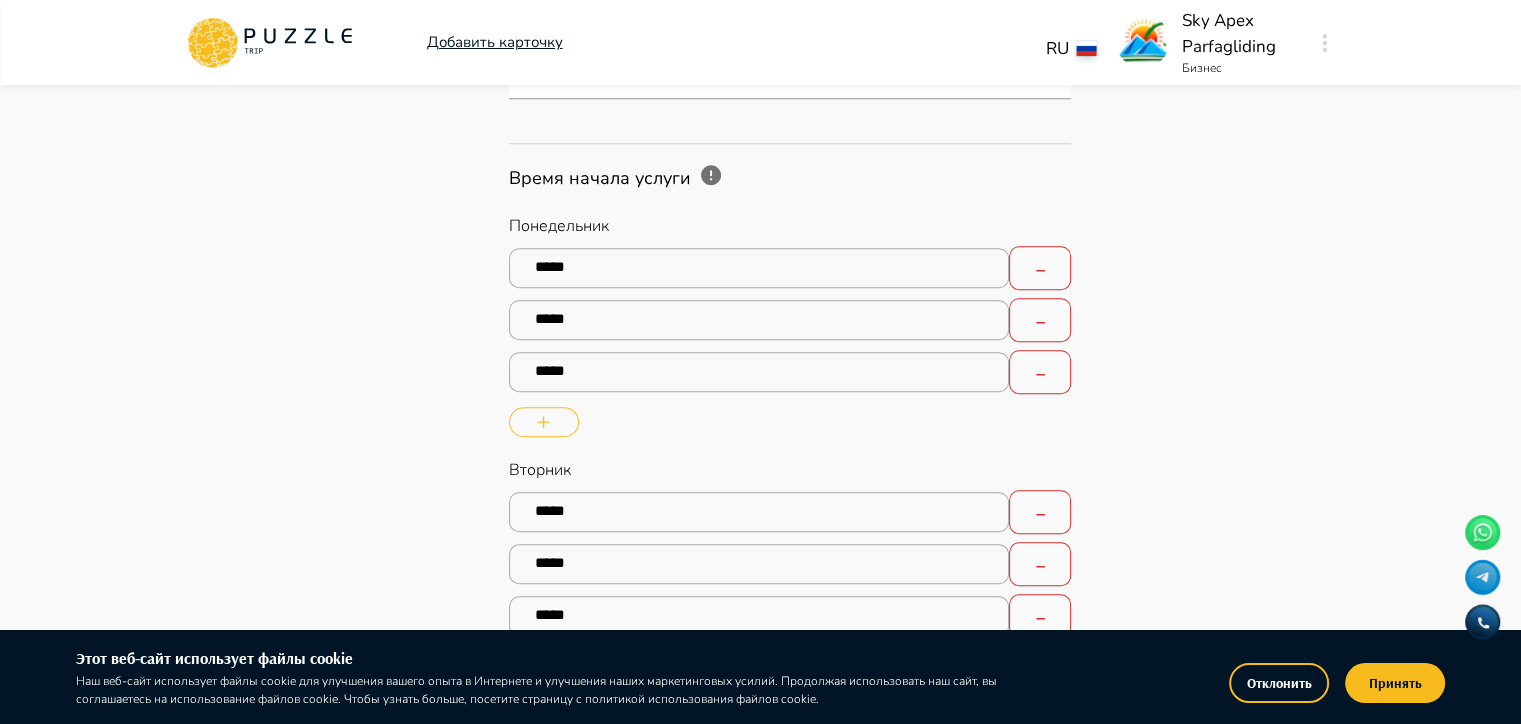 type on "*" 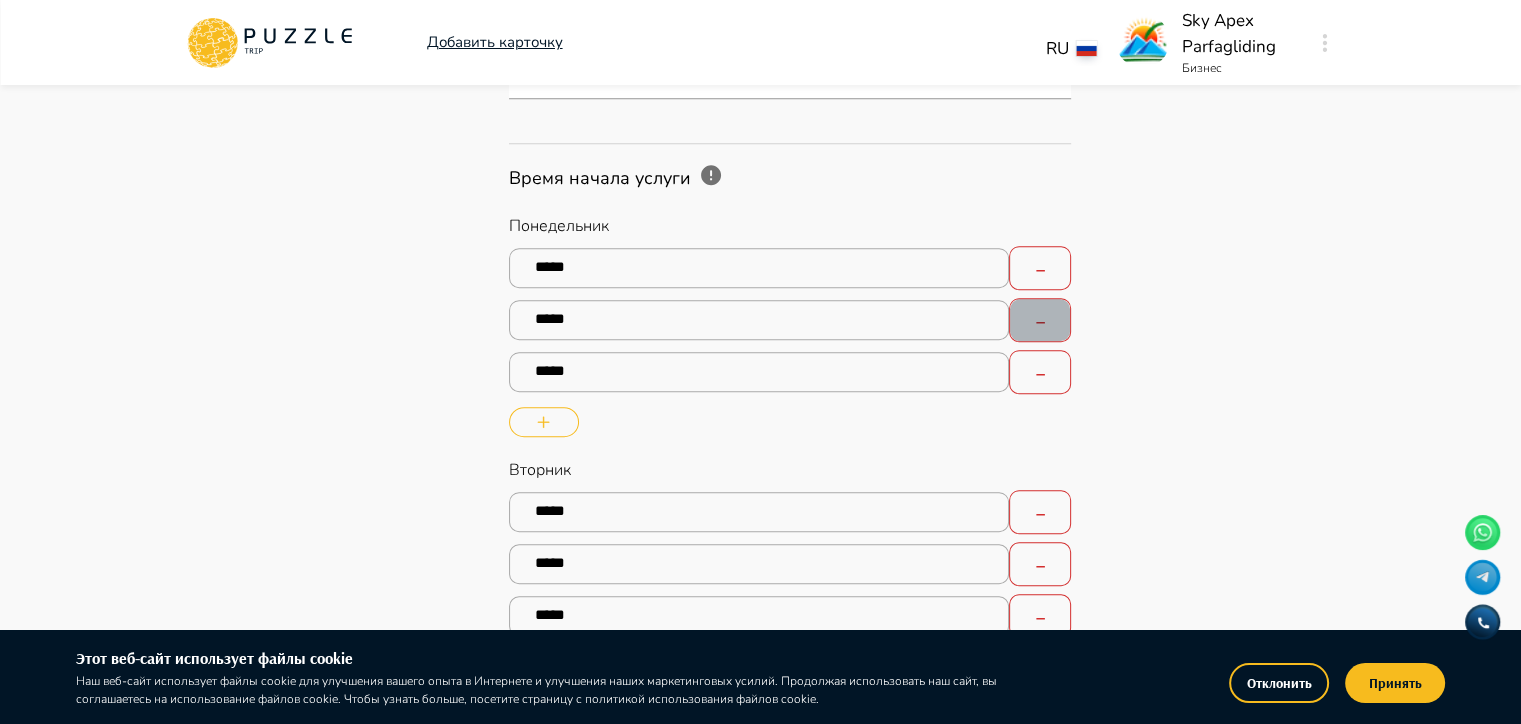 click 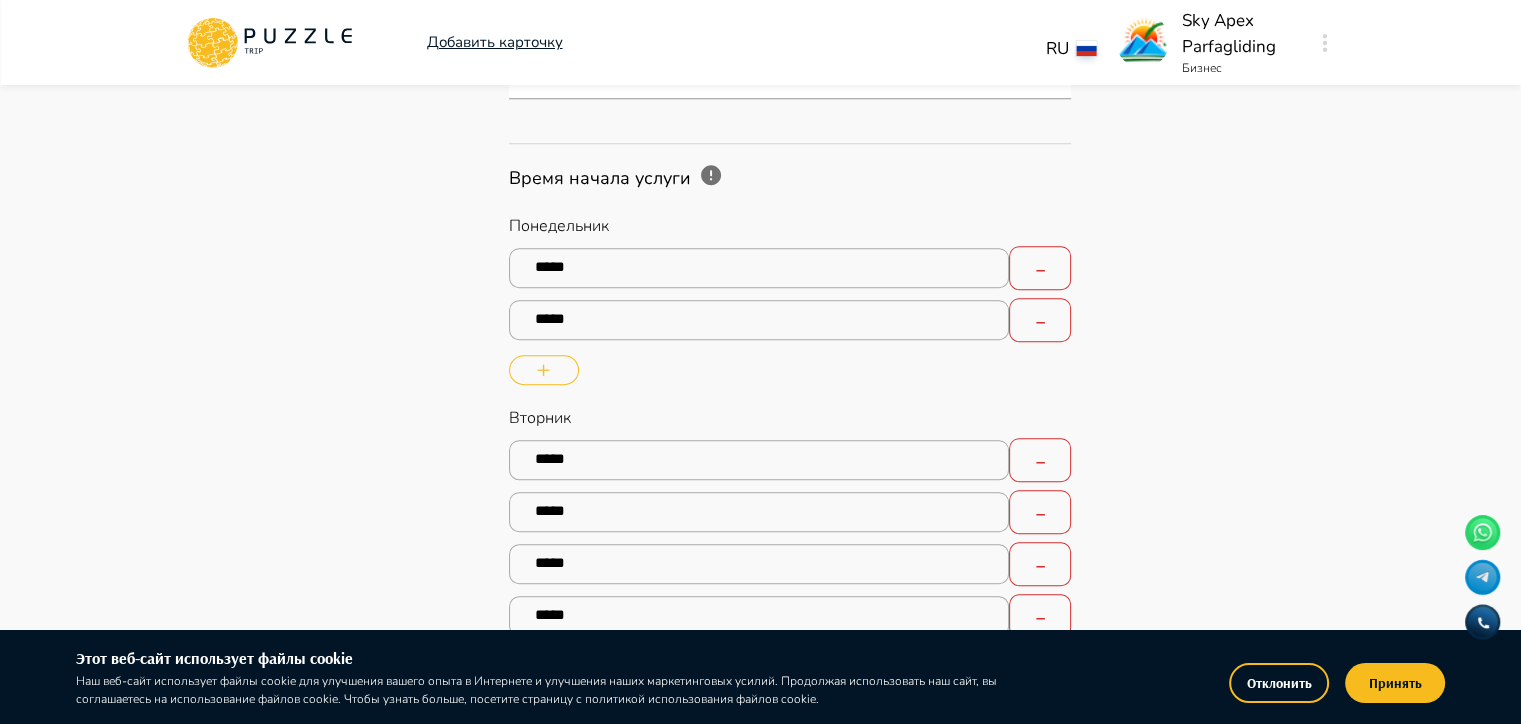 type on "*" 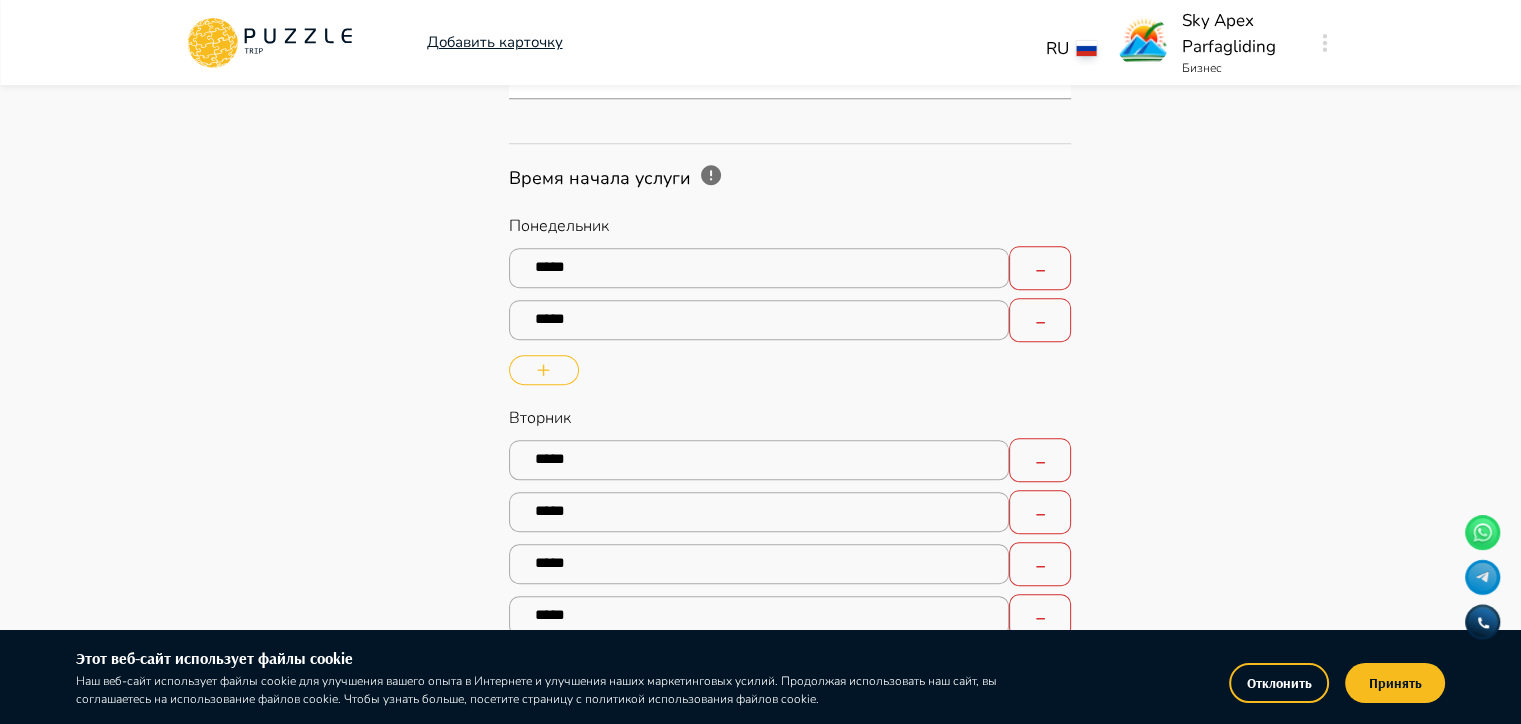 type on "*" 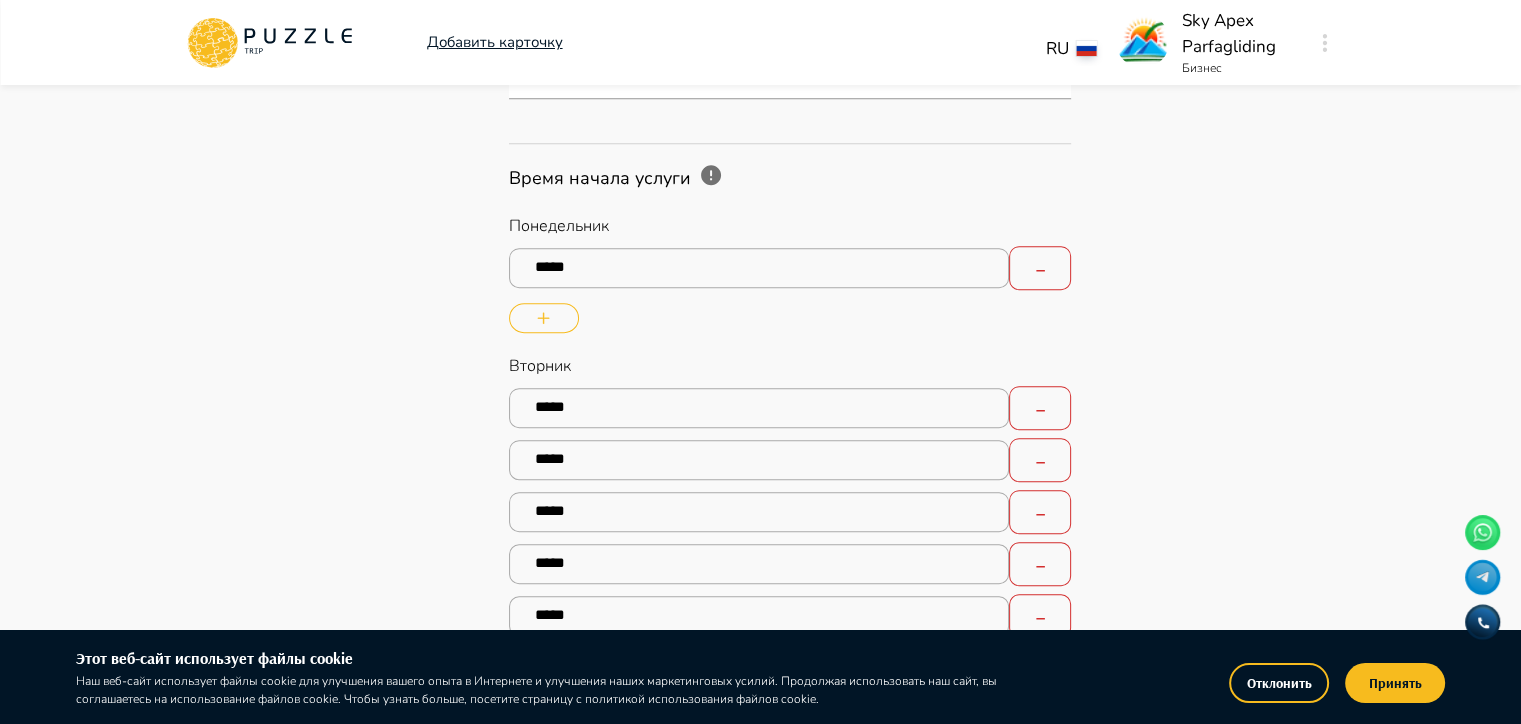 type on "*" 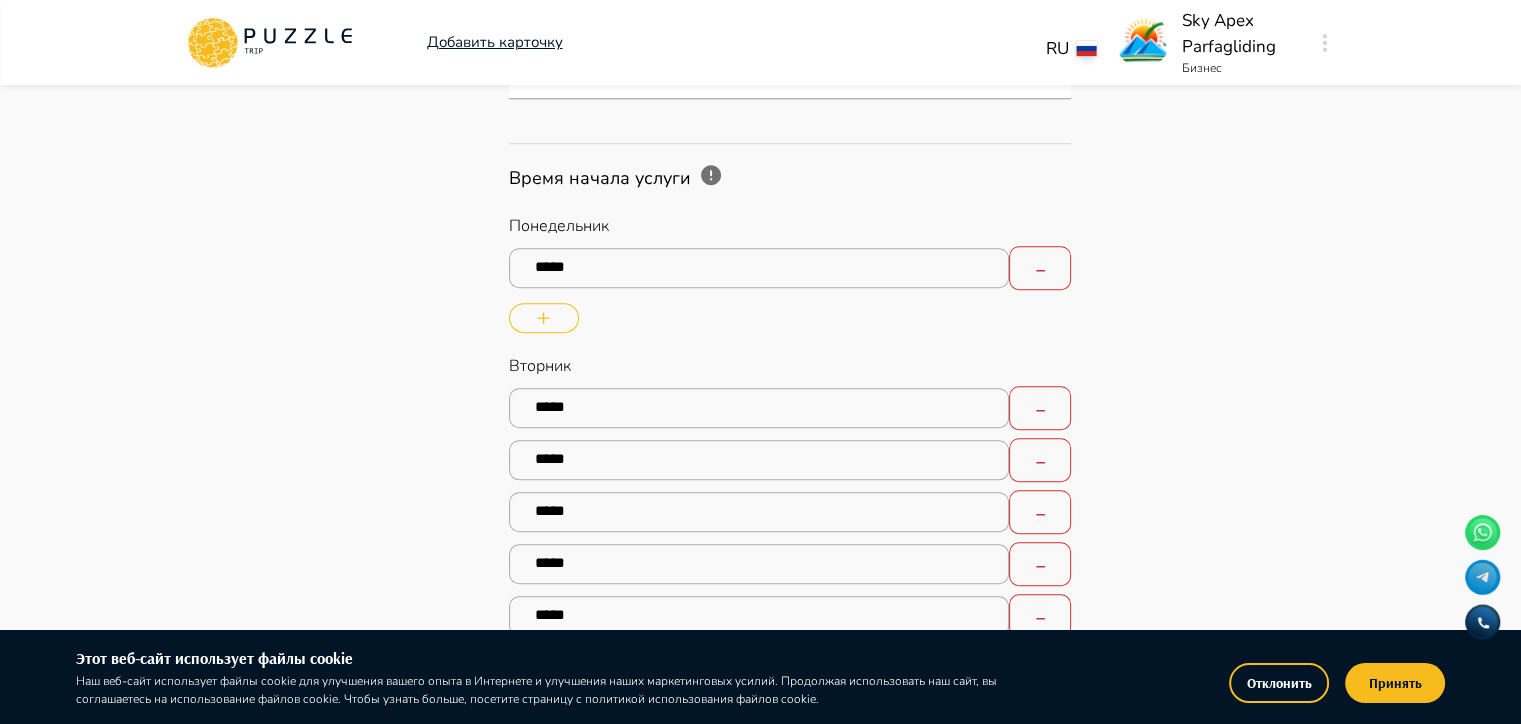type on "*" 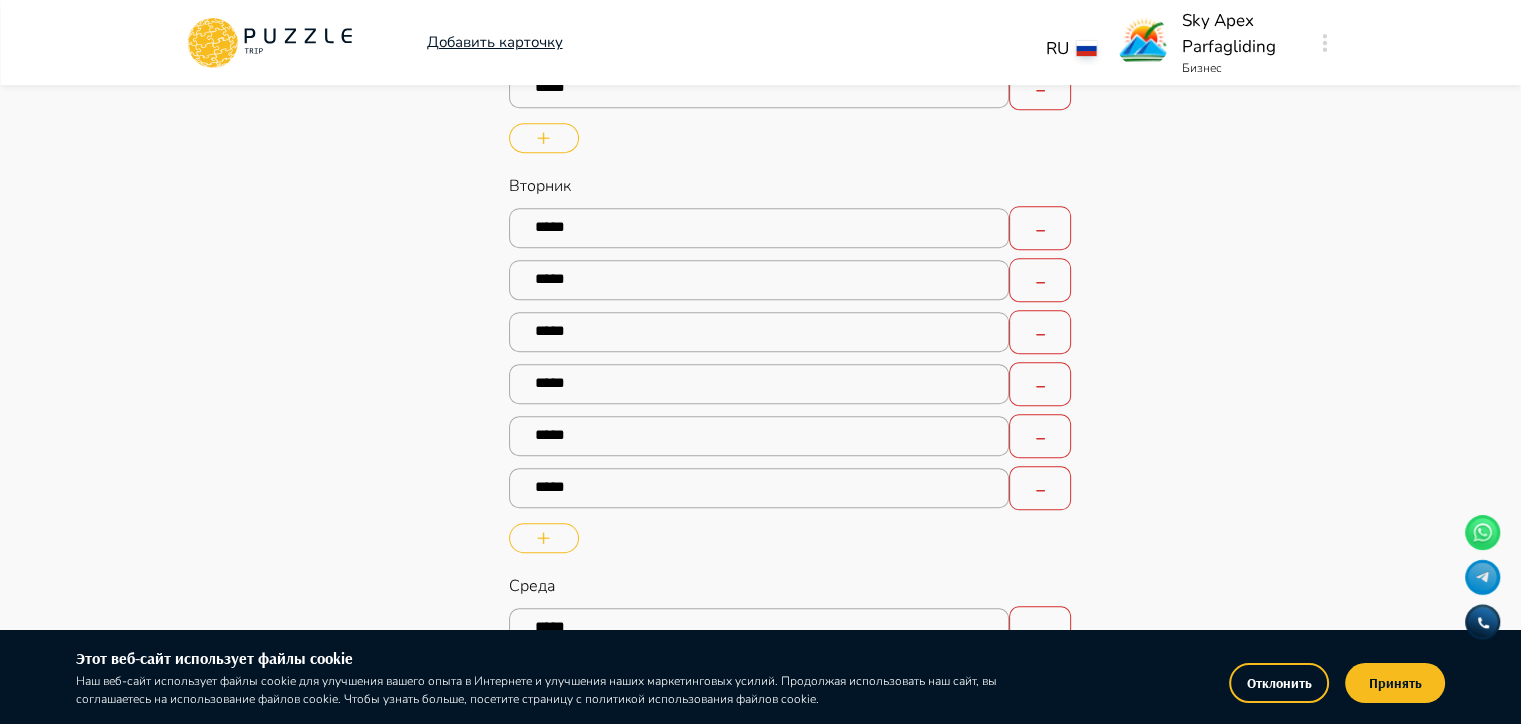 scroll, scrollTop: 1500, scrollLeft: 0, axis: vertical 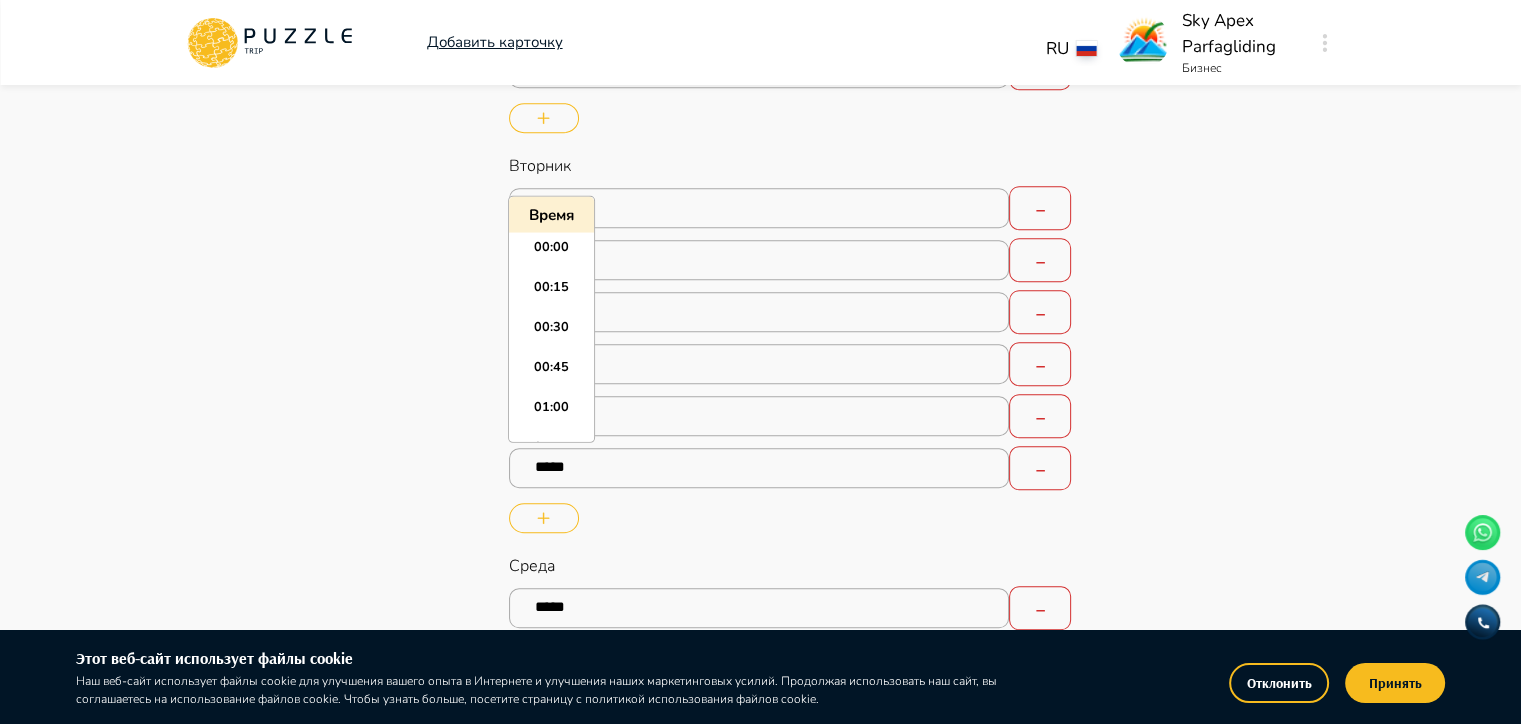 click on "*****" at bounding box center (759, 208) 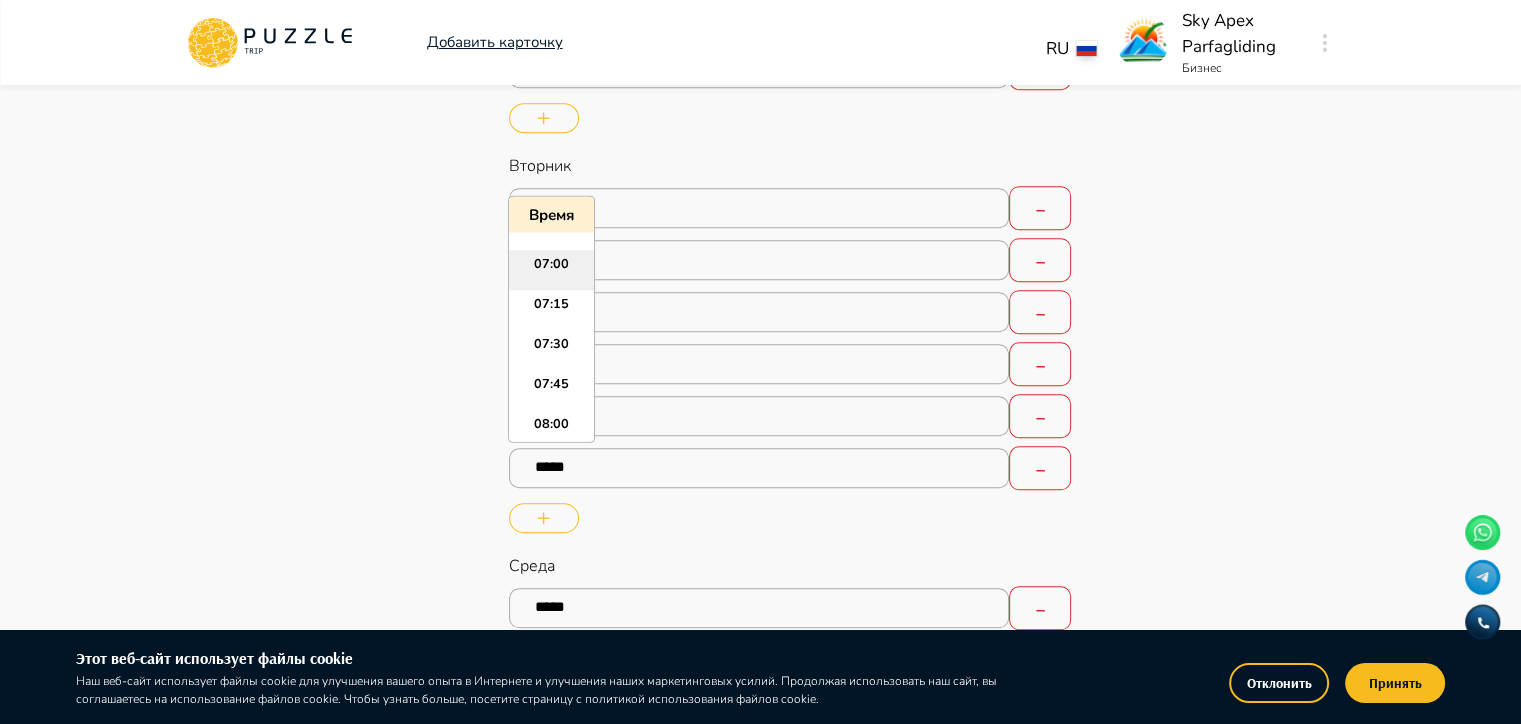 scroll, scrollTop: 1055, scrollLeft: 0, axis: vertical 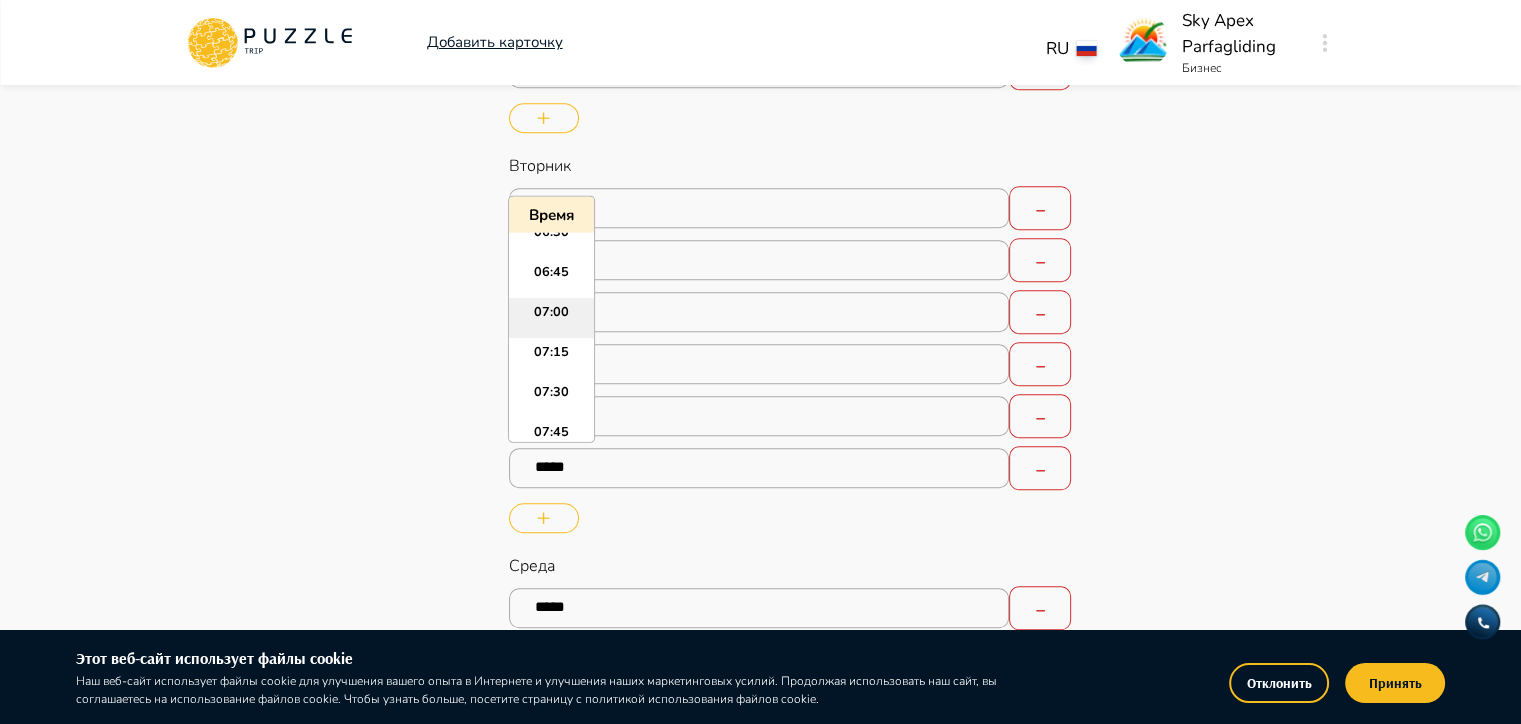 click on "07:00" at bounding box center [551, 318] 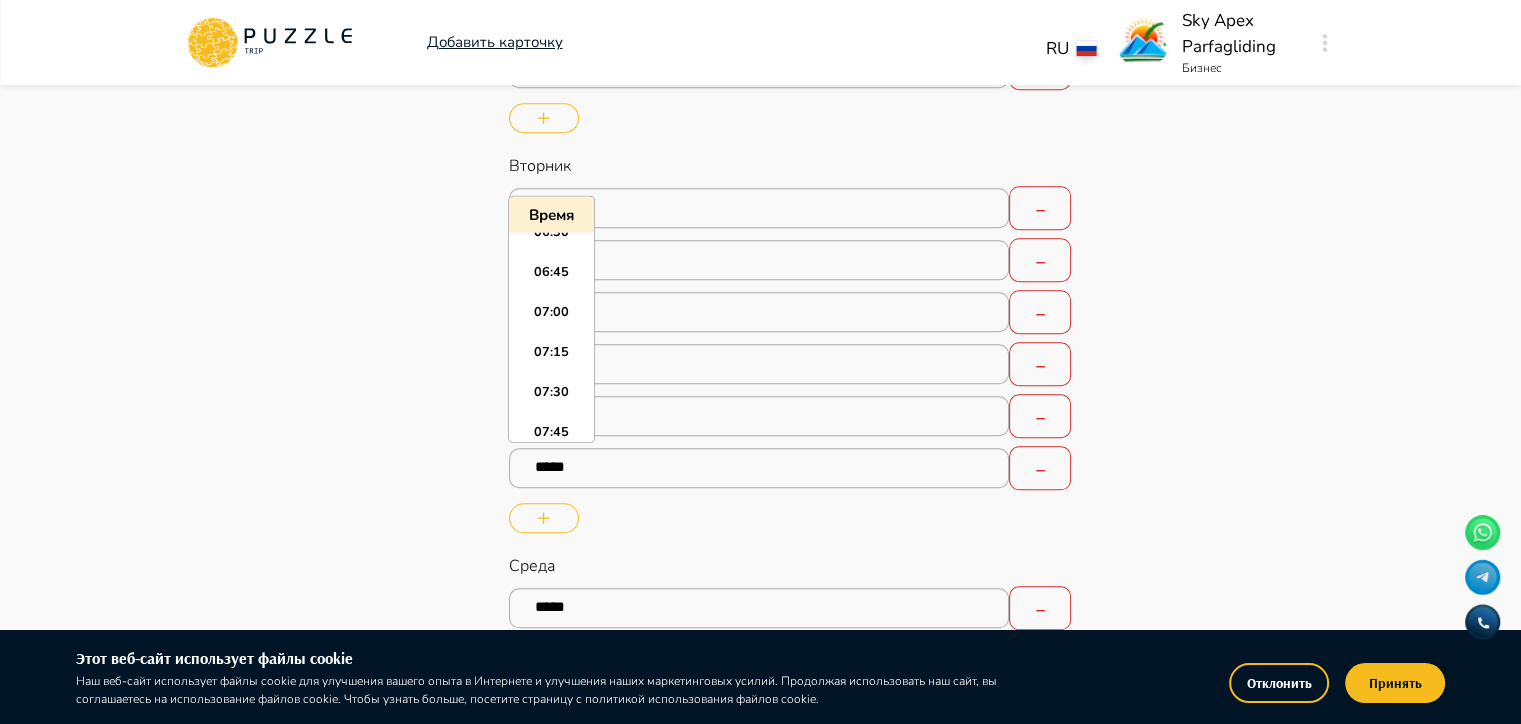 type on "*****" 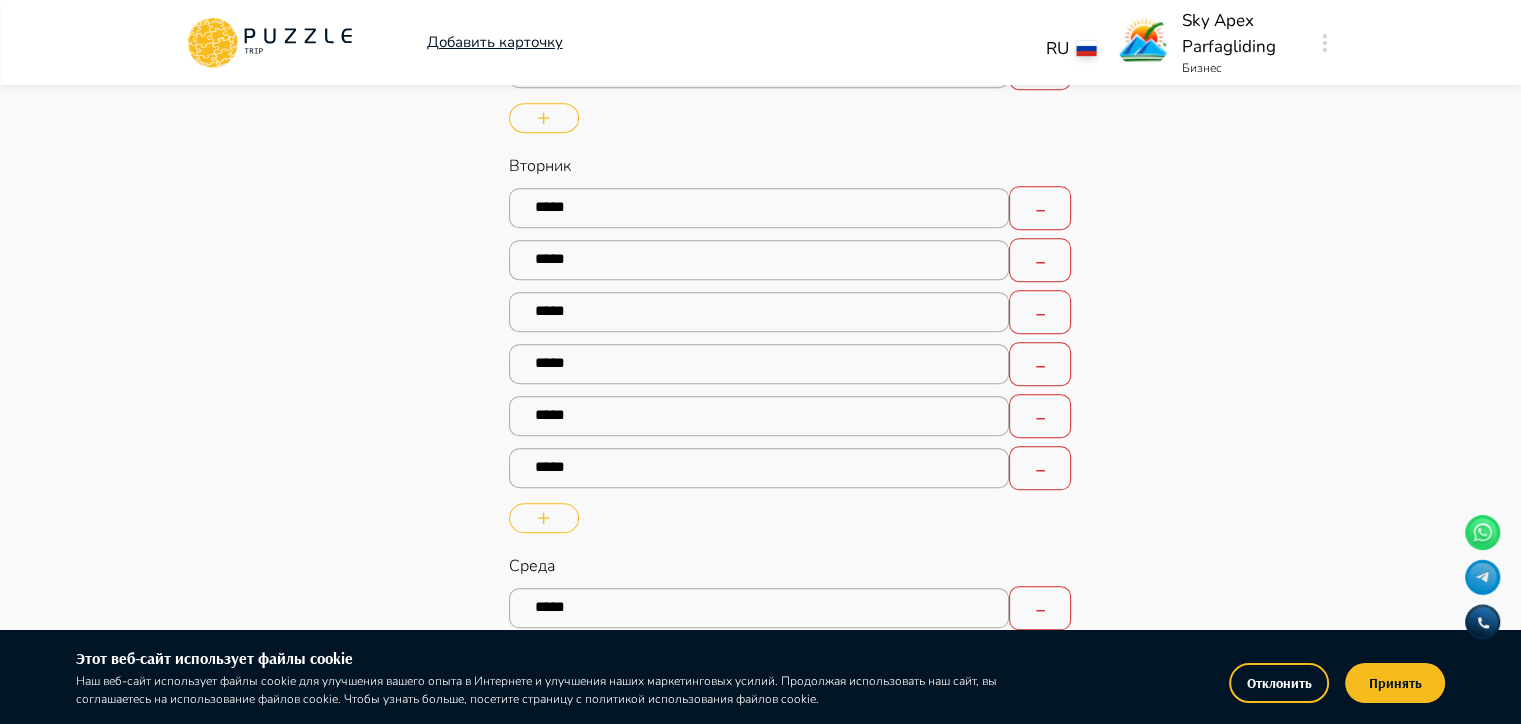 type on "*" 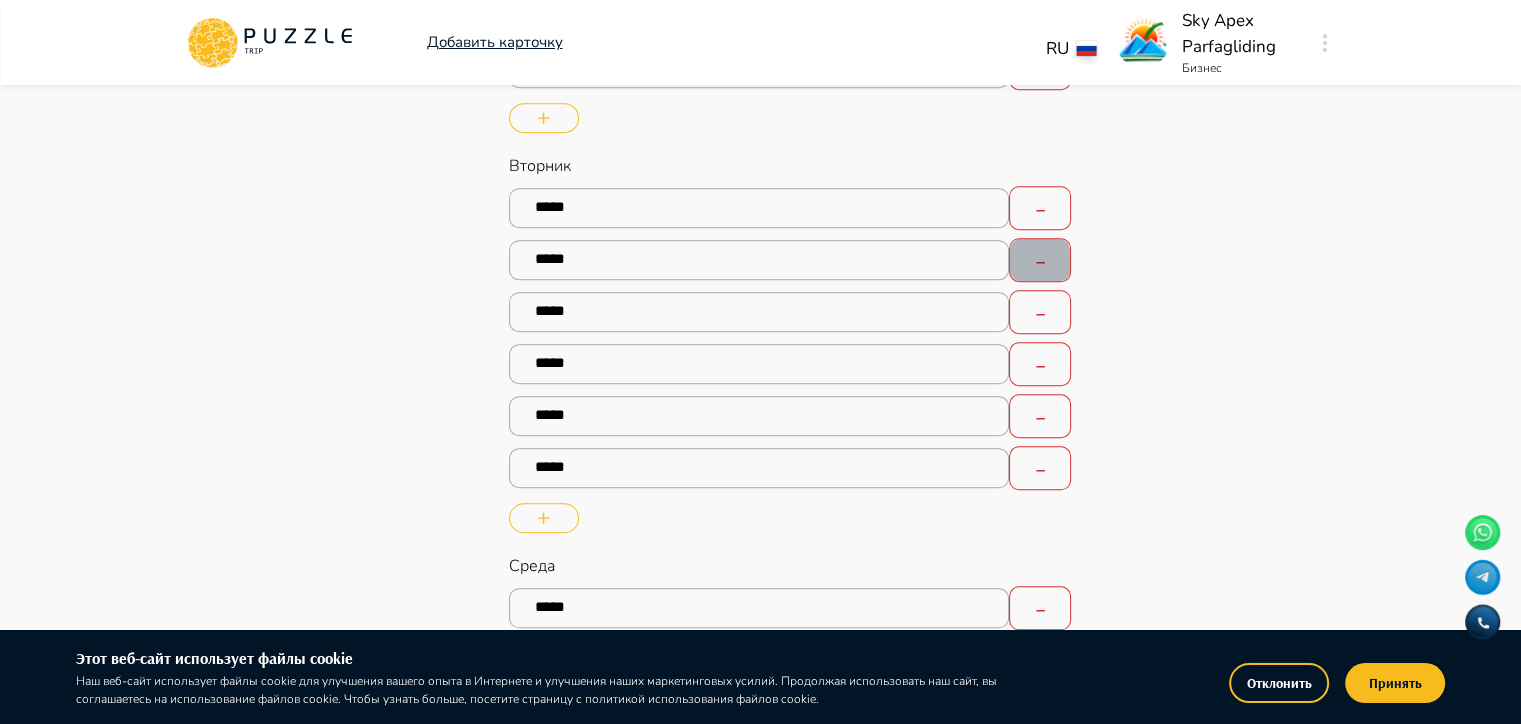 click 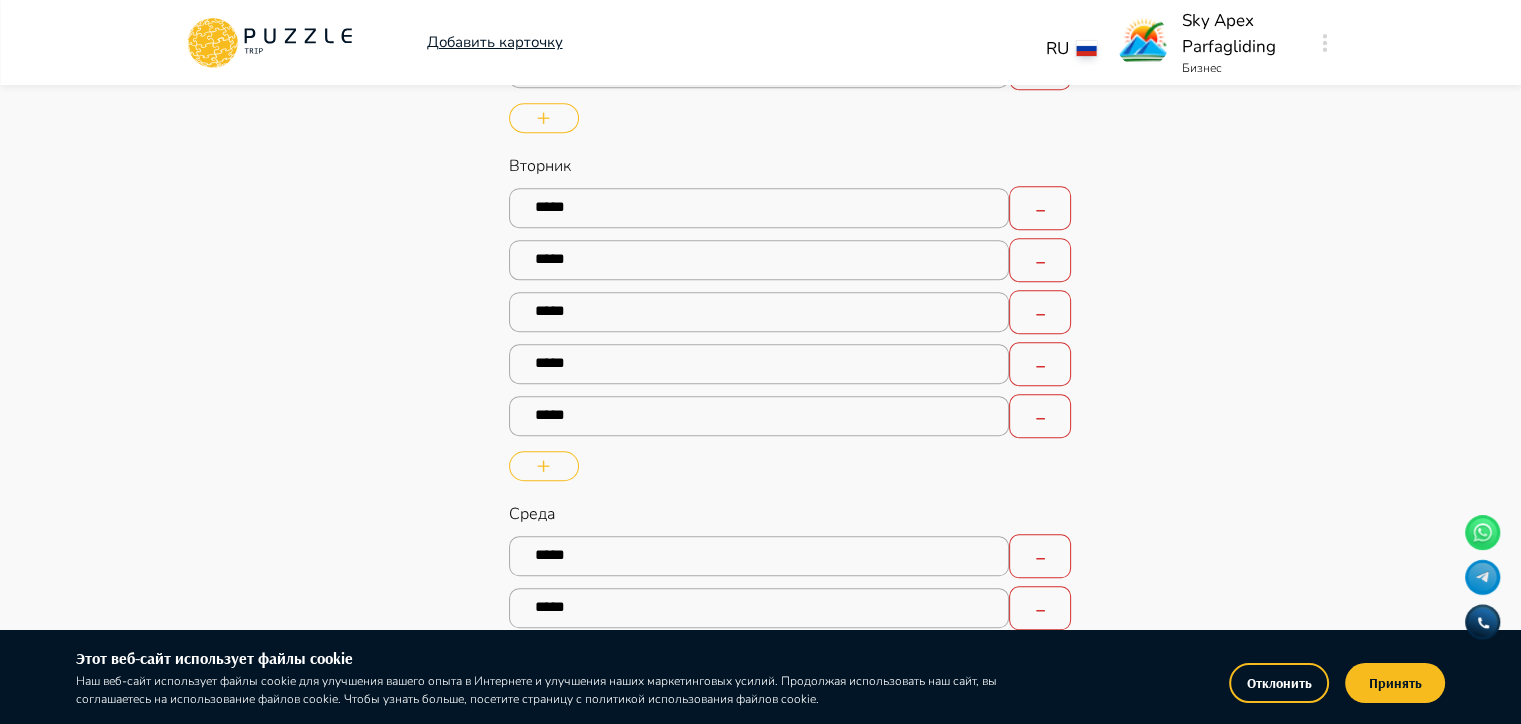 type on "*" 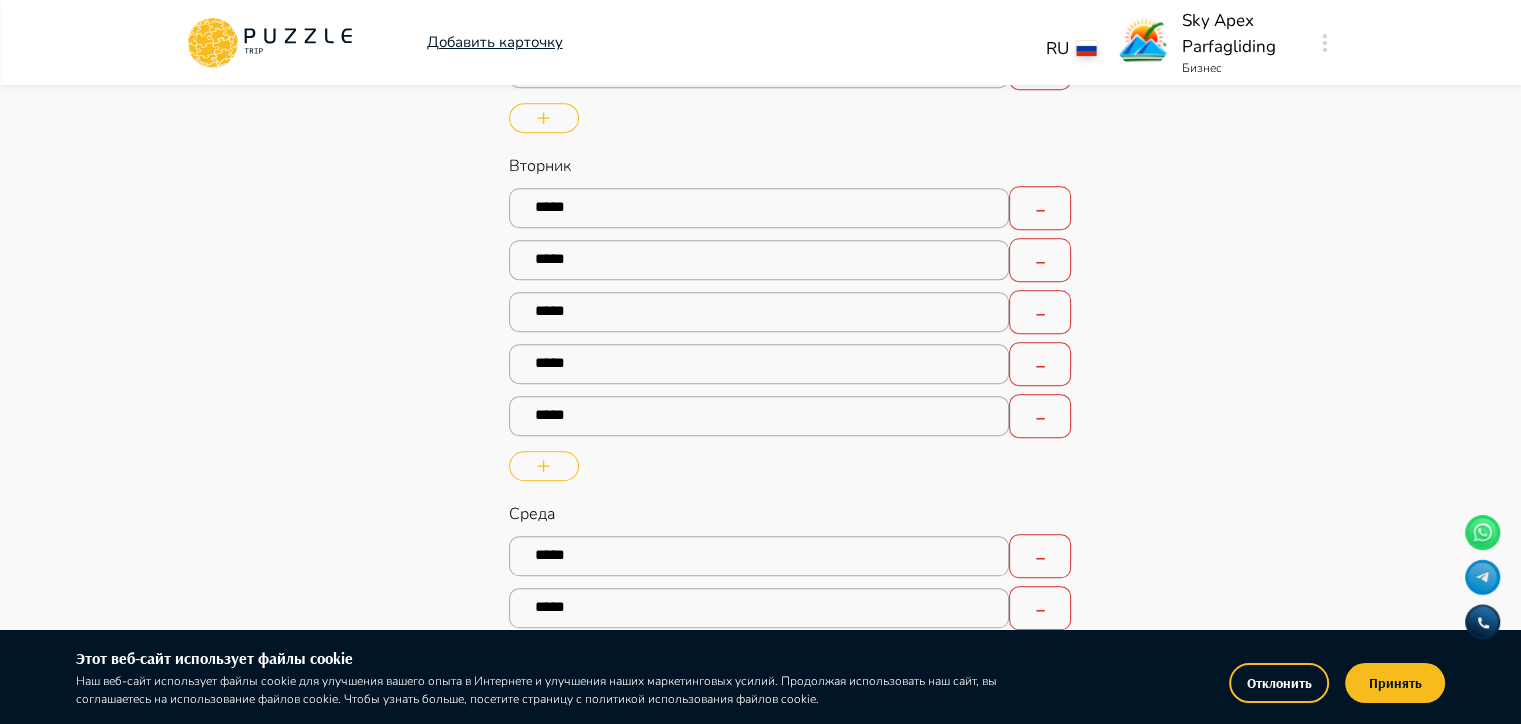 type on "*" 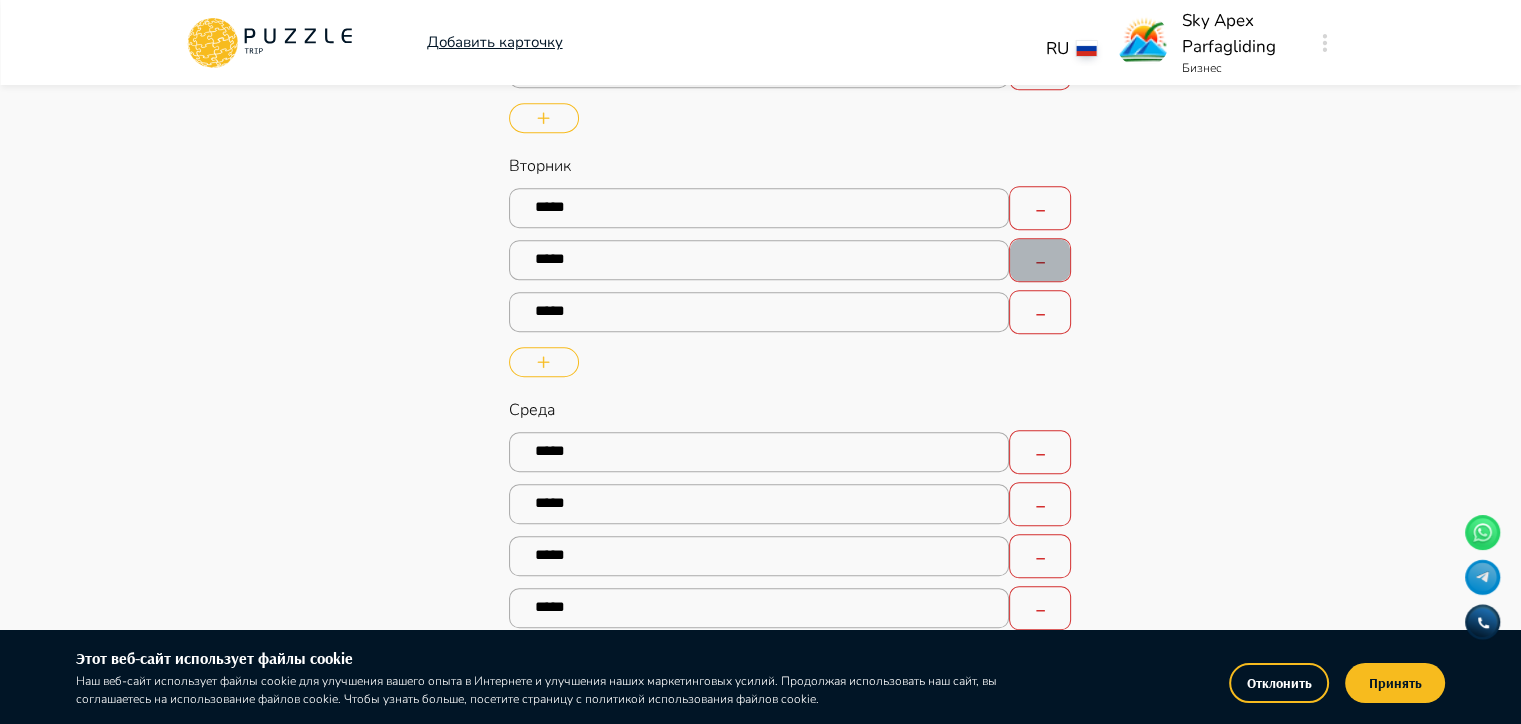 type on "*" 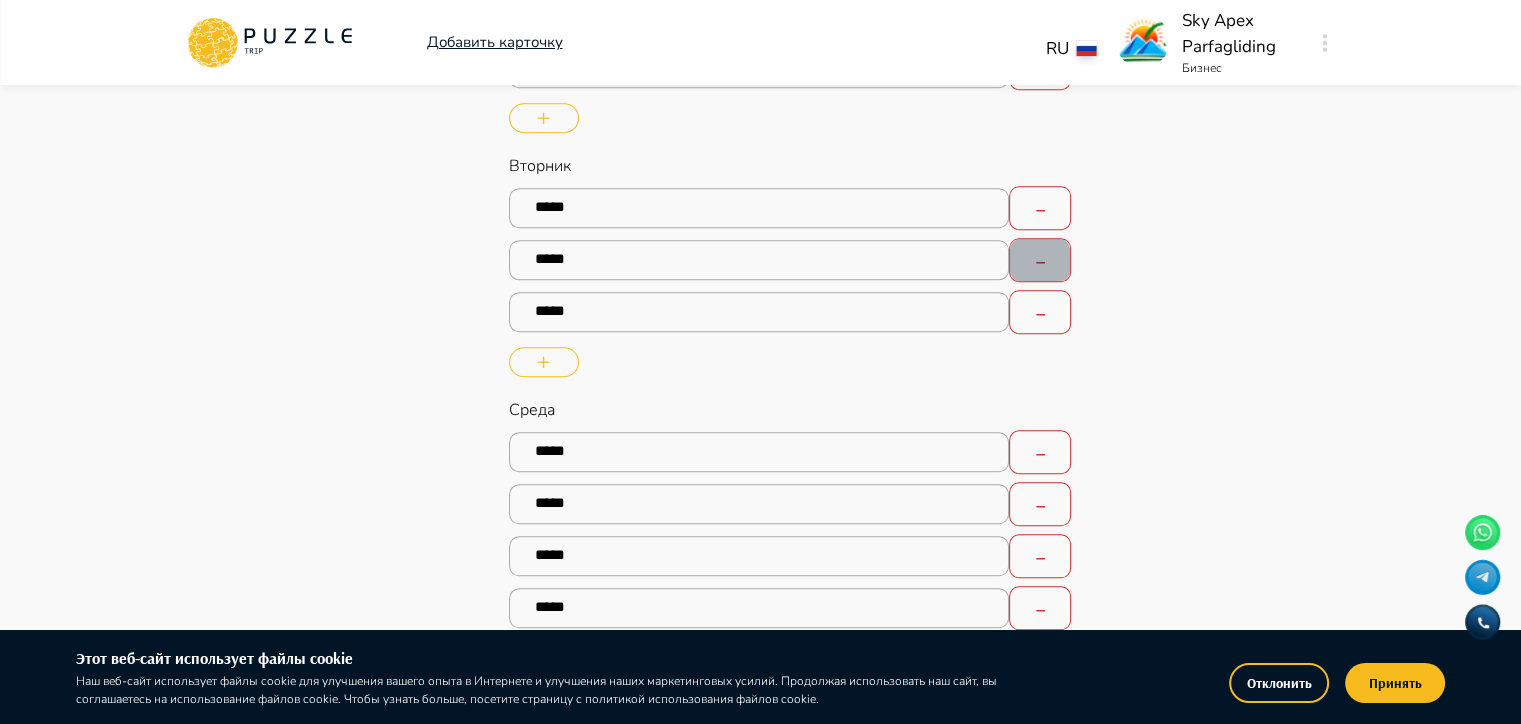 type on "*" 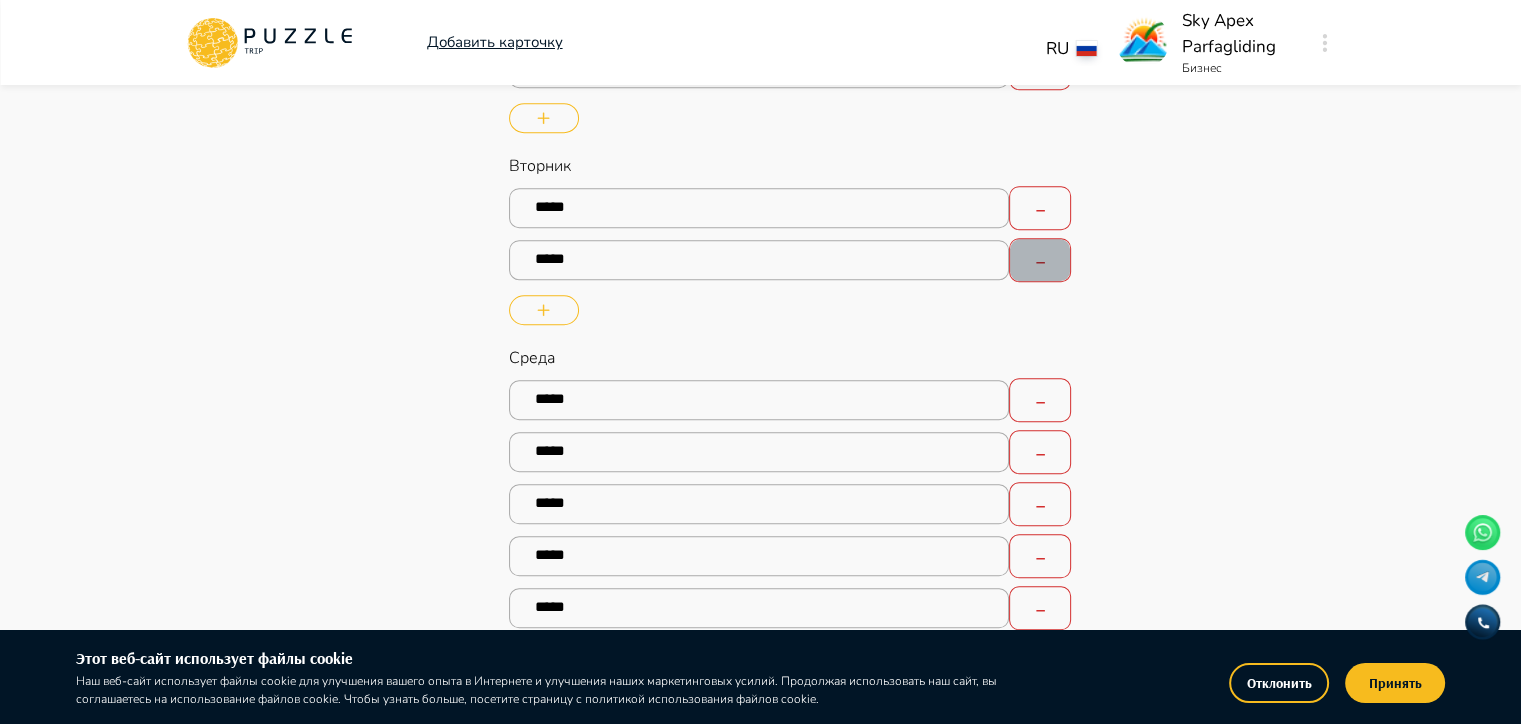 type on "*" 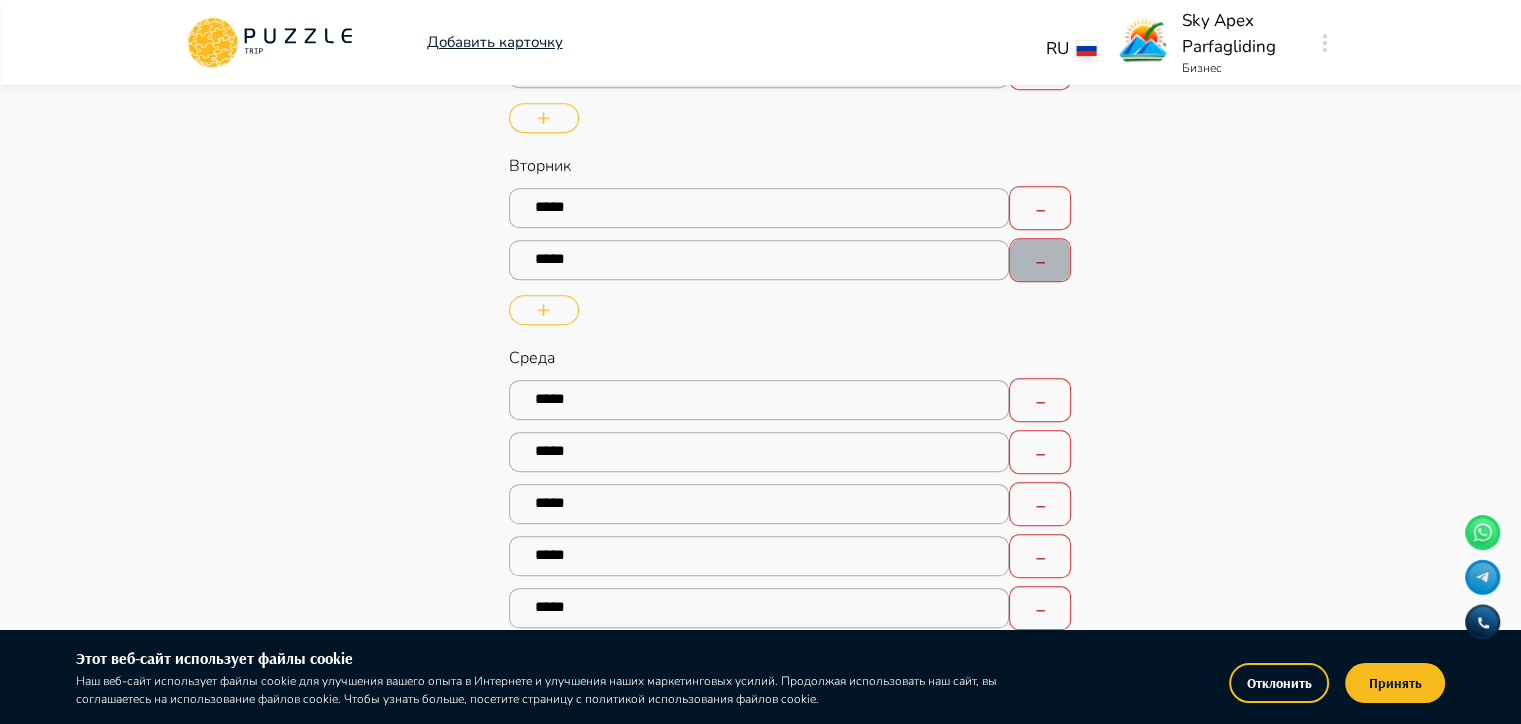 type on "*" 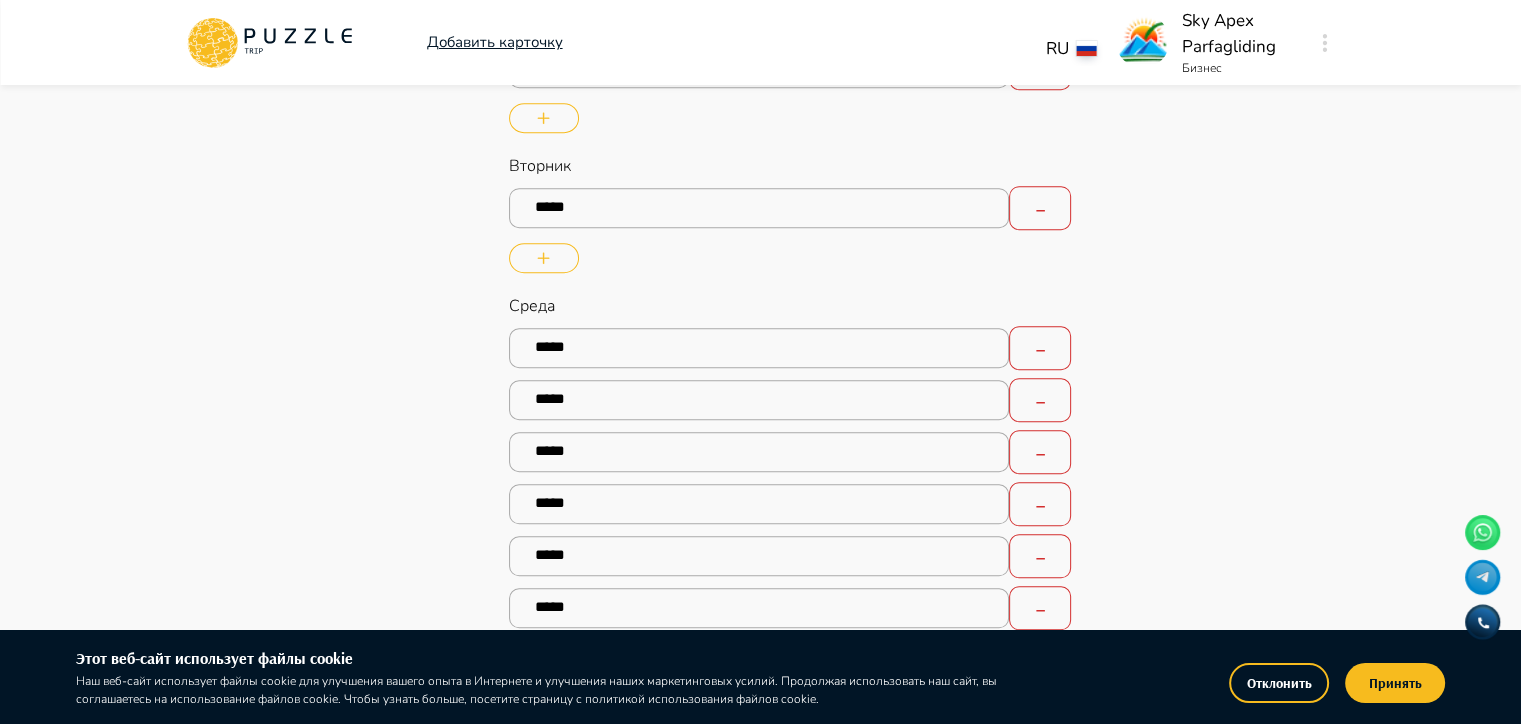 click on "Вторник Selected time: 07:00 *****" at bounding box center [790, 216] 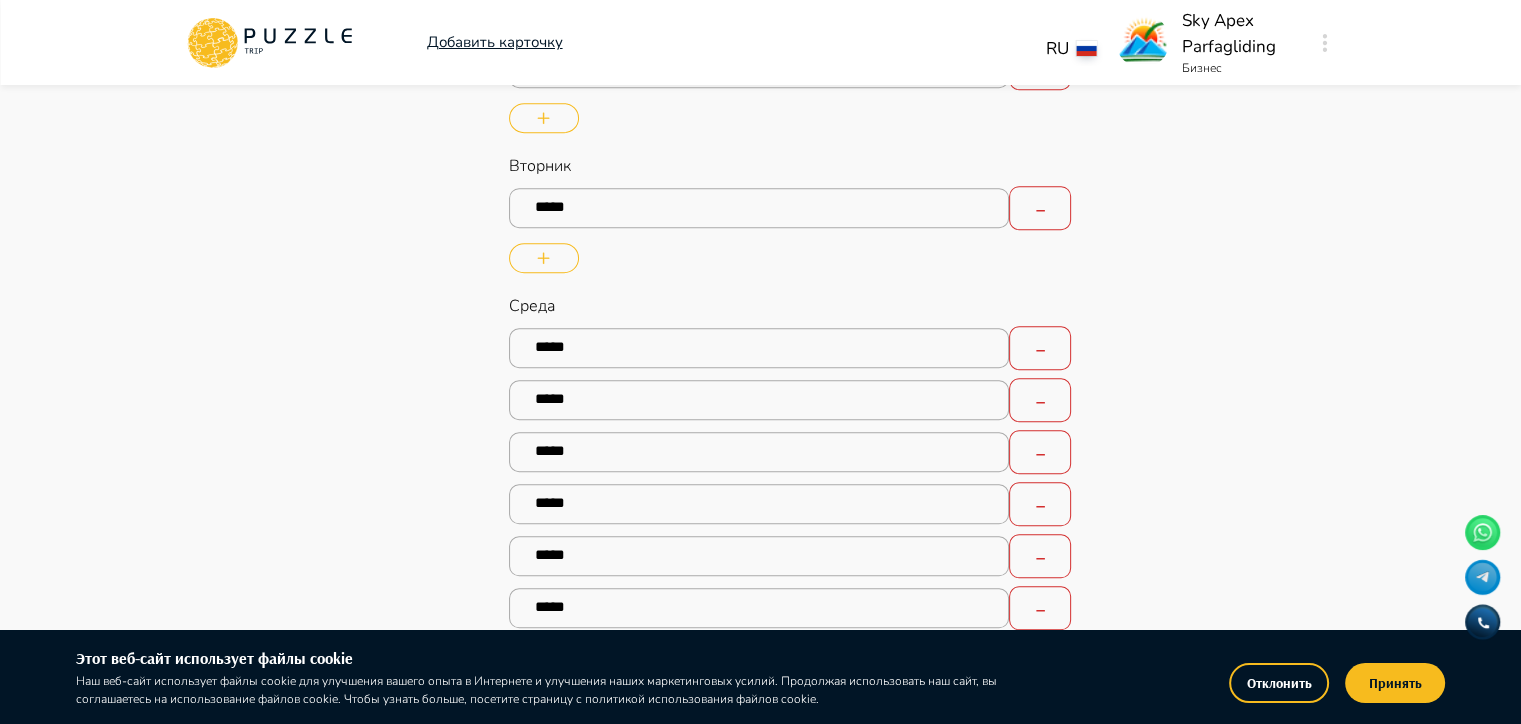 type on "*" 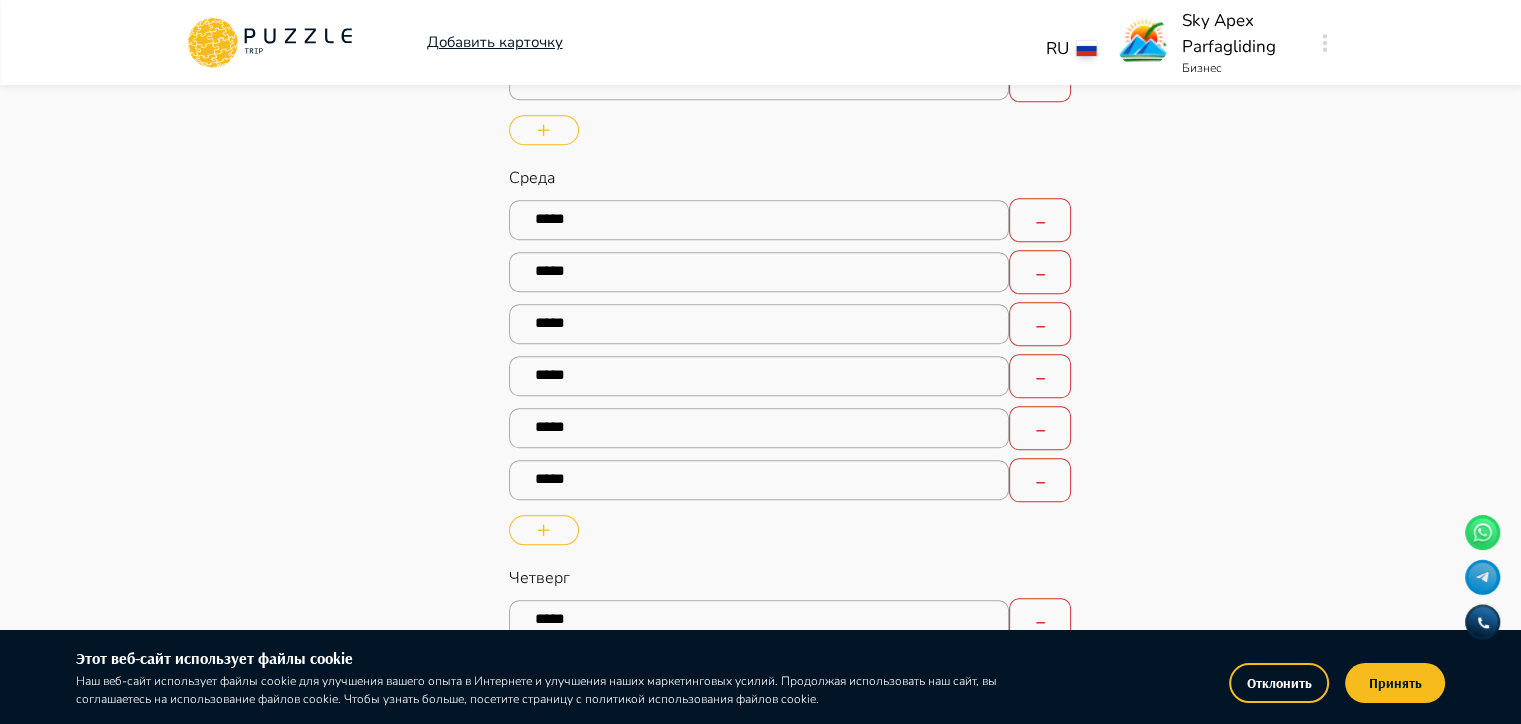 scroll, scrollTop: 1600, scrollLeft: 0, axis: vertical 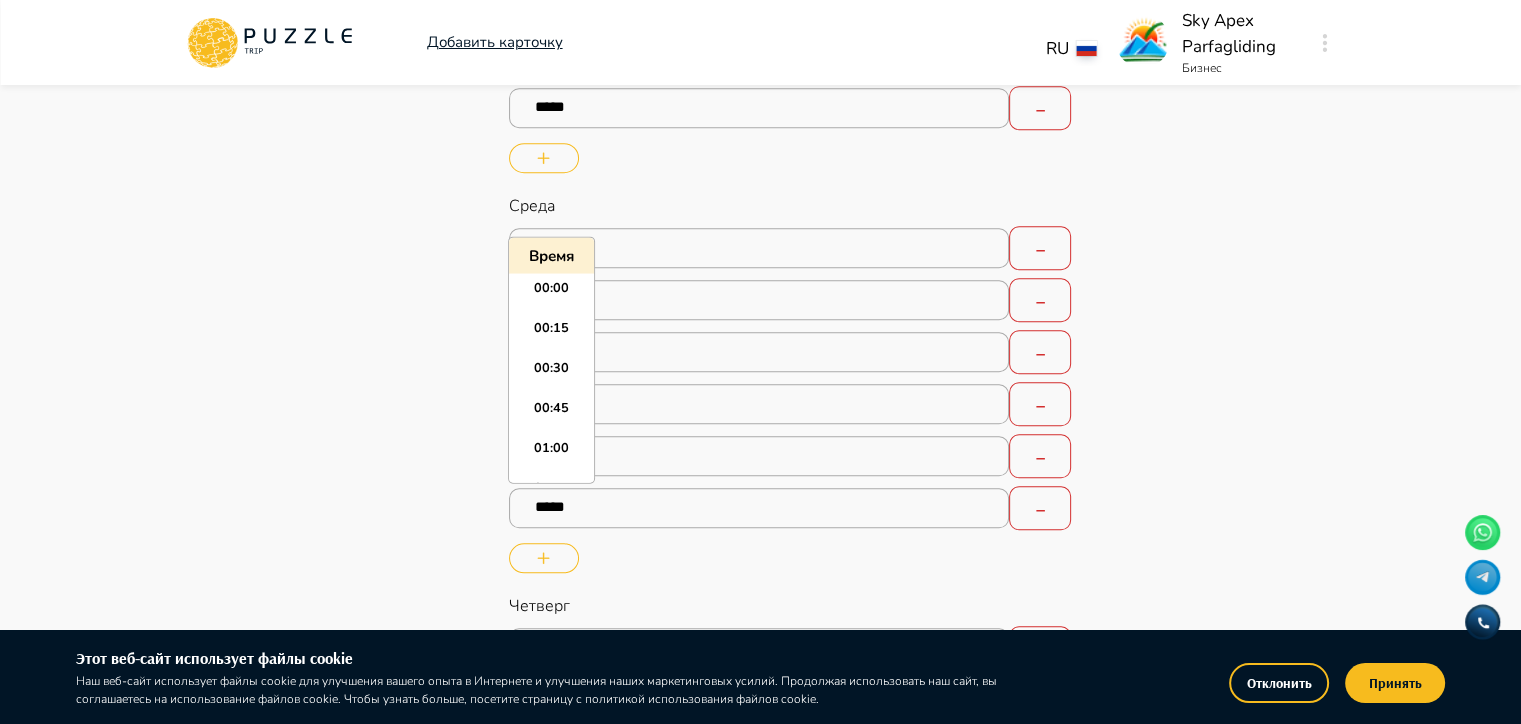 click on "*****" at bounding box center [759, 248] 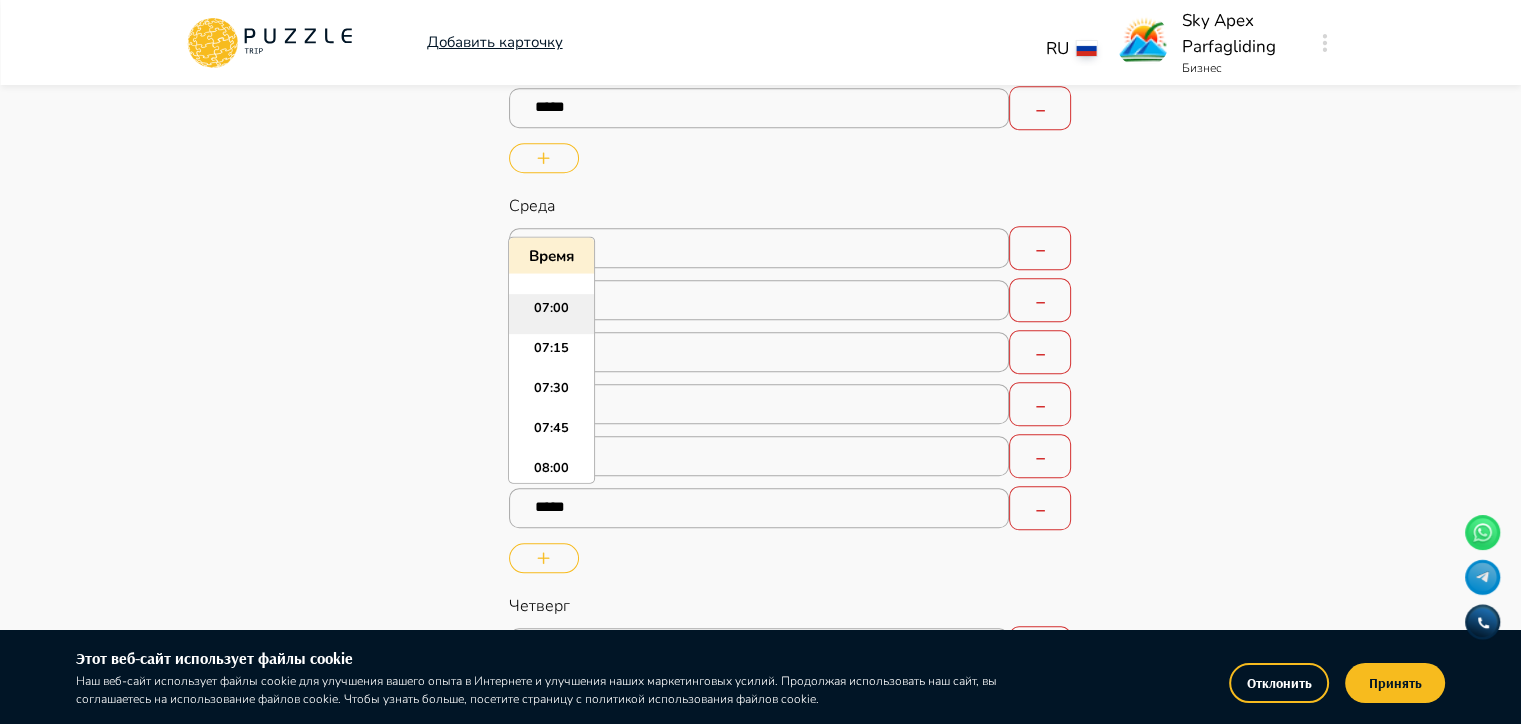 scroll, scrollTop: 1055, scrollLeft: 0, axis: vertical 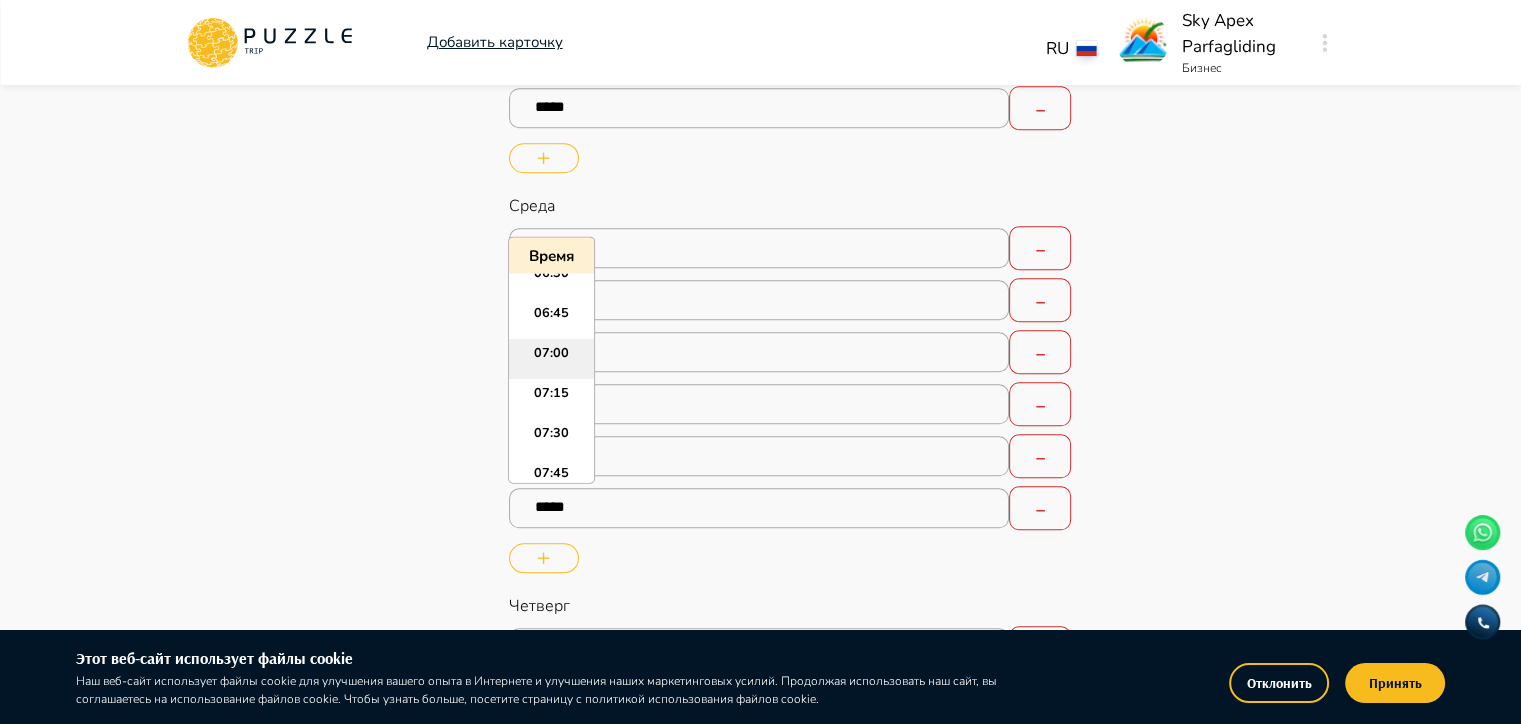 click on "07:00" at bounding box center (551, 358) 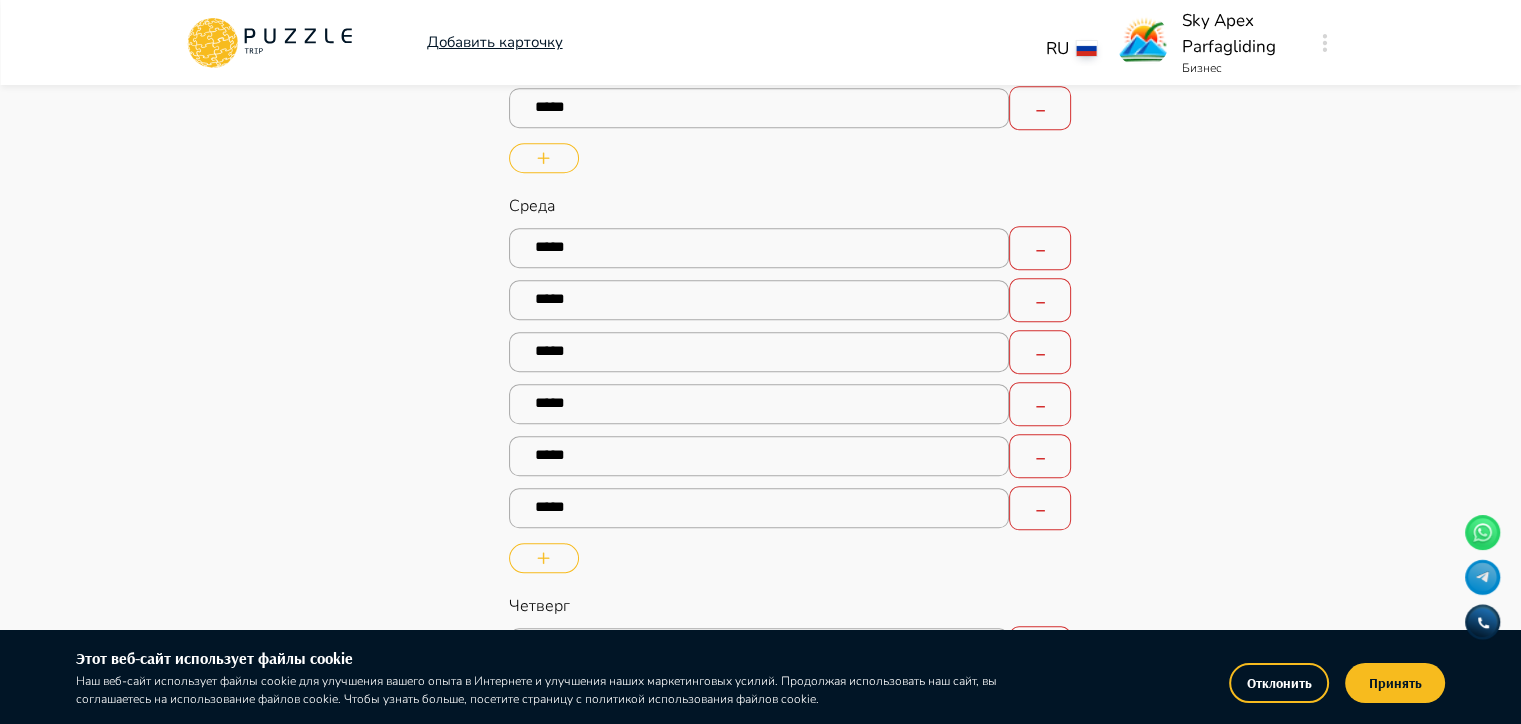 click at bounding box center (1040, 300) 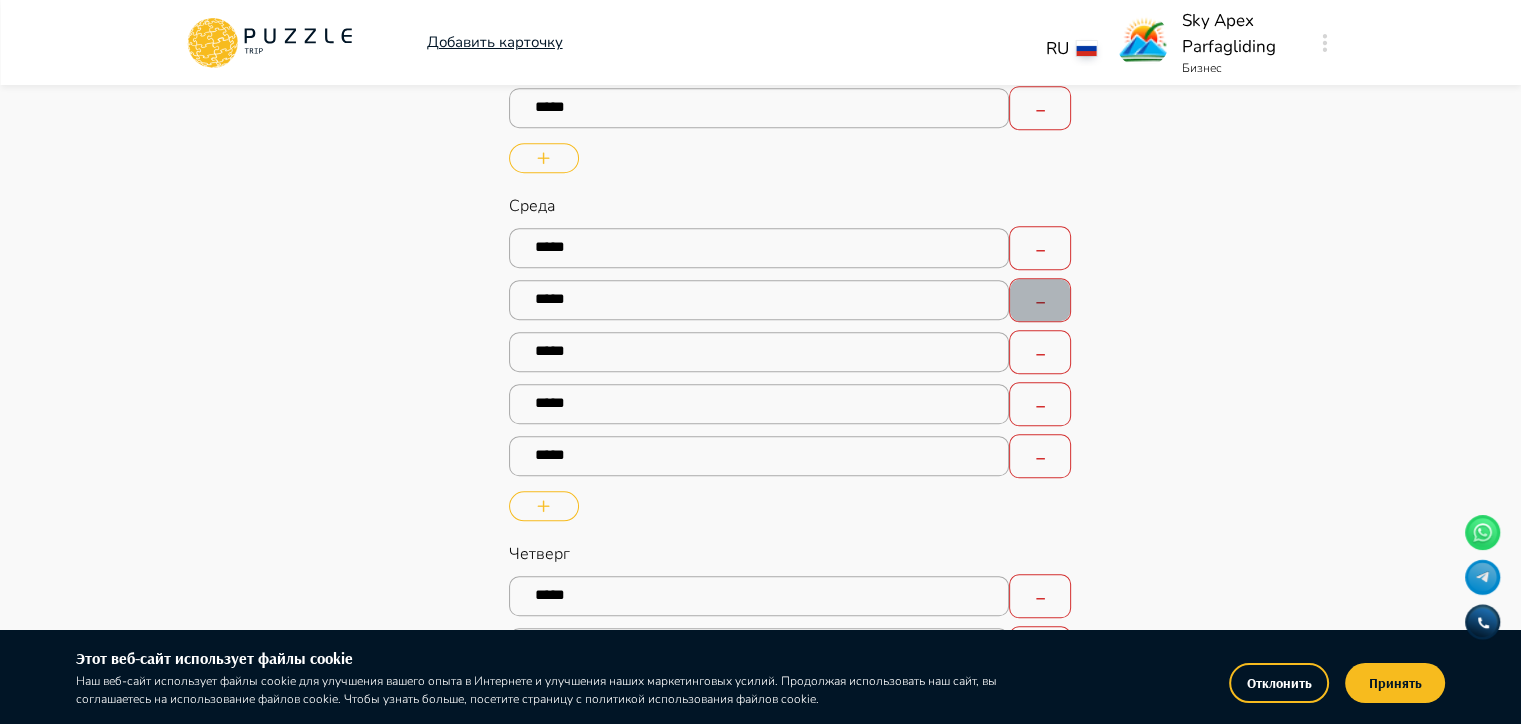 click 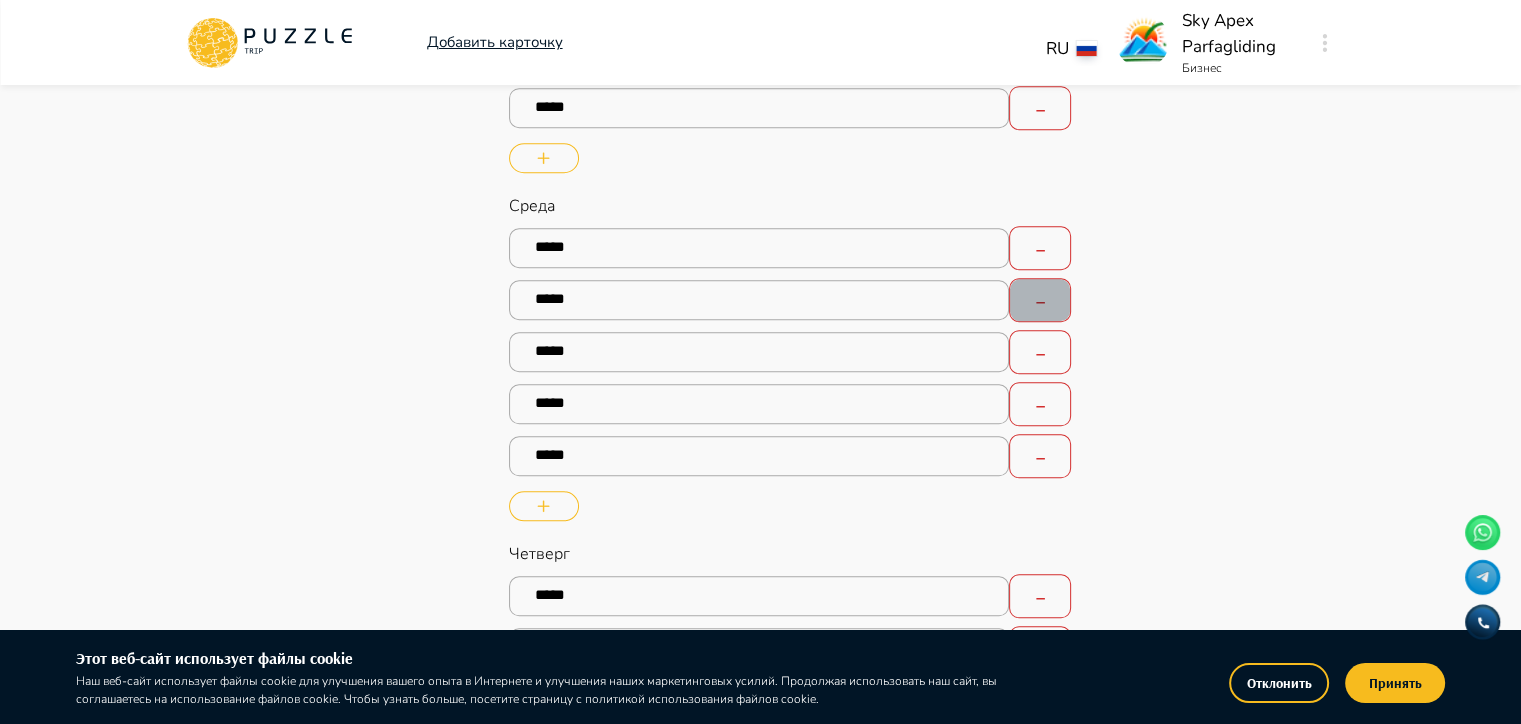 click 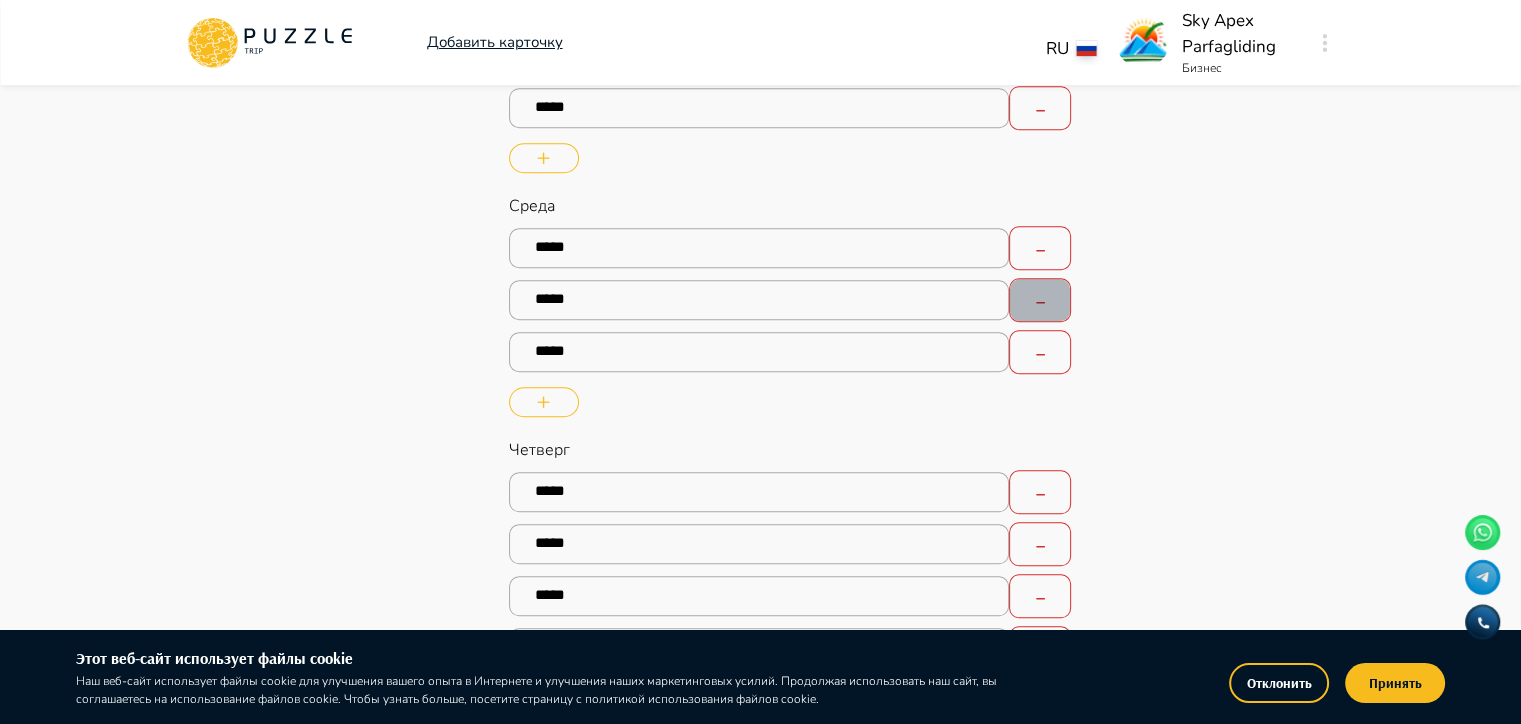 click 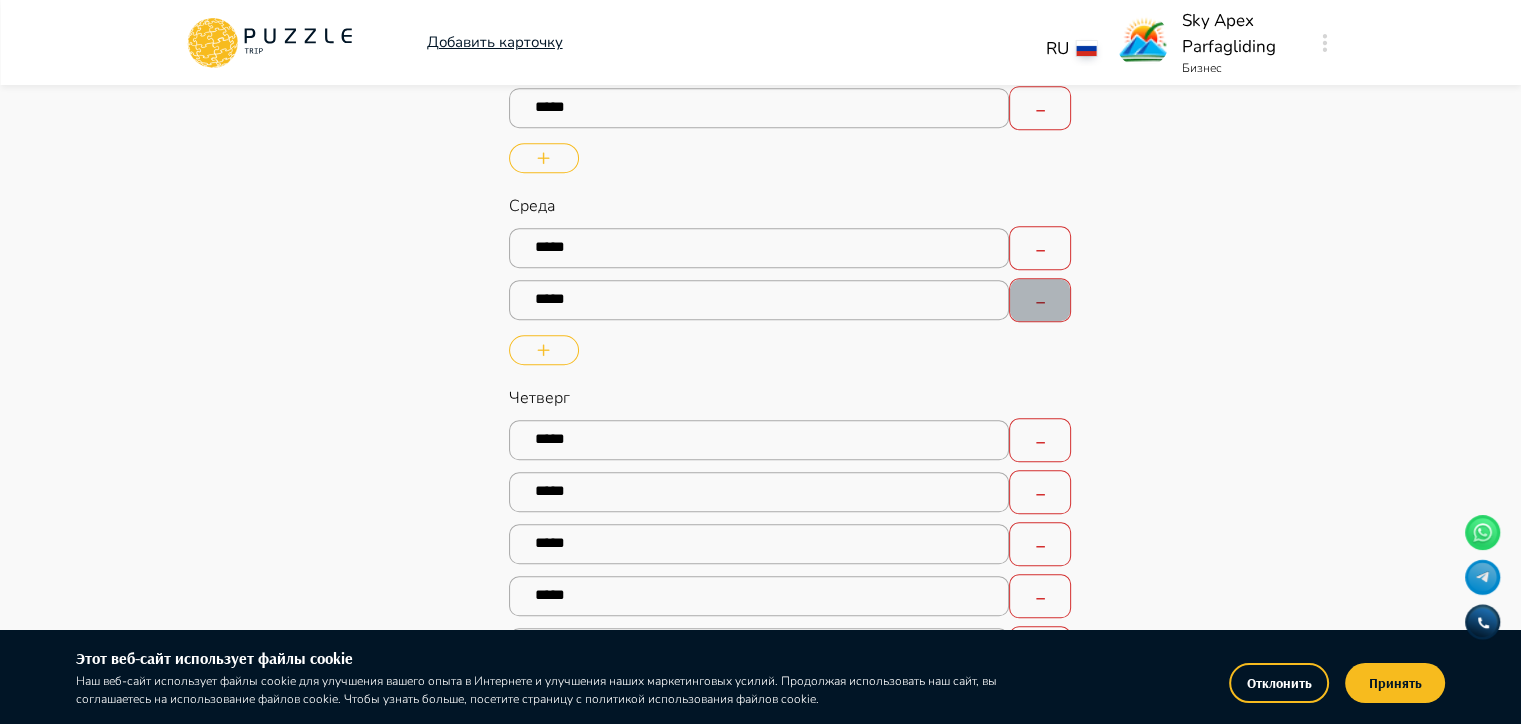 click 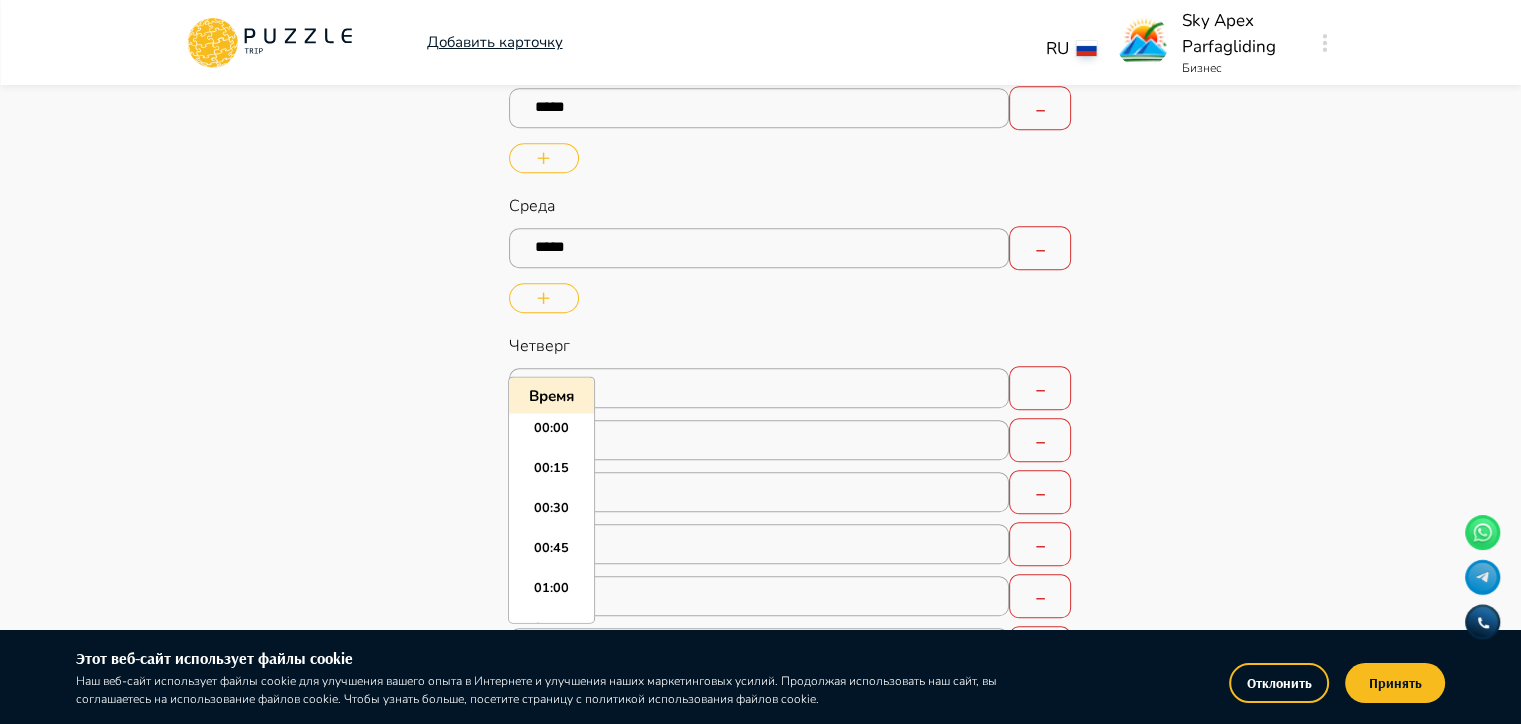 click on "*****" at bounding box center [759, 388] 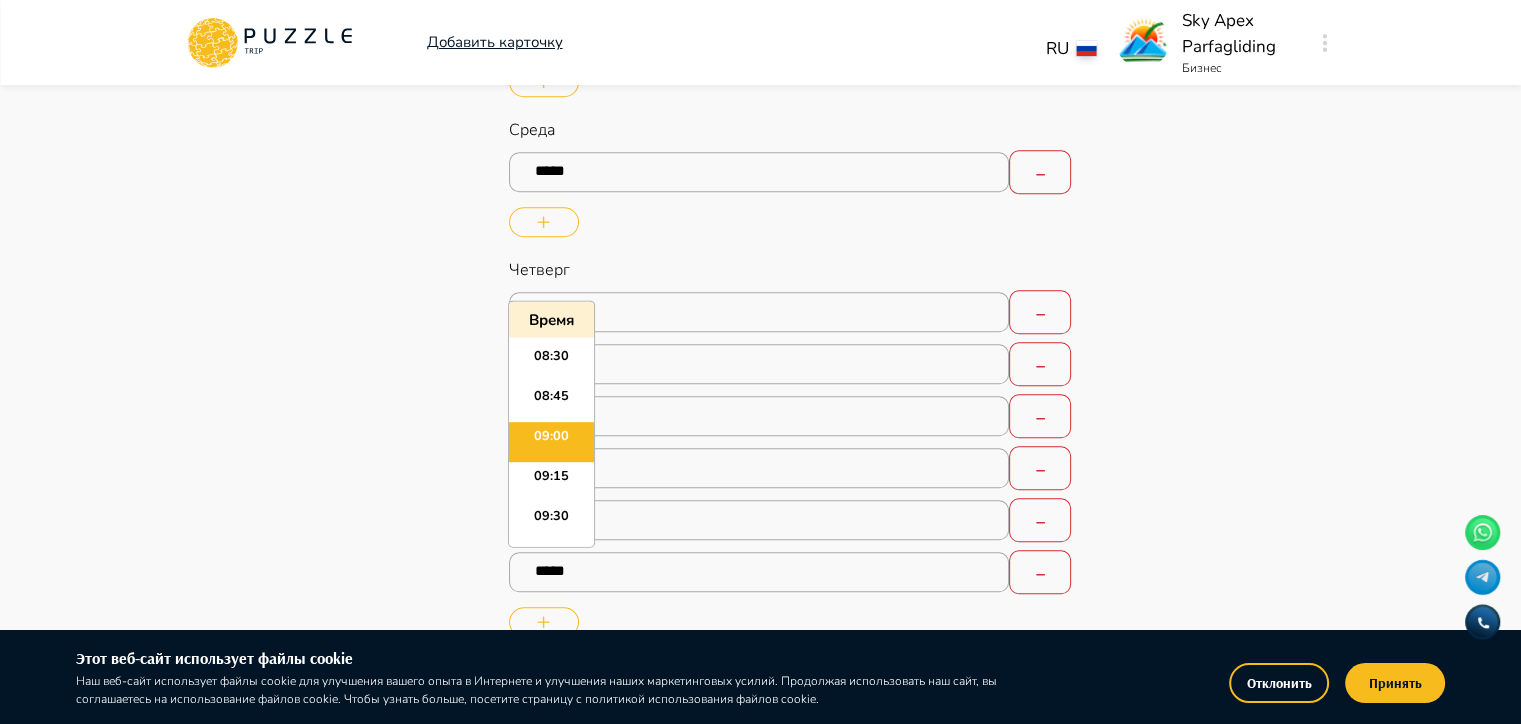 scroll, scrollTop: 1700, scrollLeft: 0, axis: vertical 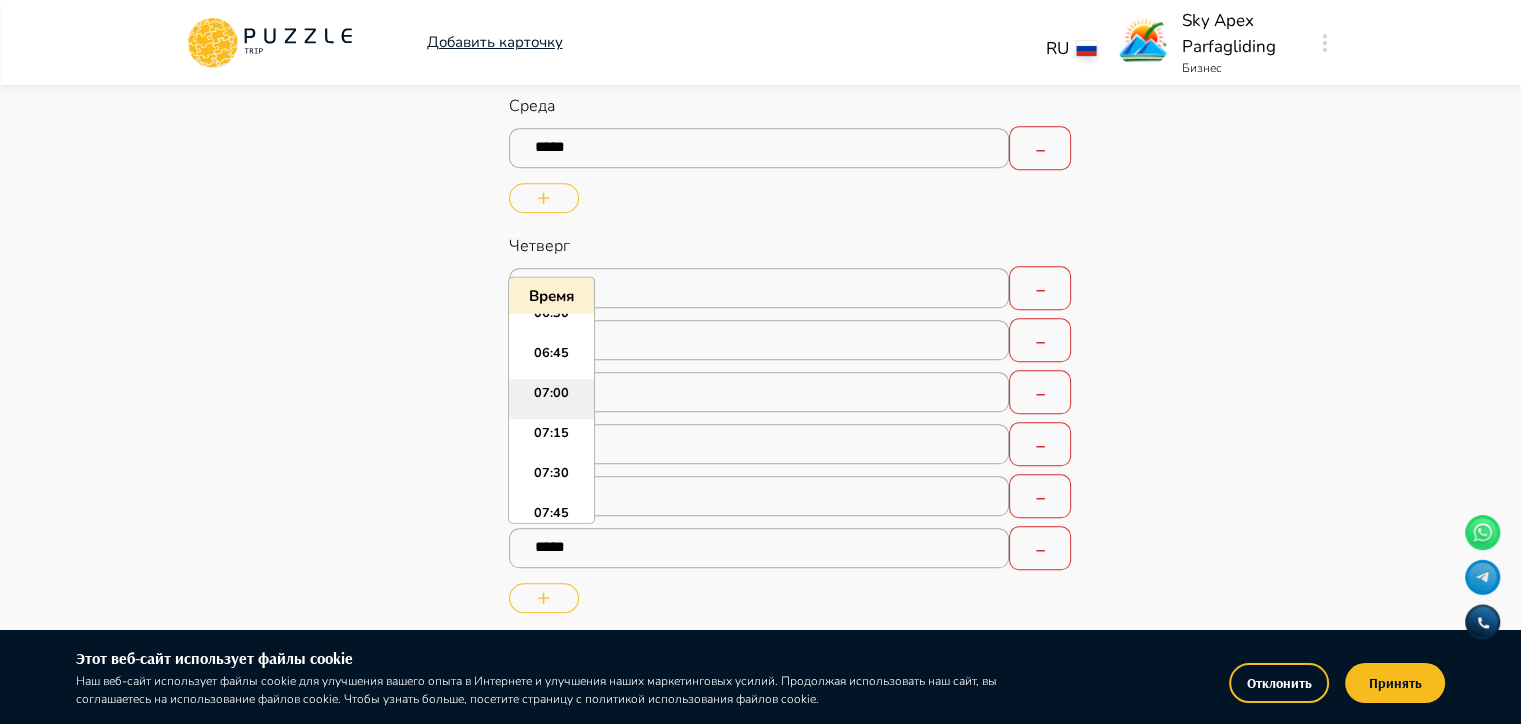 click on "07:00" at bounding box center (551, 398) 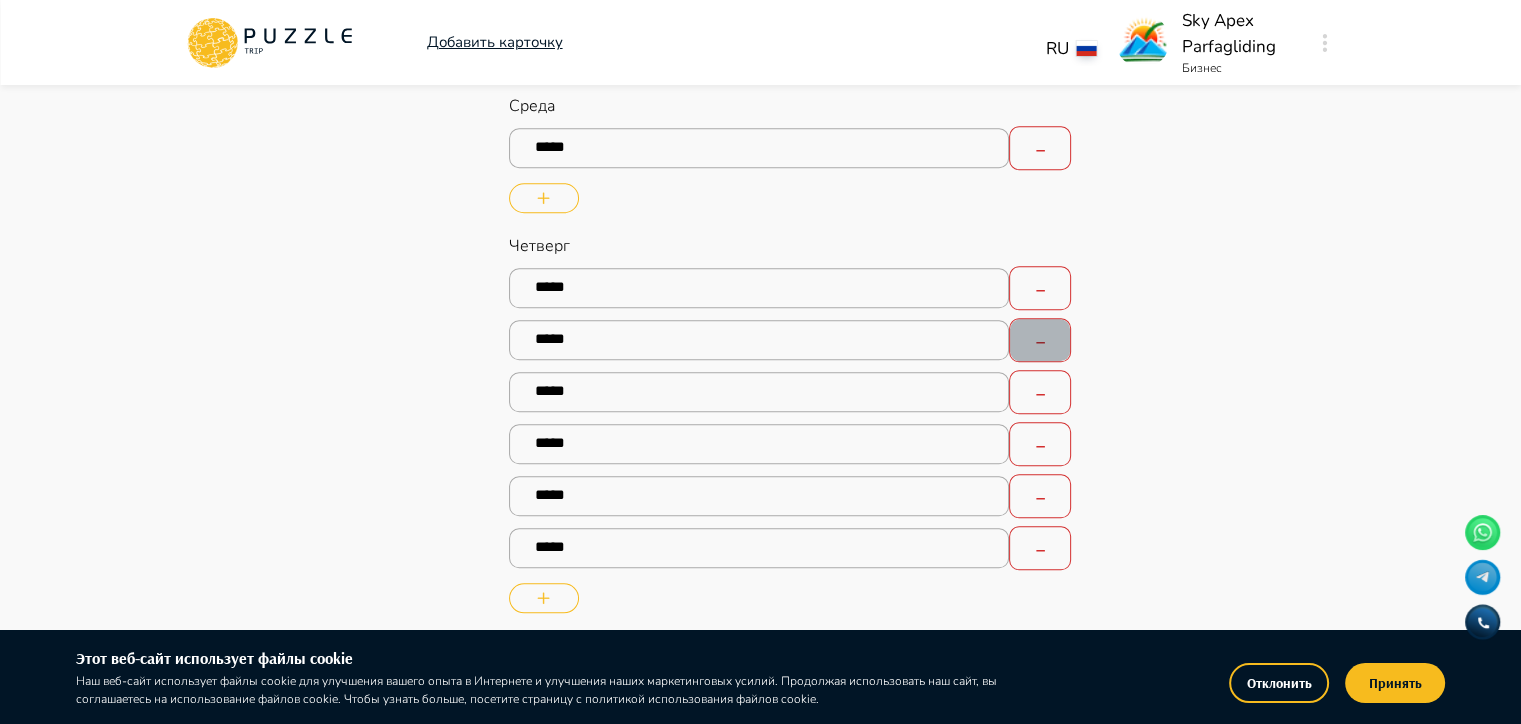 click 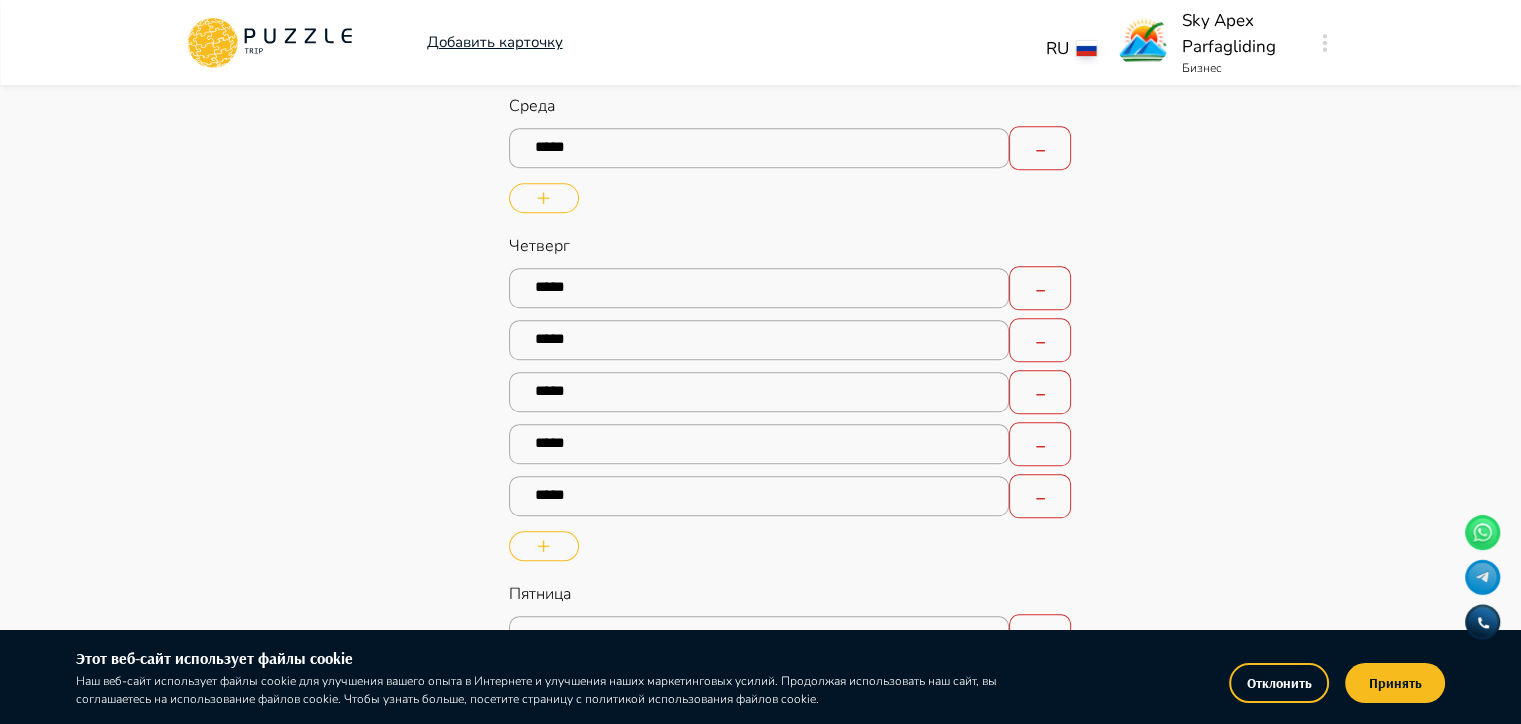 click 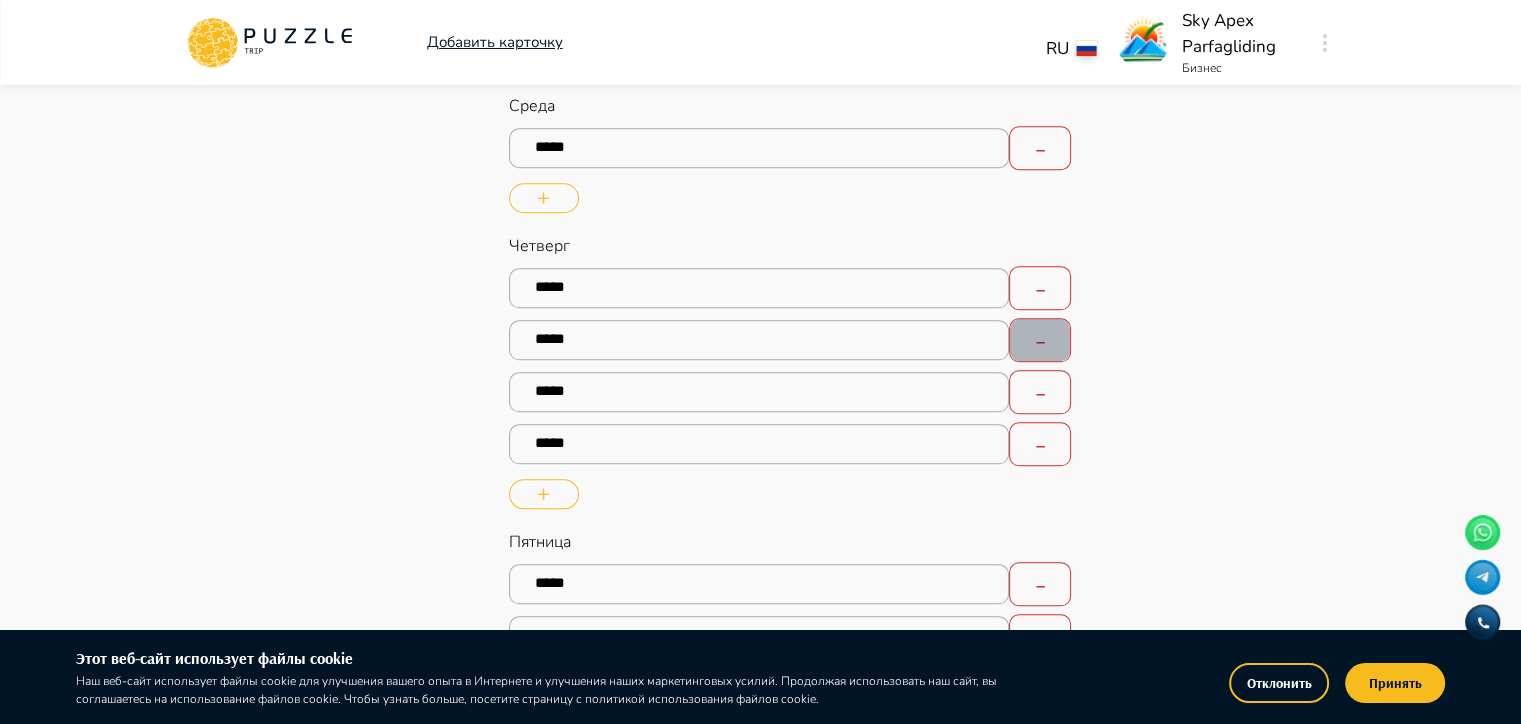 click 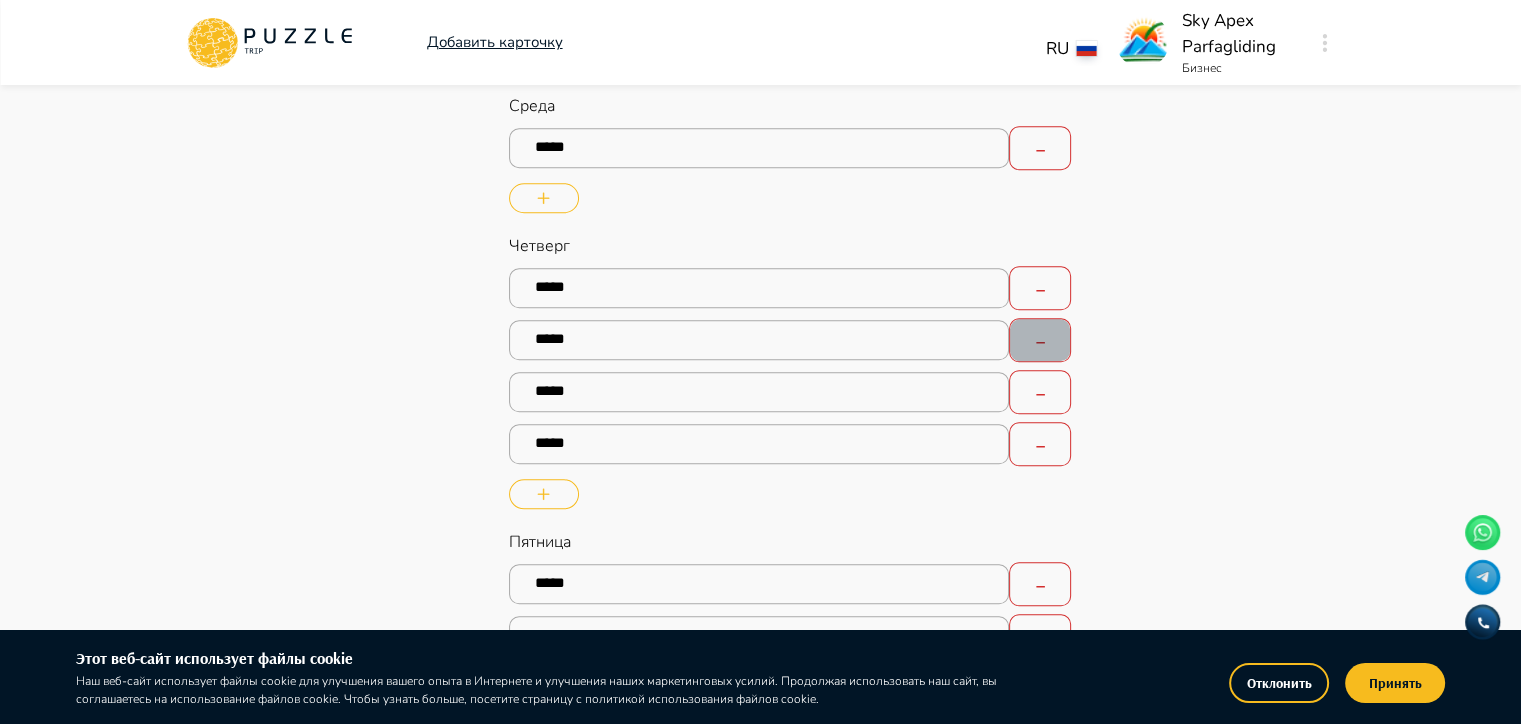 click 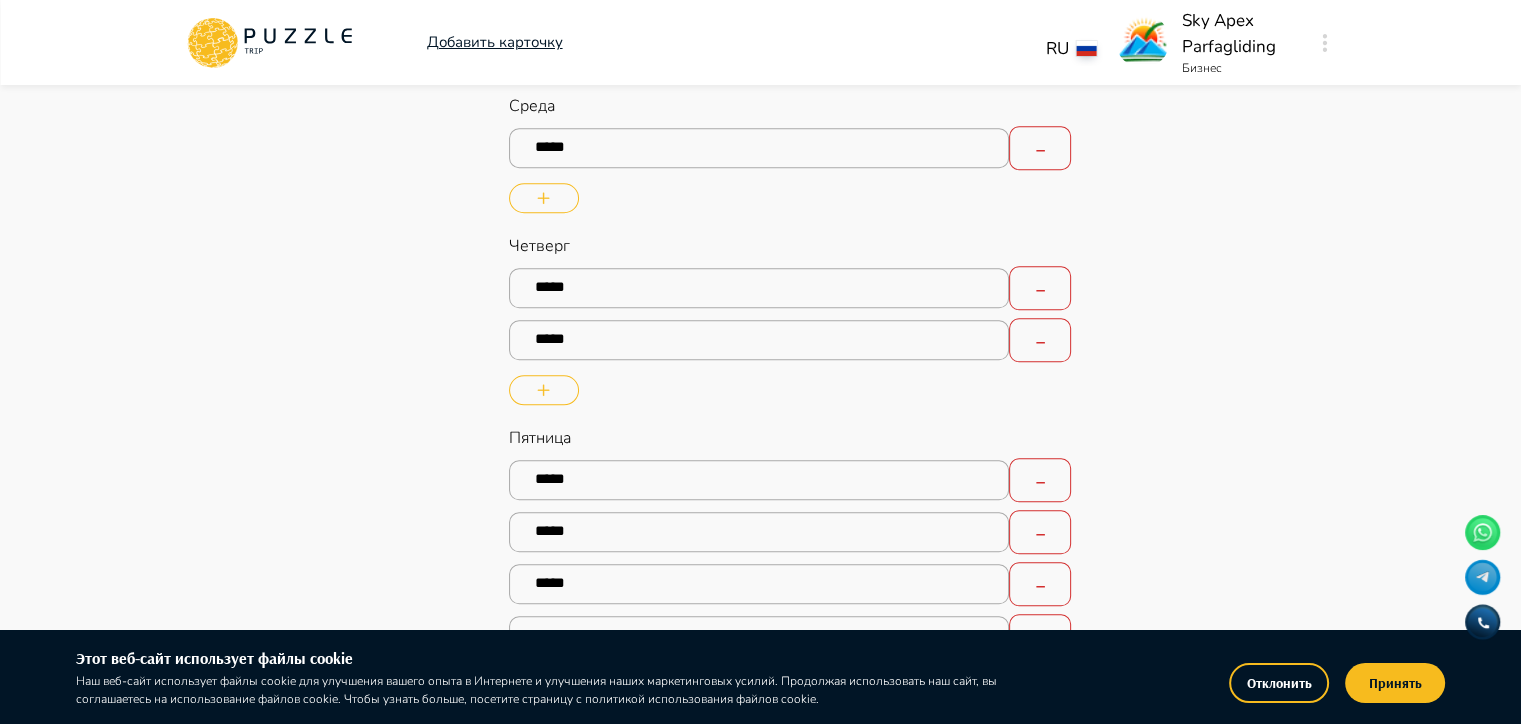 click 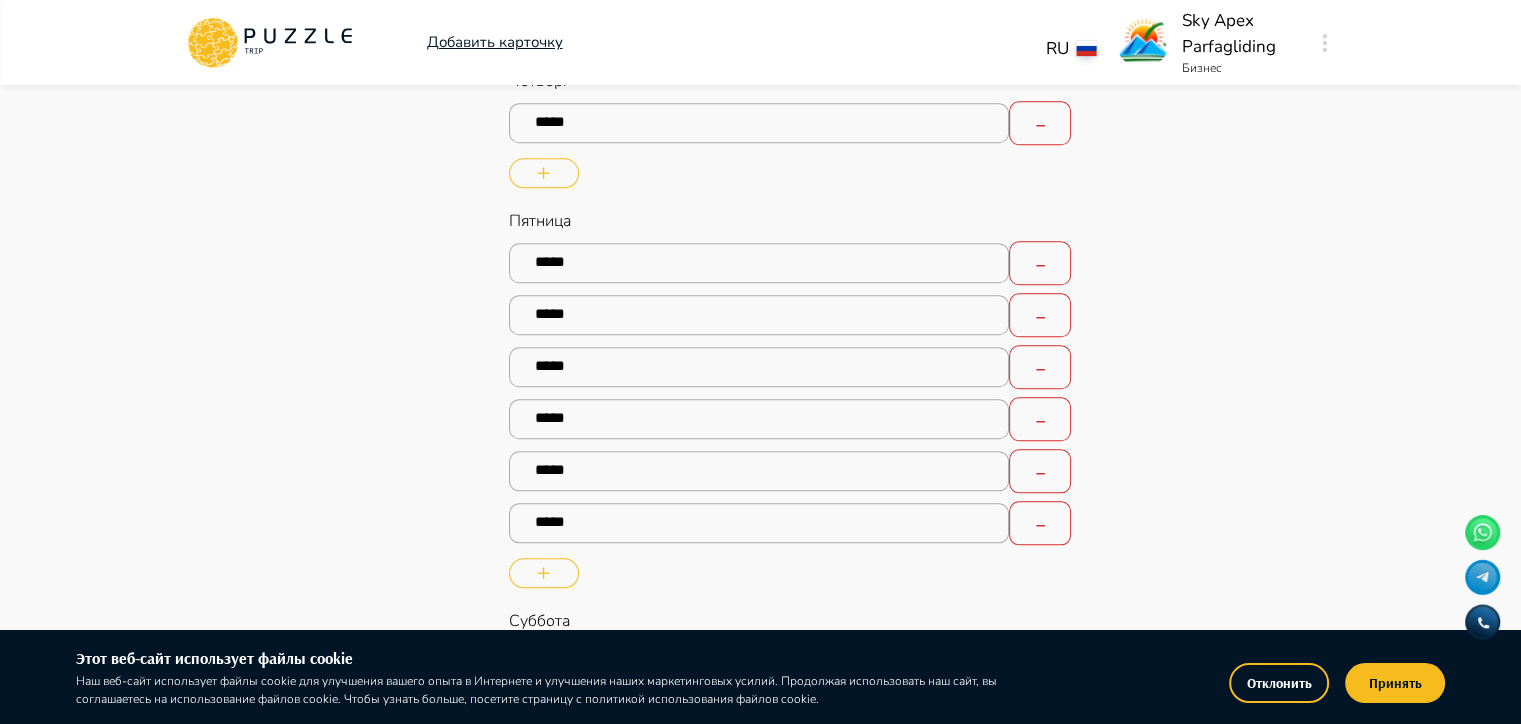 scroll, scrollTop: 1900, scrollLeft: 0, axis: vertical 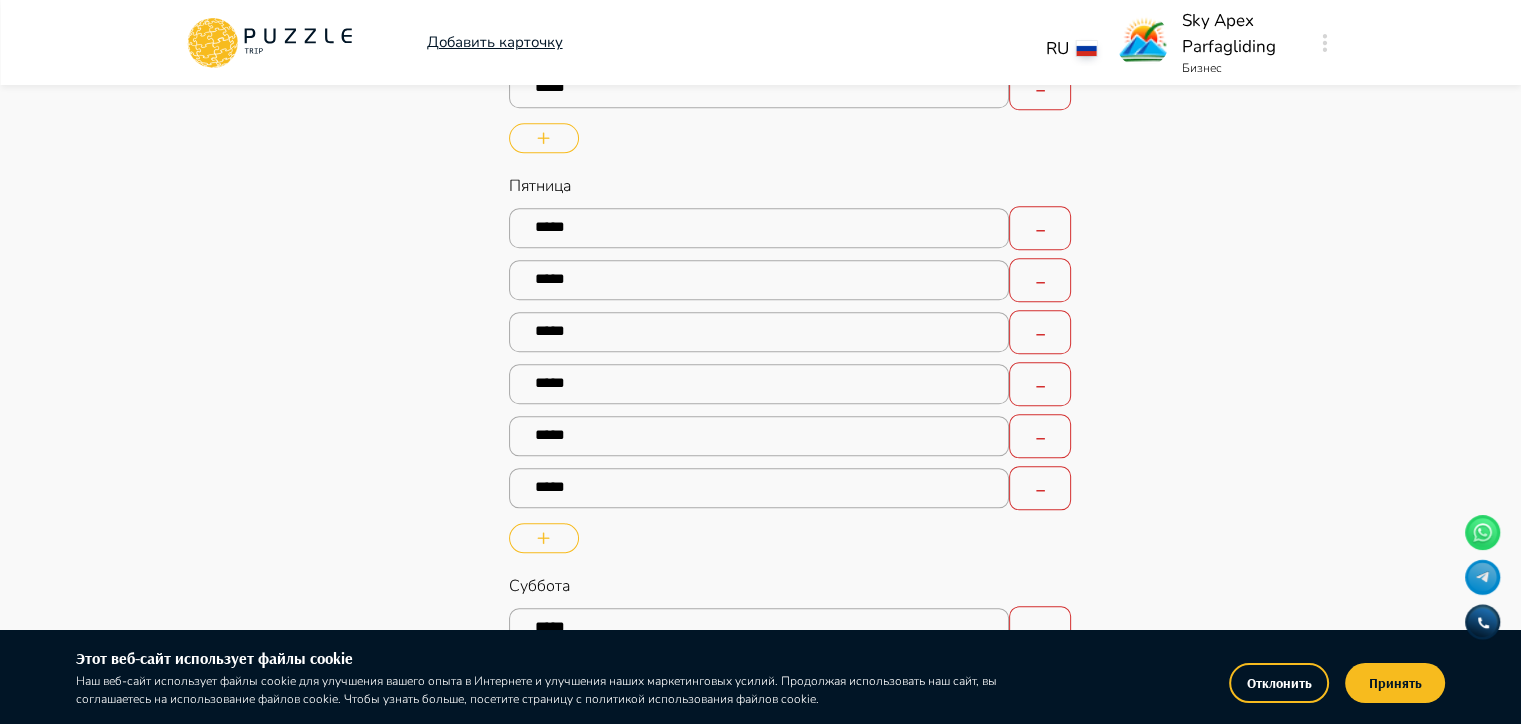 click on "*****" at bounding box center (759, 228) 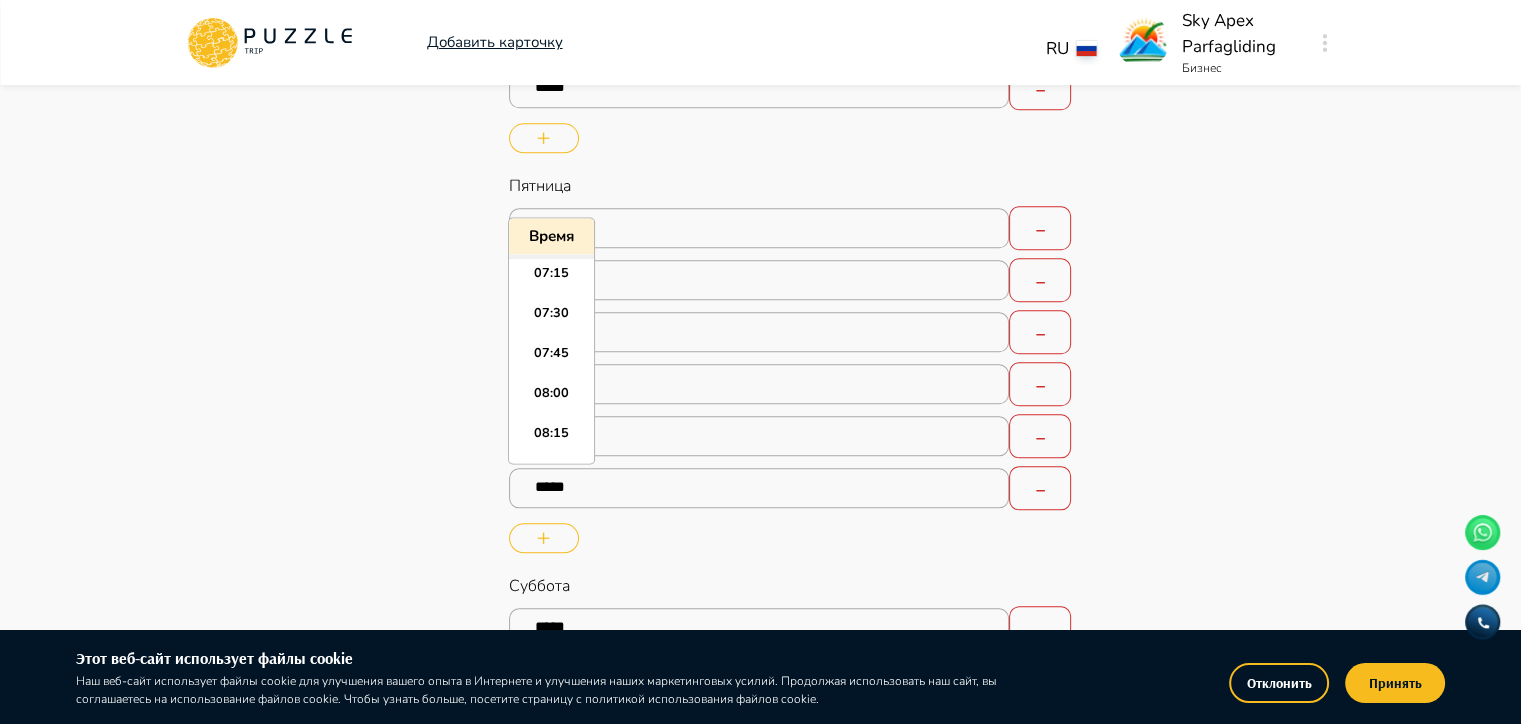 scroll, scrollTop: 1055, scrollLeft: 0, axis: vertical 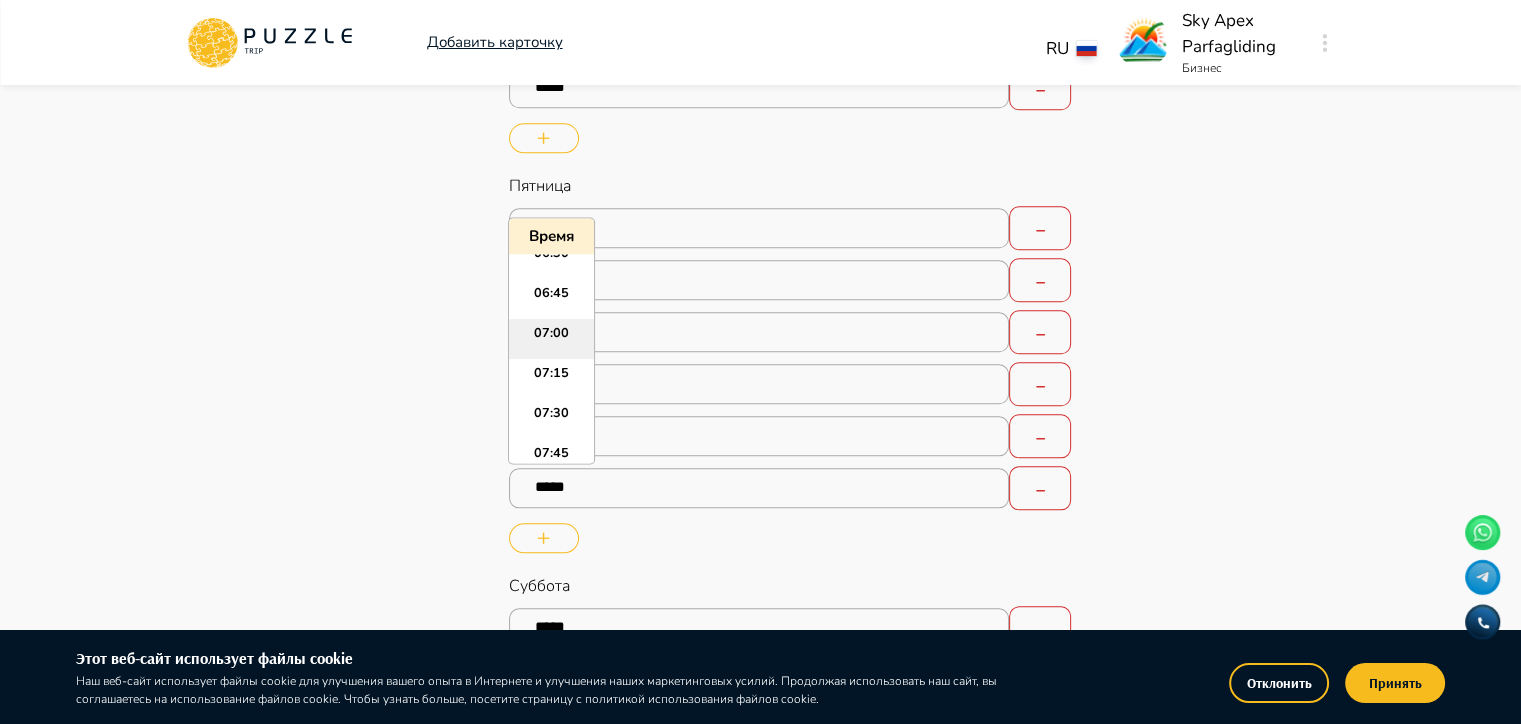 click on "07:00" at bounding box center [551, 339] 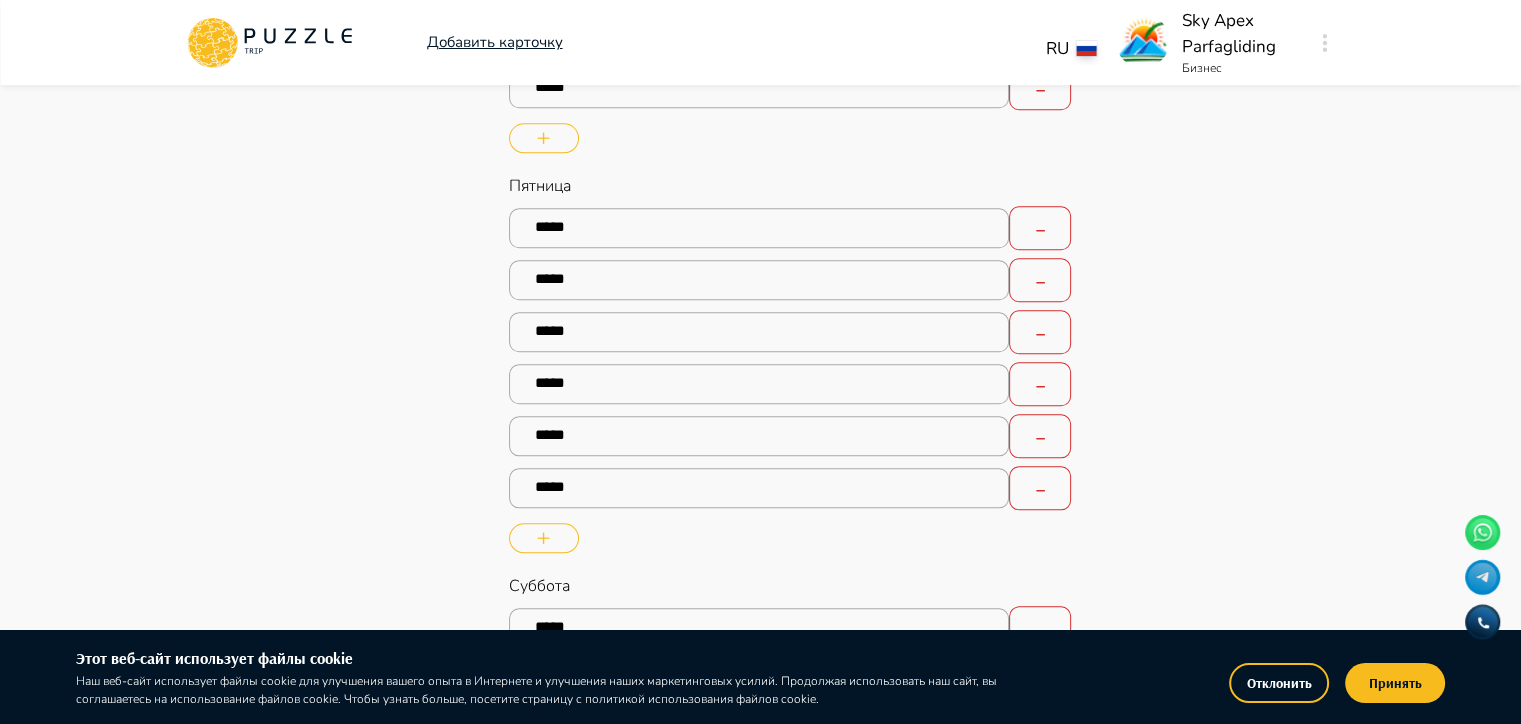 click 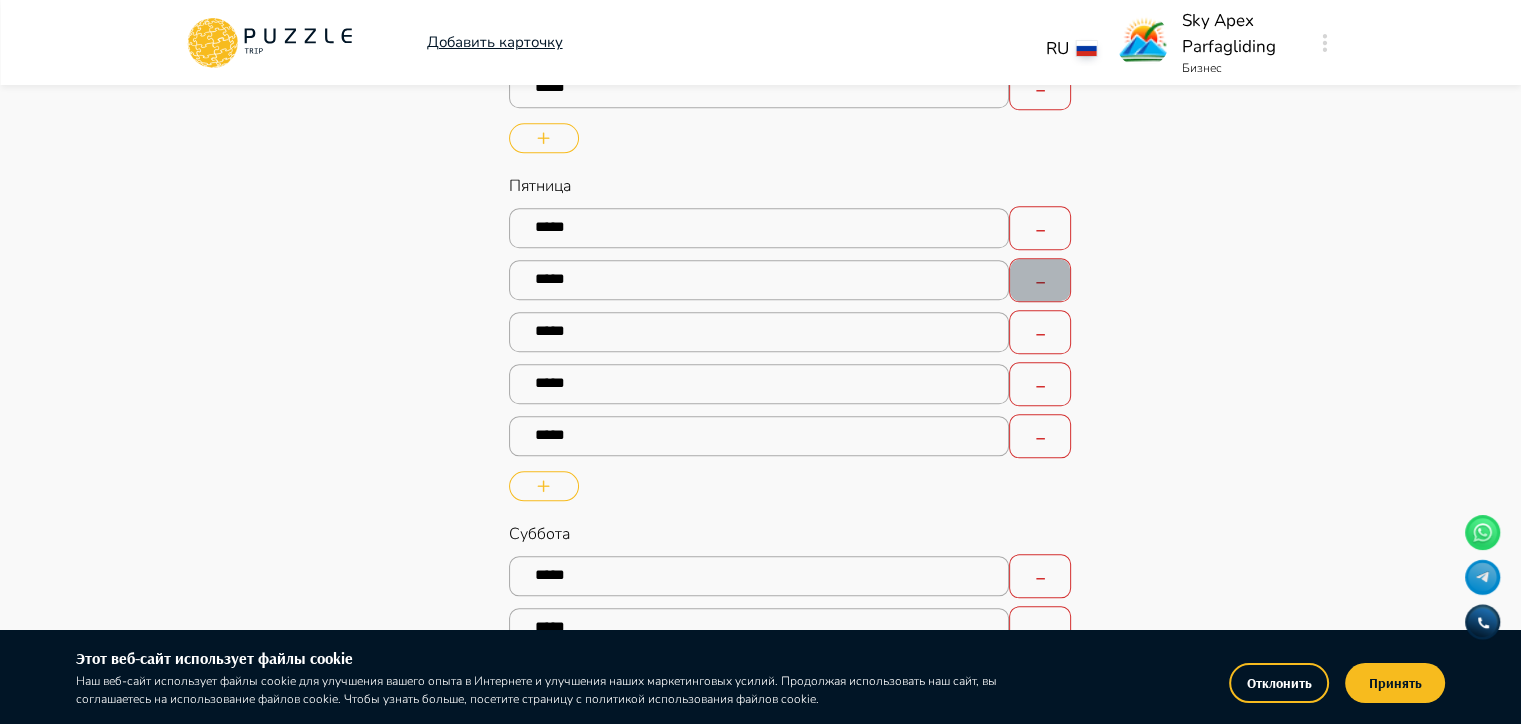 click 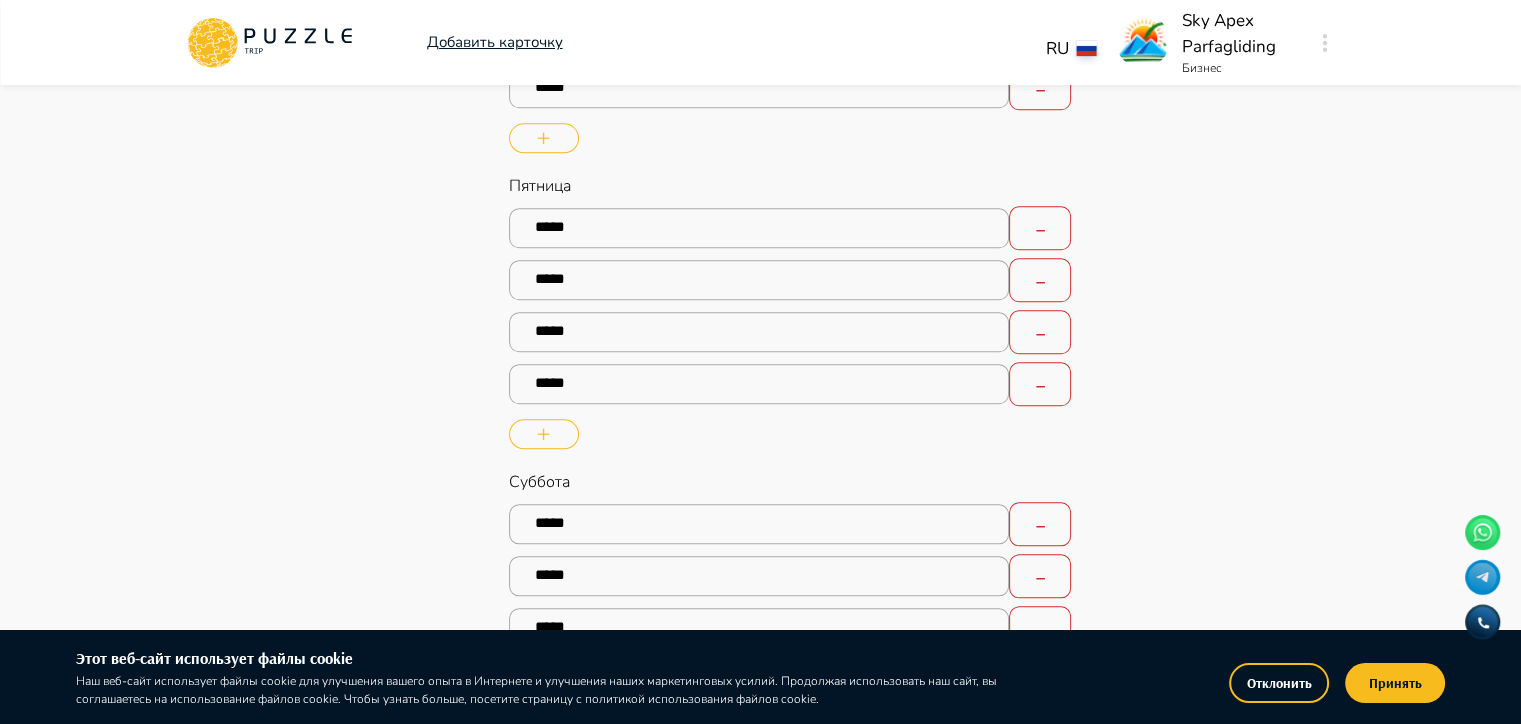 click 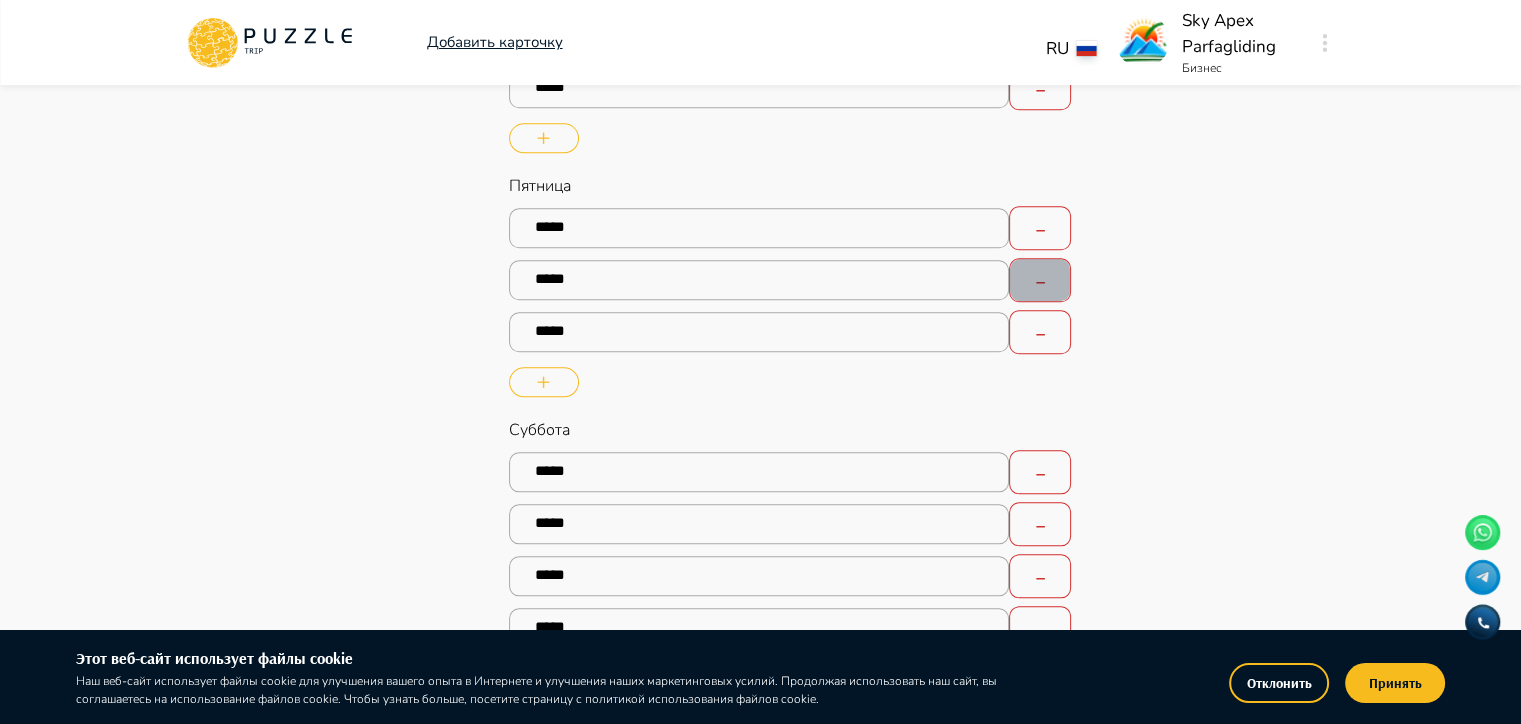 click 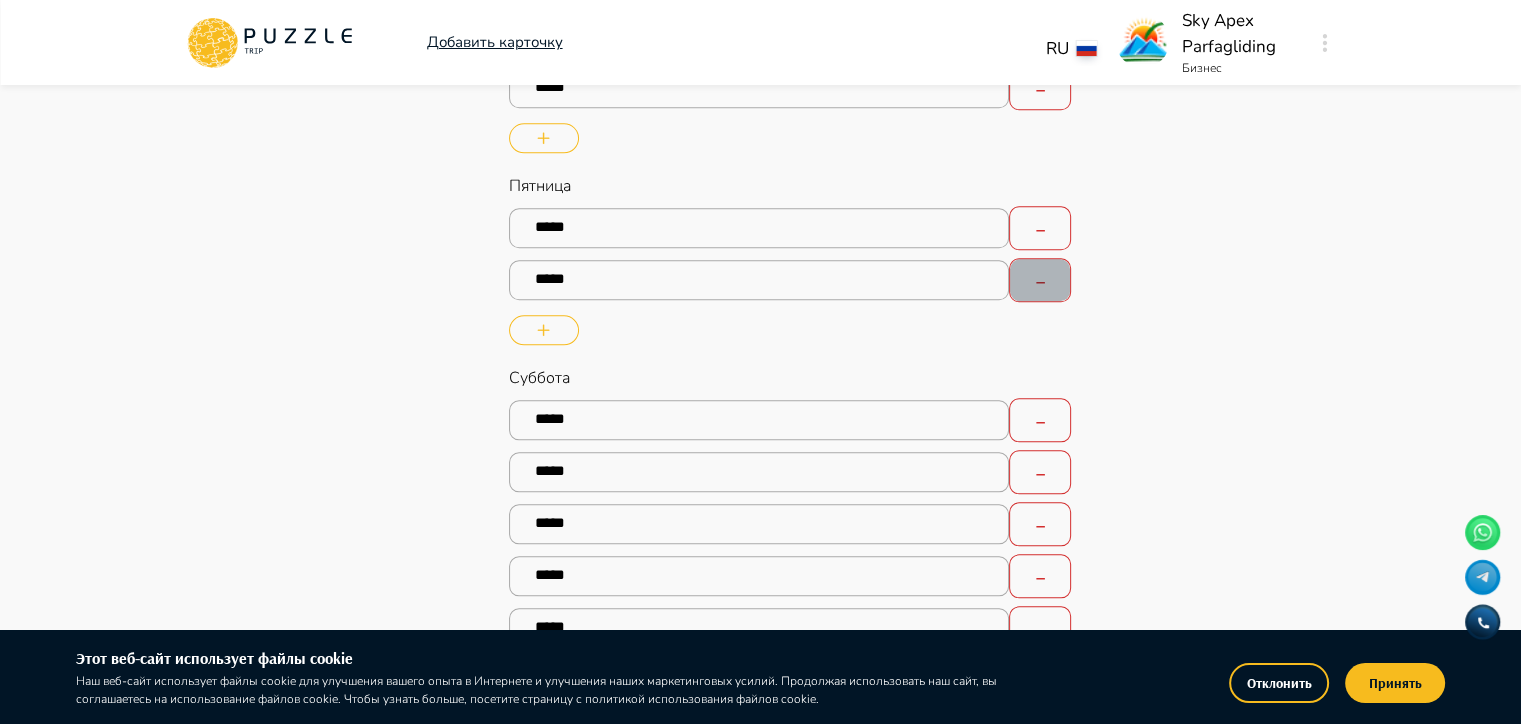 click 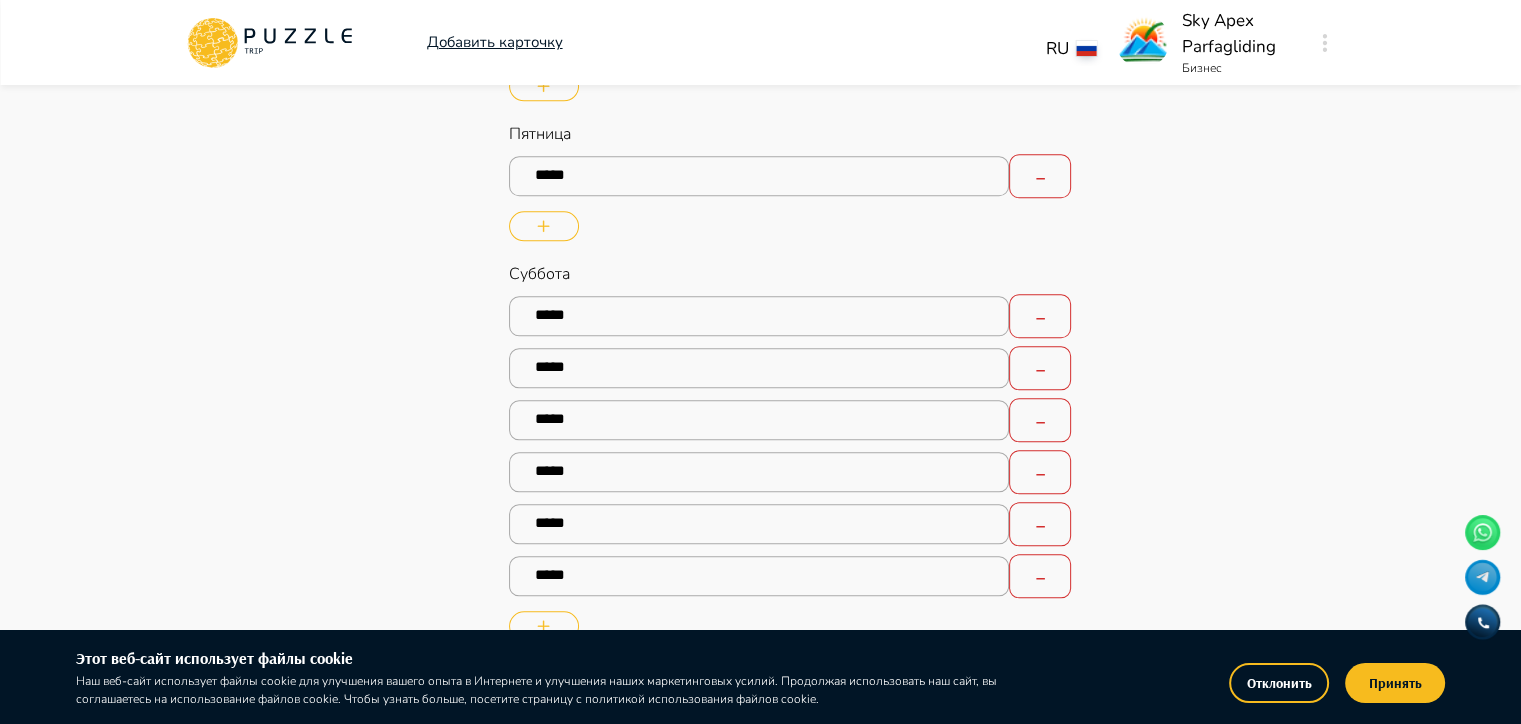 scroll, scrollTop: 2000, scrollLeft: 0, axis: vertical 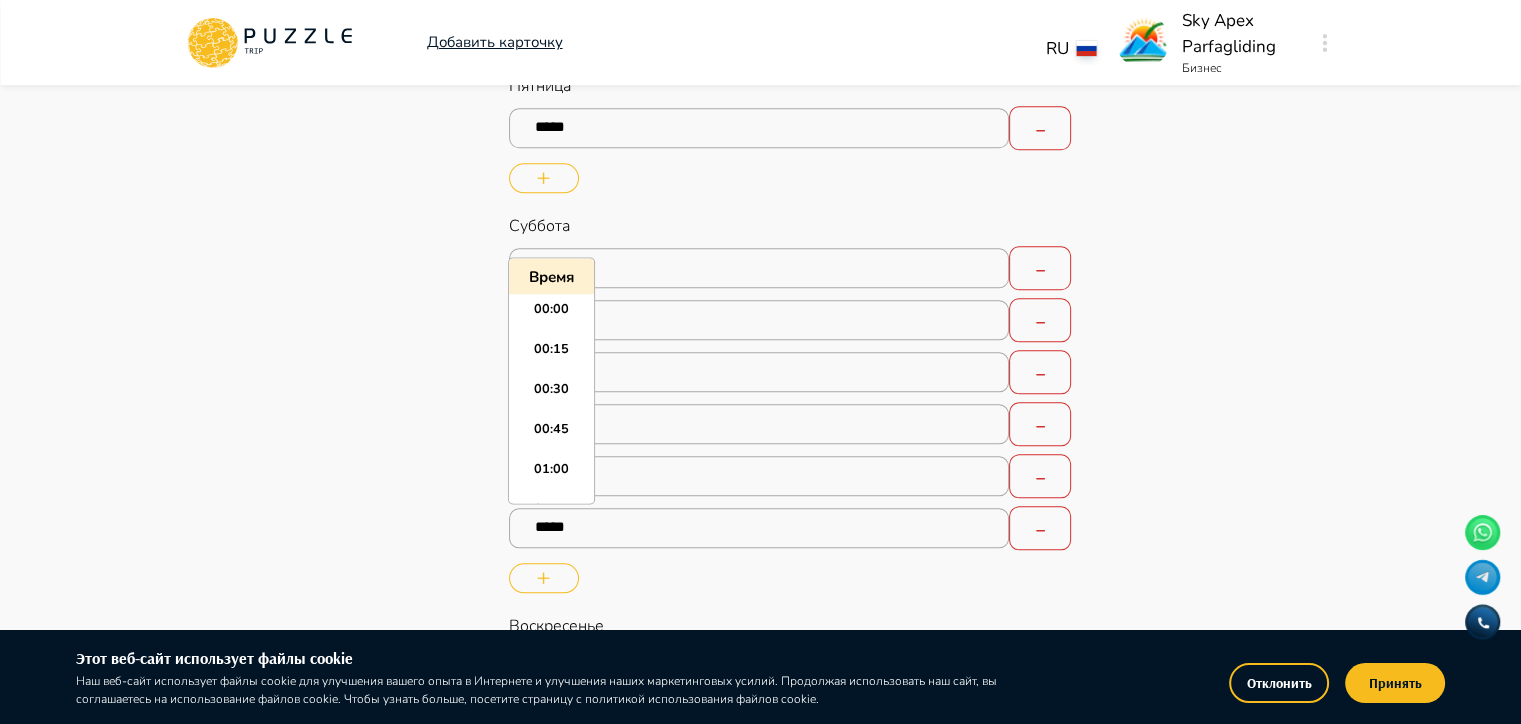 click on "*****" at bounding box center [759, 268] 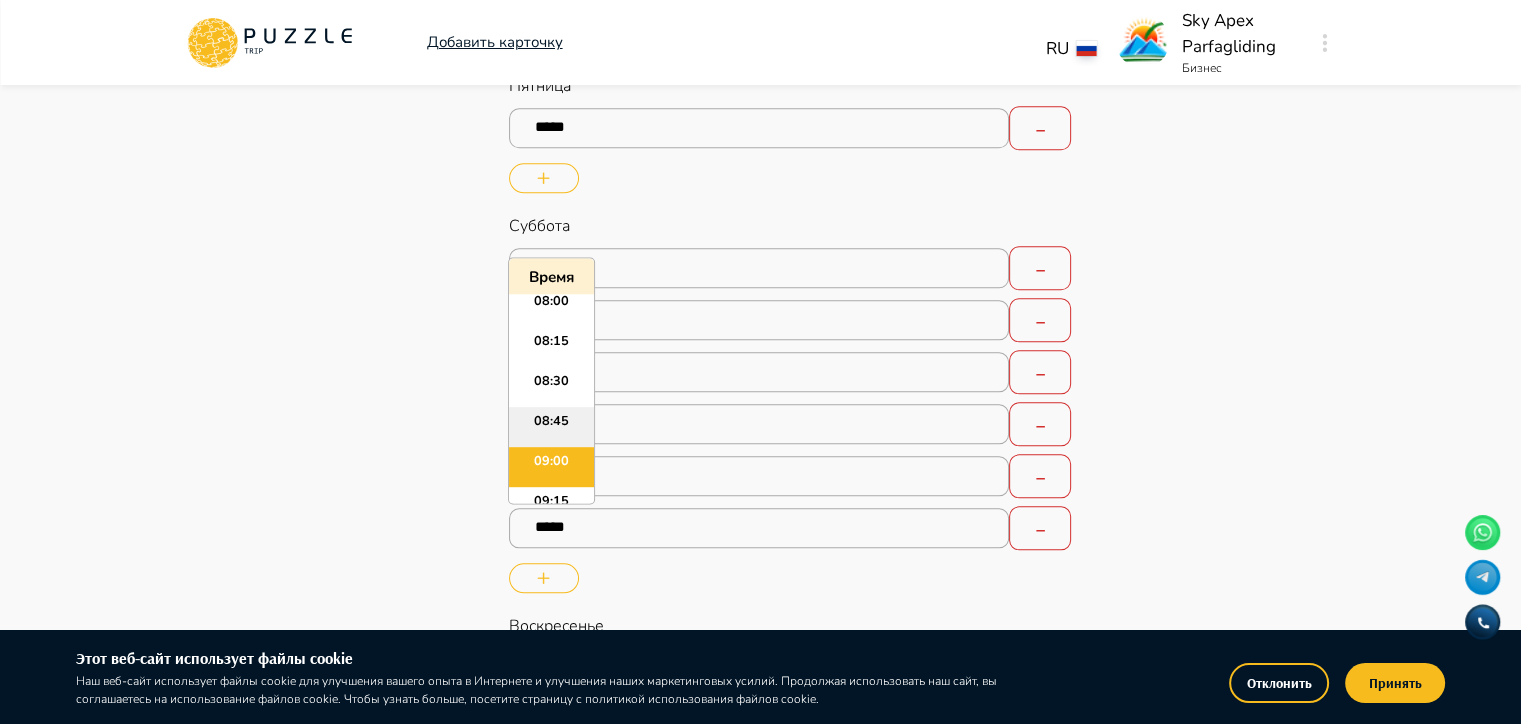 scroll, scrollTop: 1255, scrollLeft: 0, axis: vertical 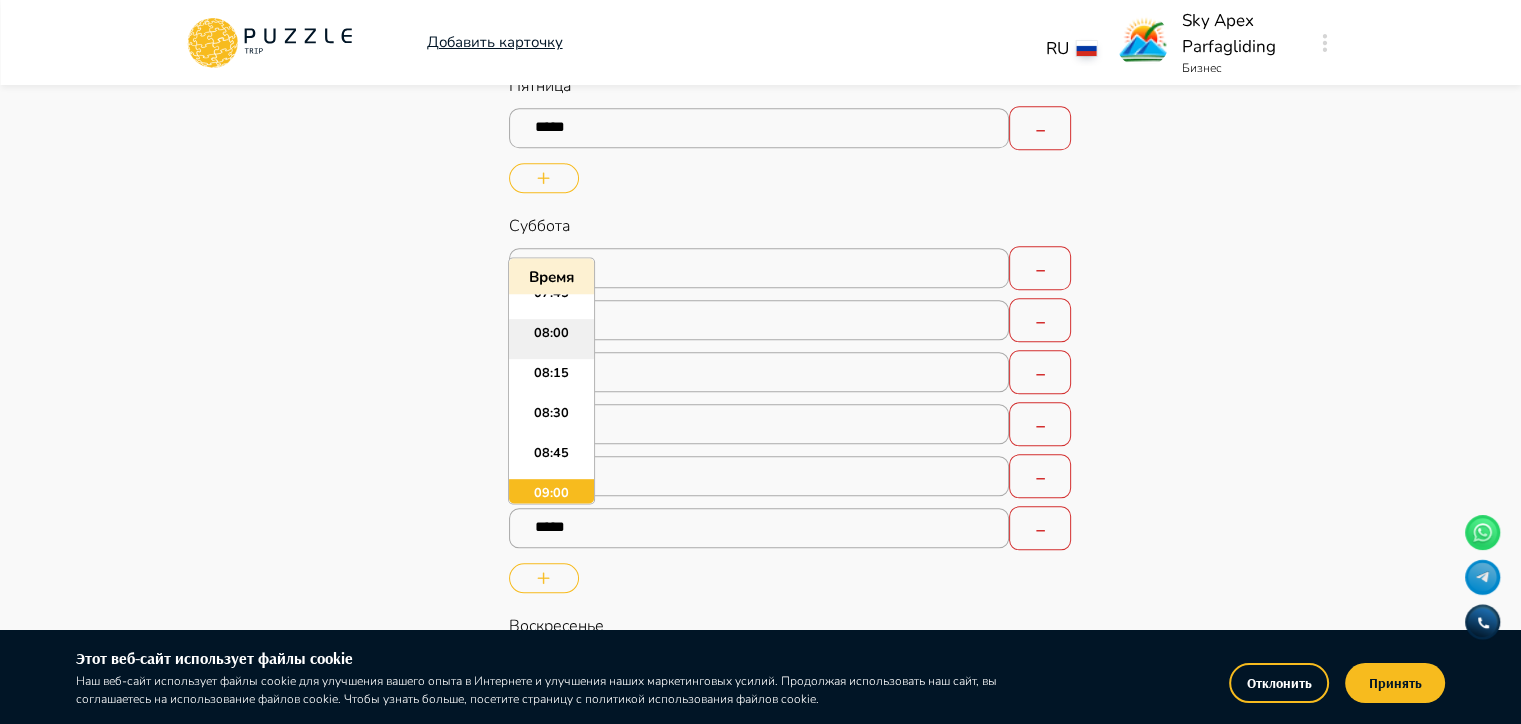 click on "08:00" at bounding box center (551, 339) 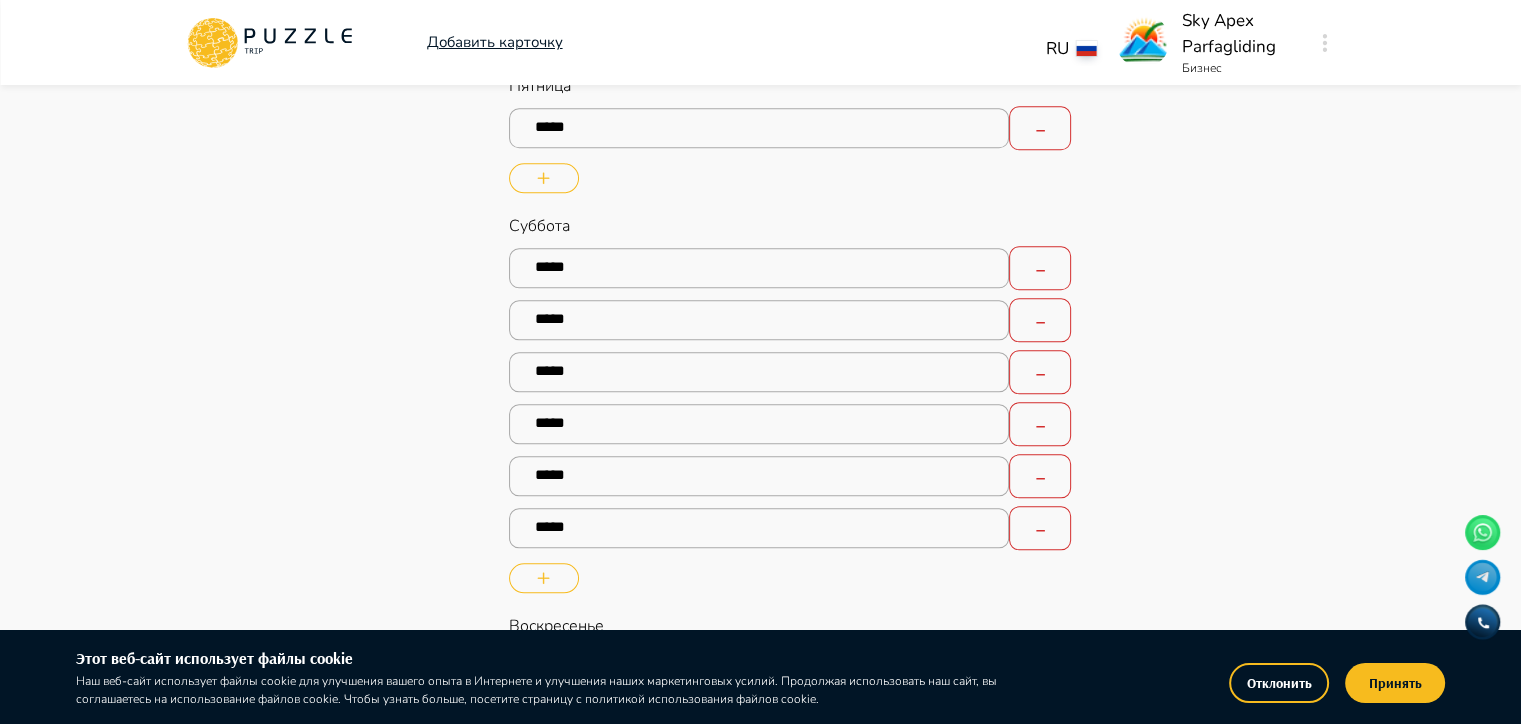 click on "*****" at bounding box center [759, 268] 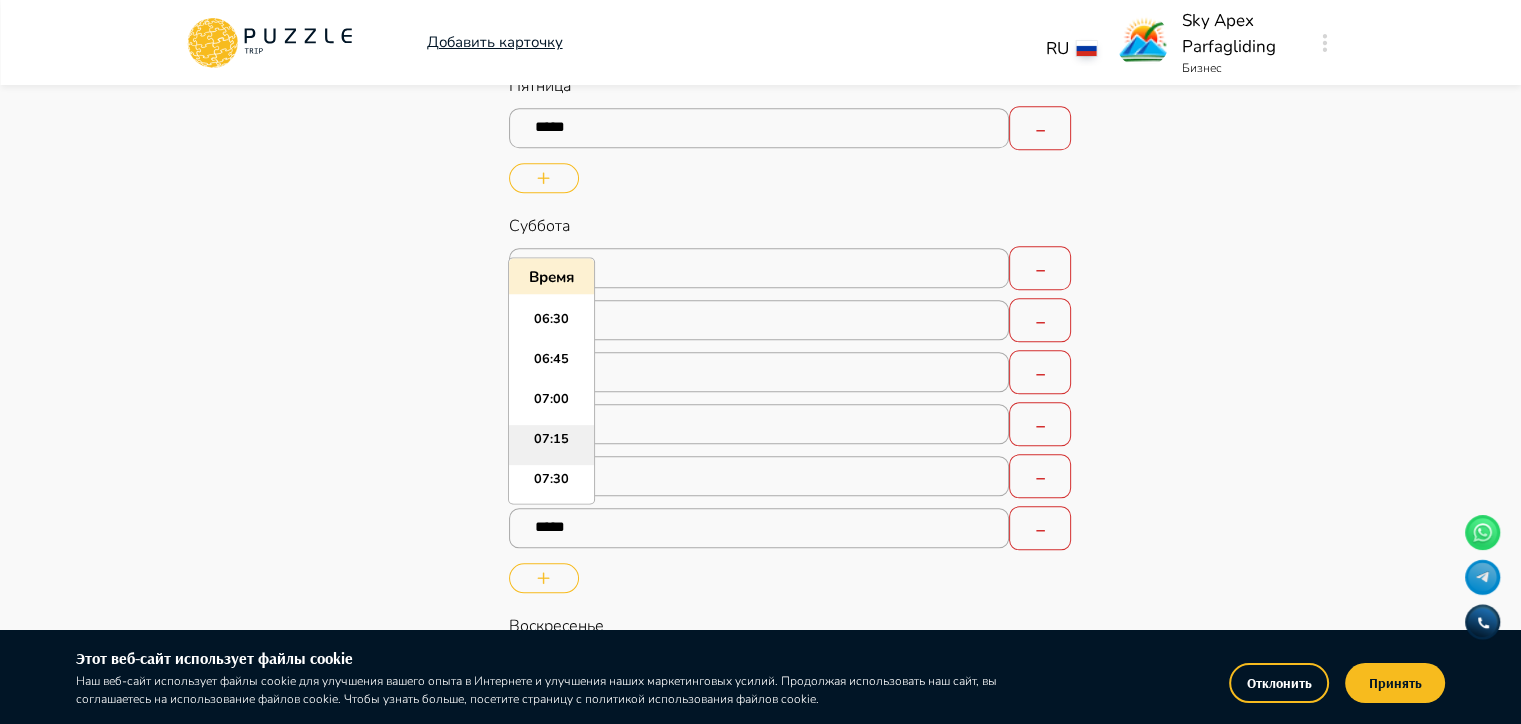 scroll, scrollTop: 995, scrollLeft: 0, axis: vertical 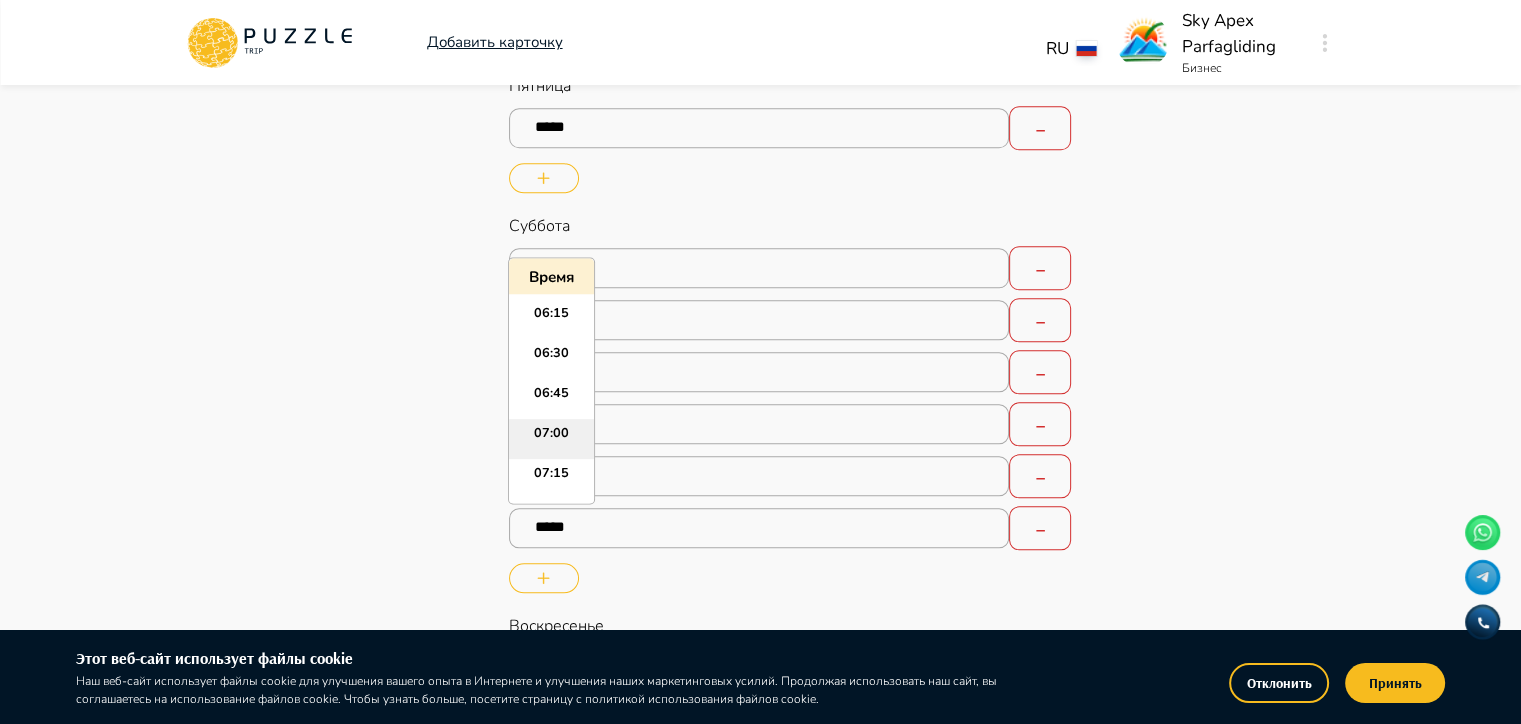click on "07:00" at bounding box center [551, 439] 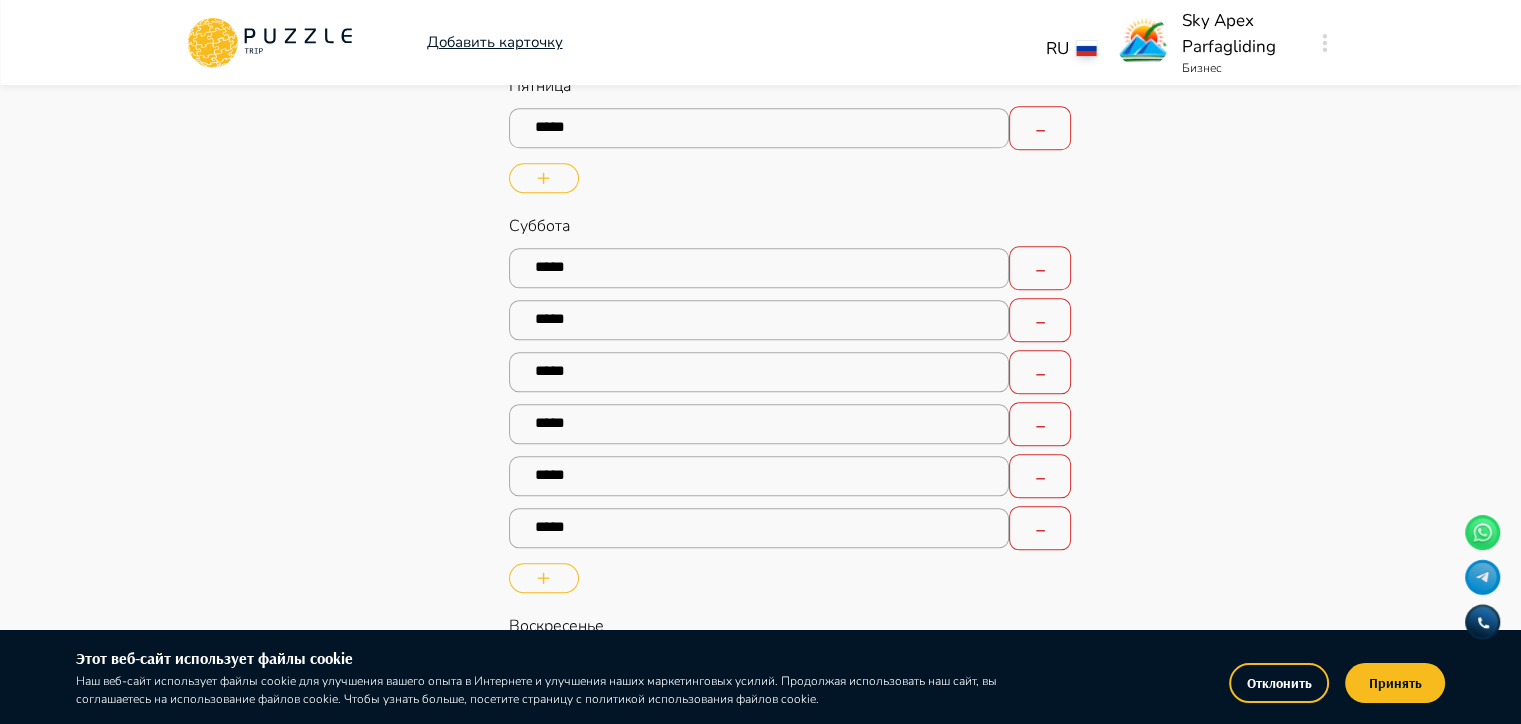click 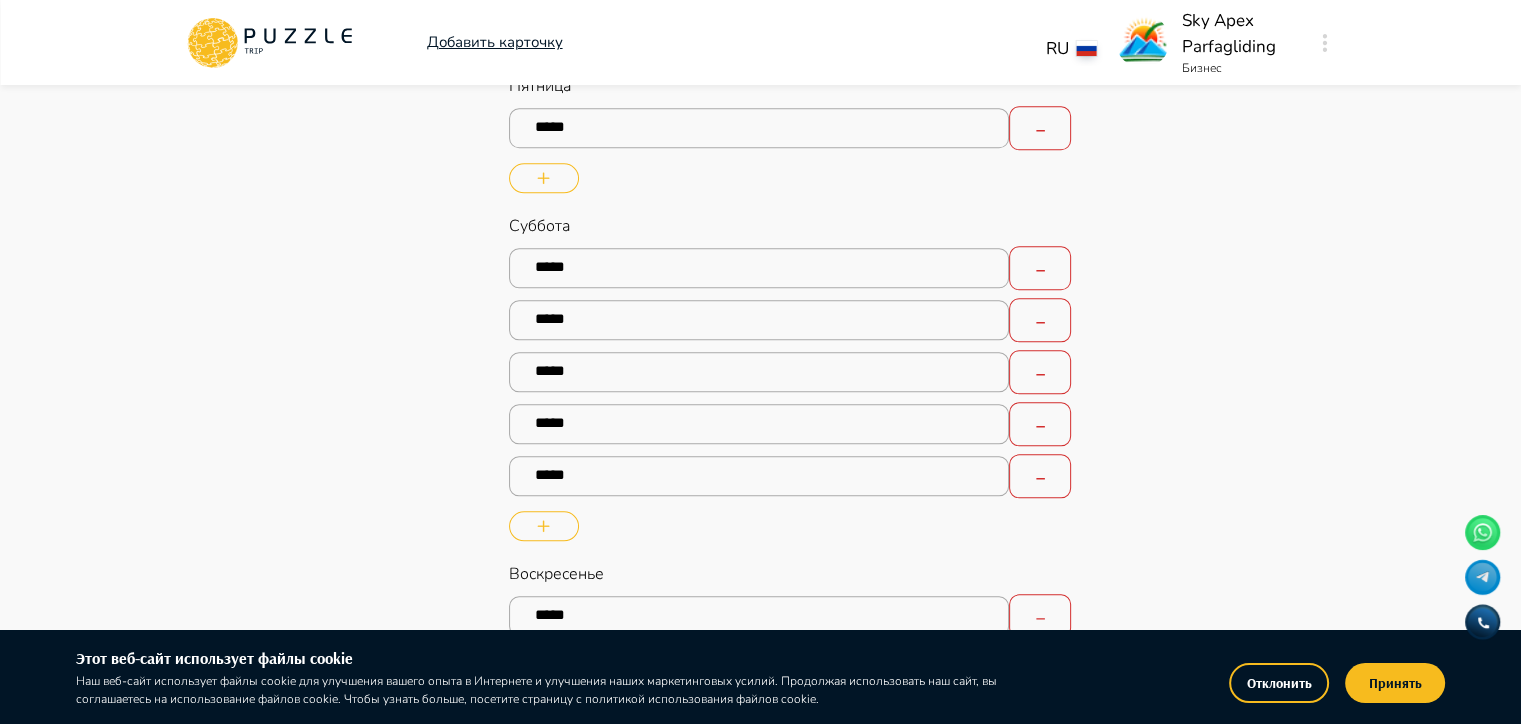 click 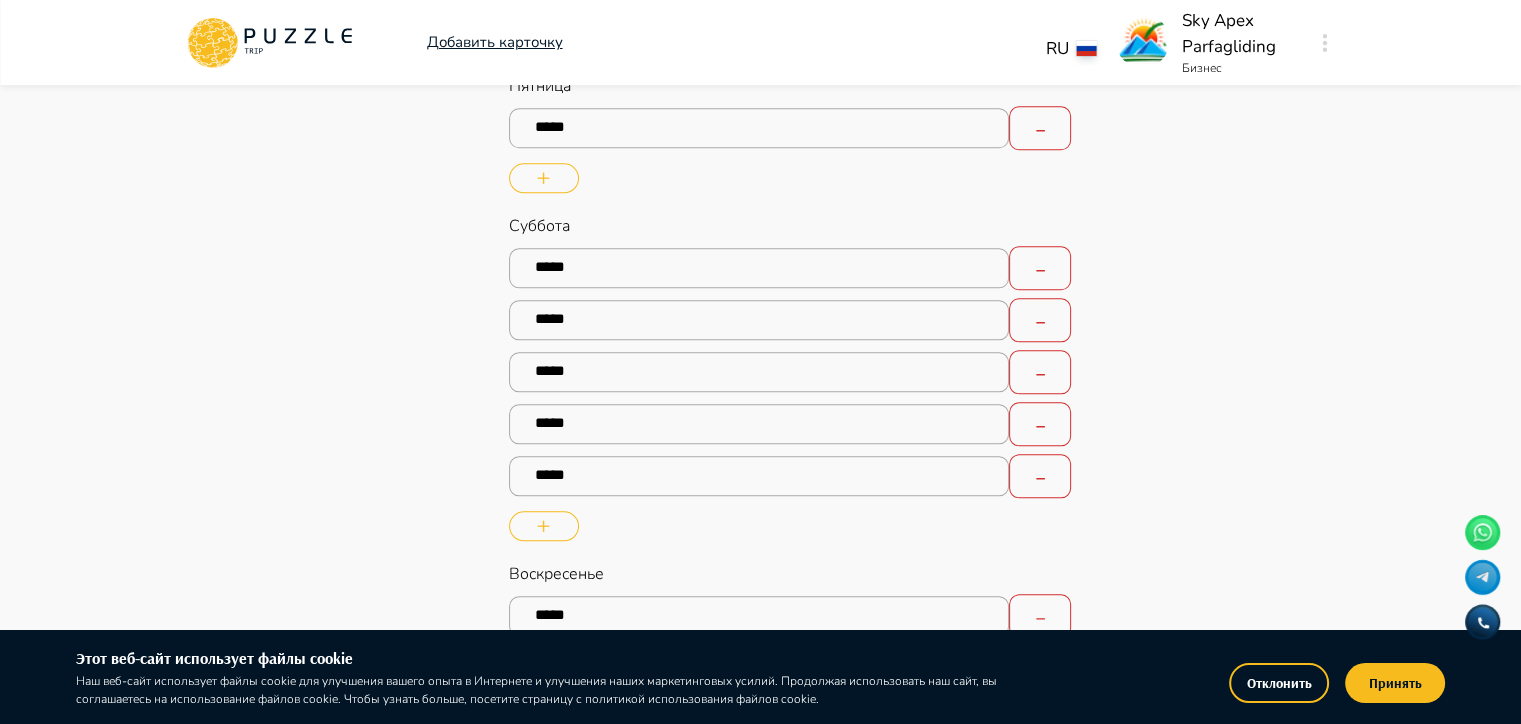 click 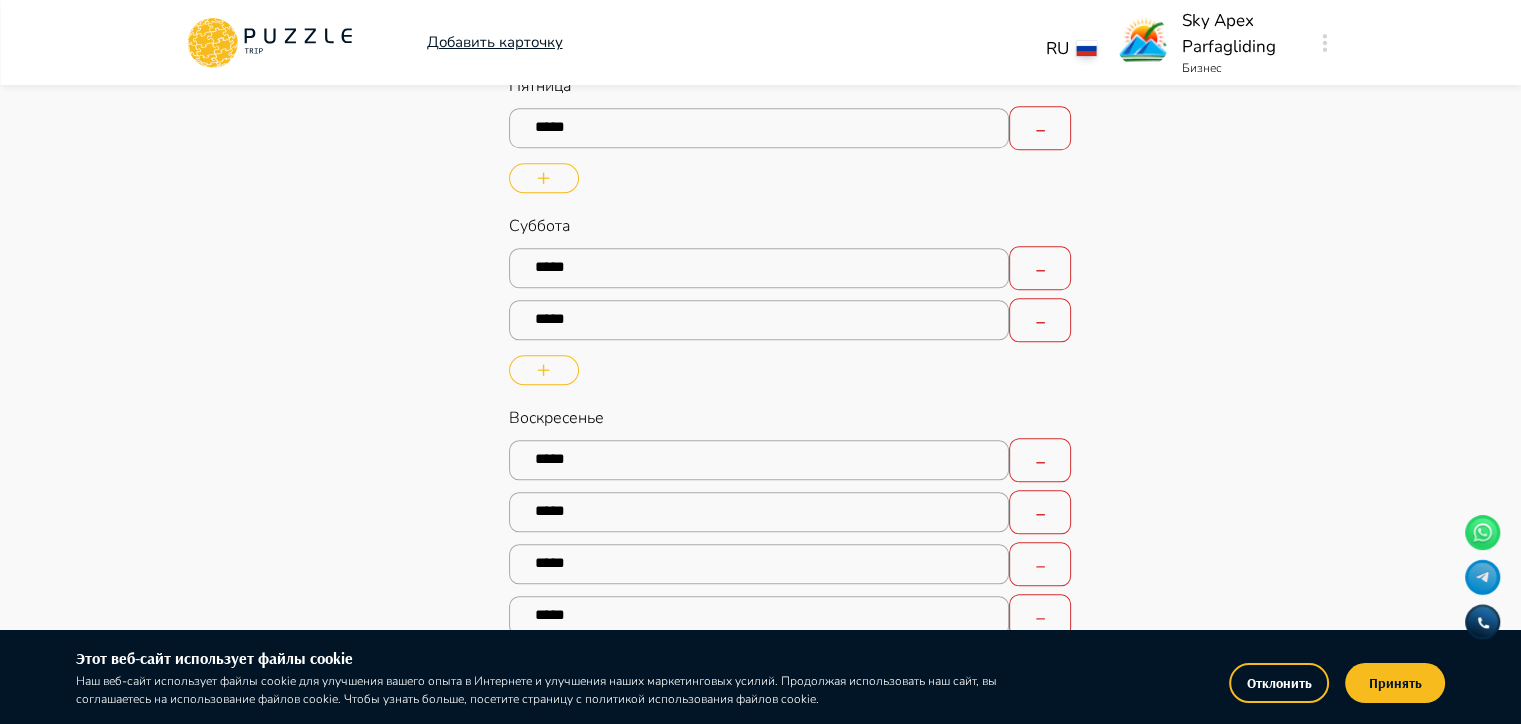 click 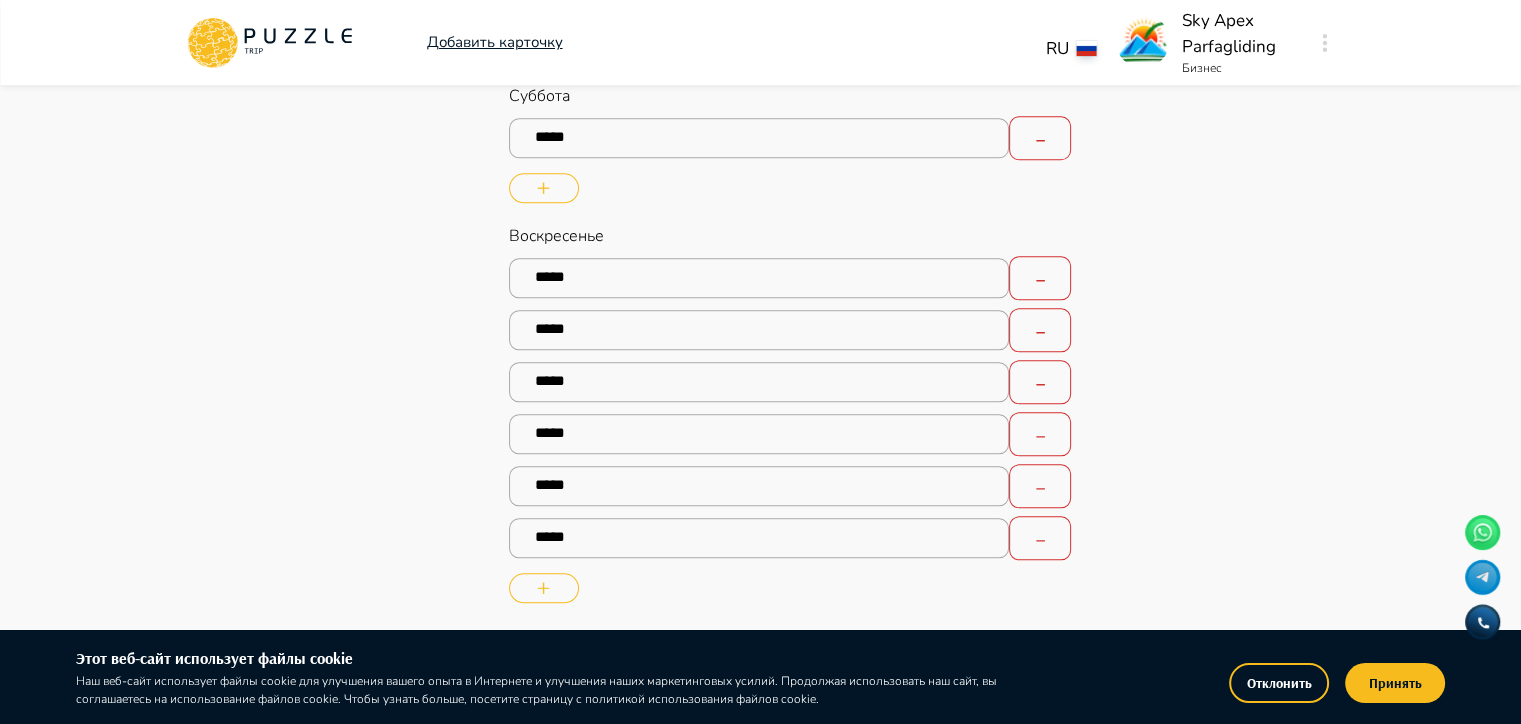 scroll, scrollTop: 2100, scrollLeft: 0, axis: vertical 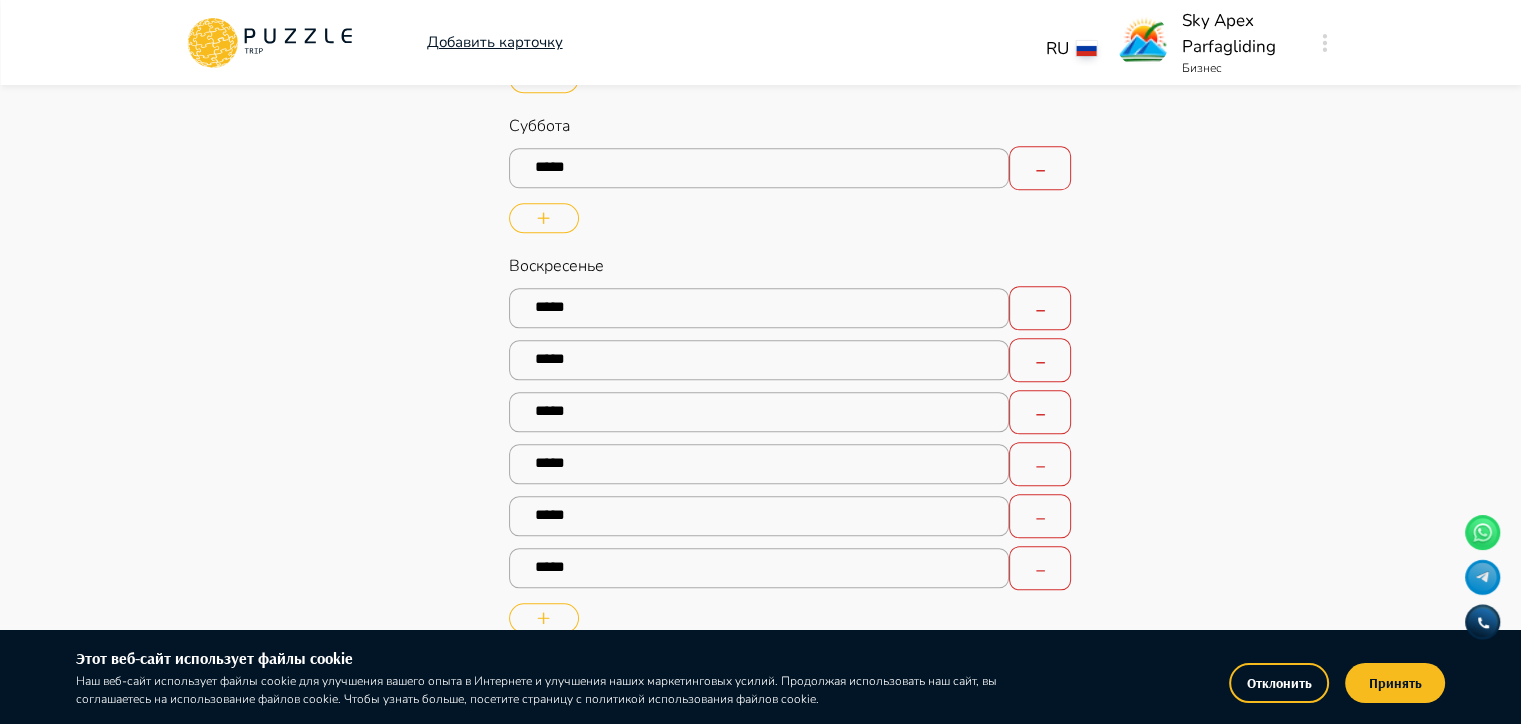 click on "*****" at bounding box center (759, 308) 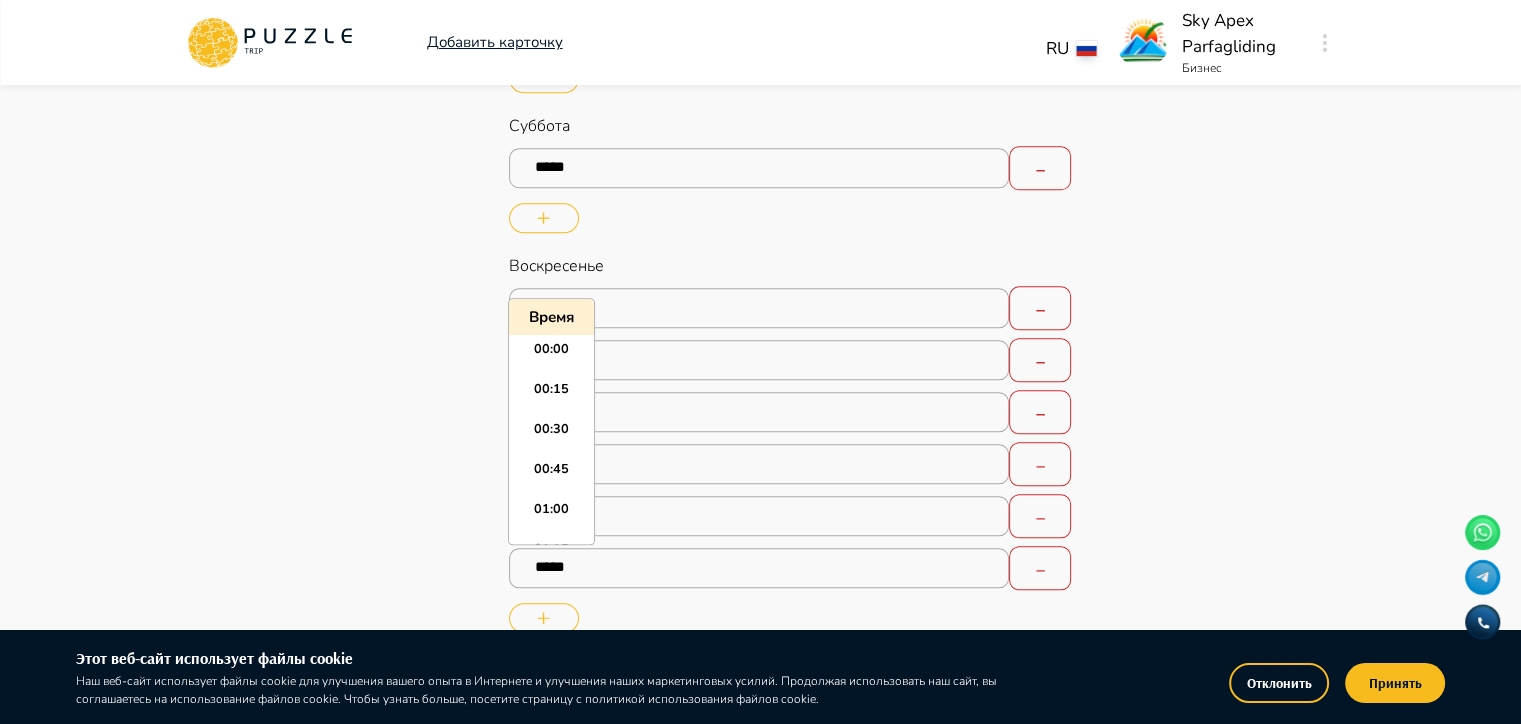 scroll, scrollTop: 1355, scrollLeft: 0, axis: vertical 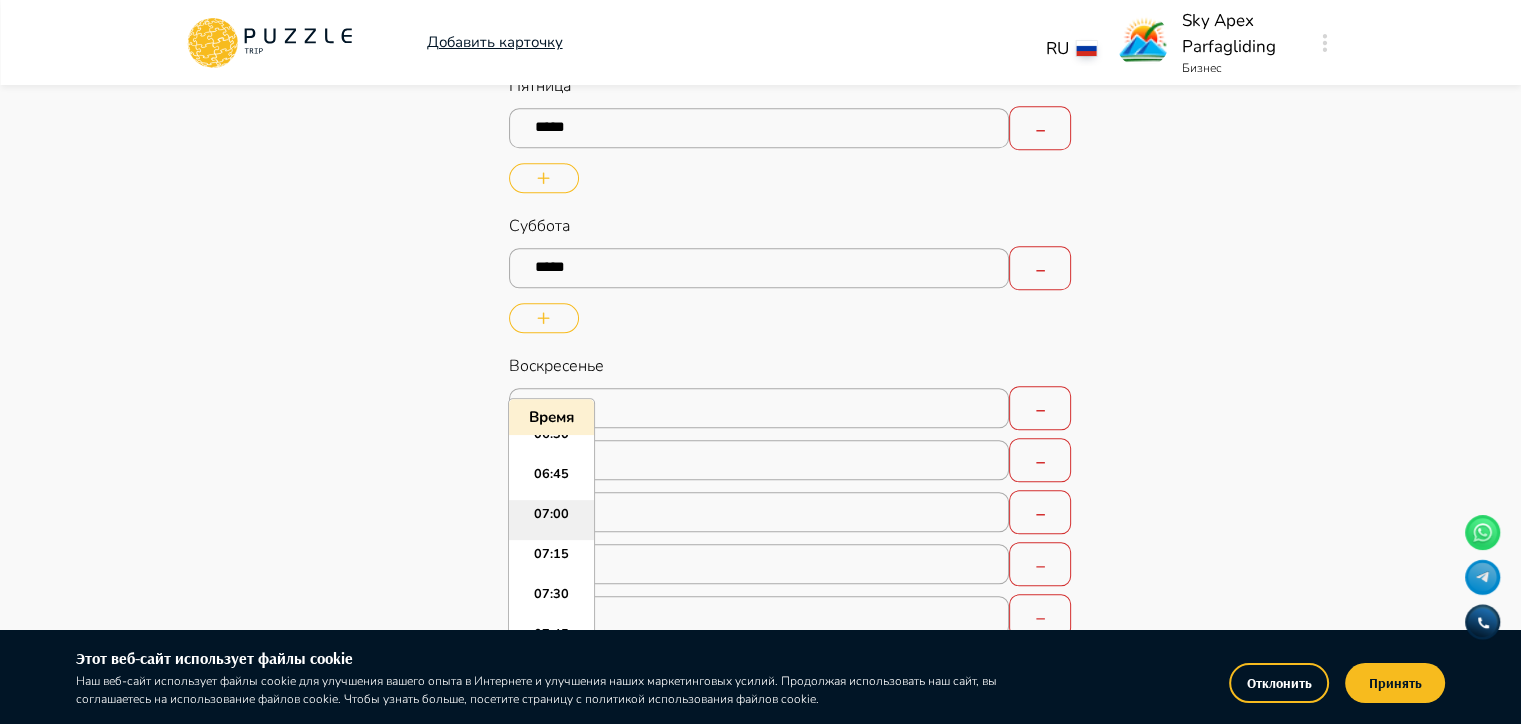 click on "07:00" at bounding box center [551, 520] 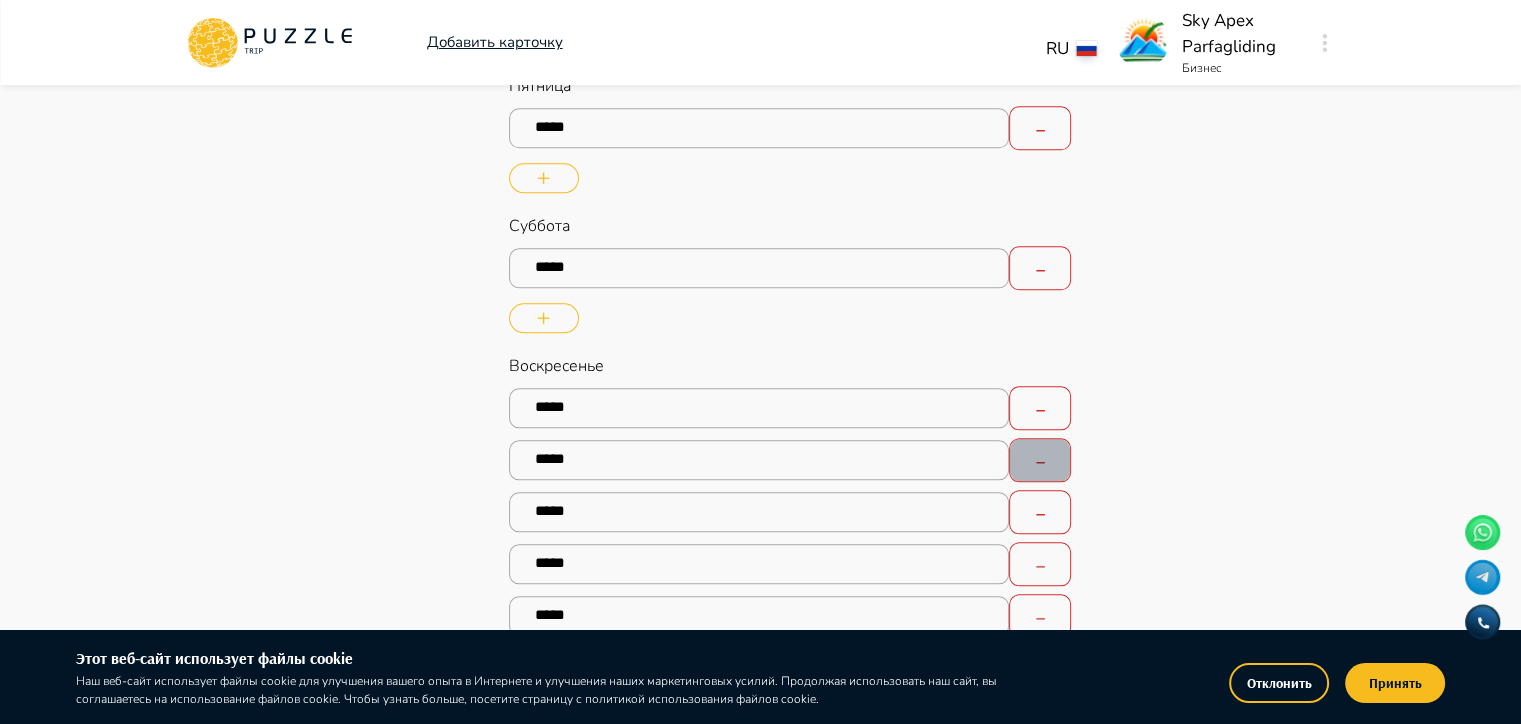 click 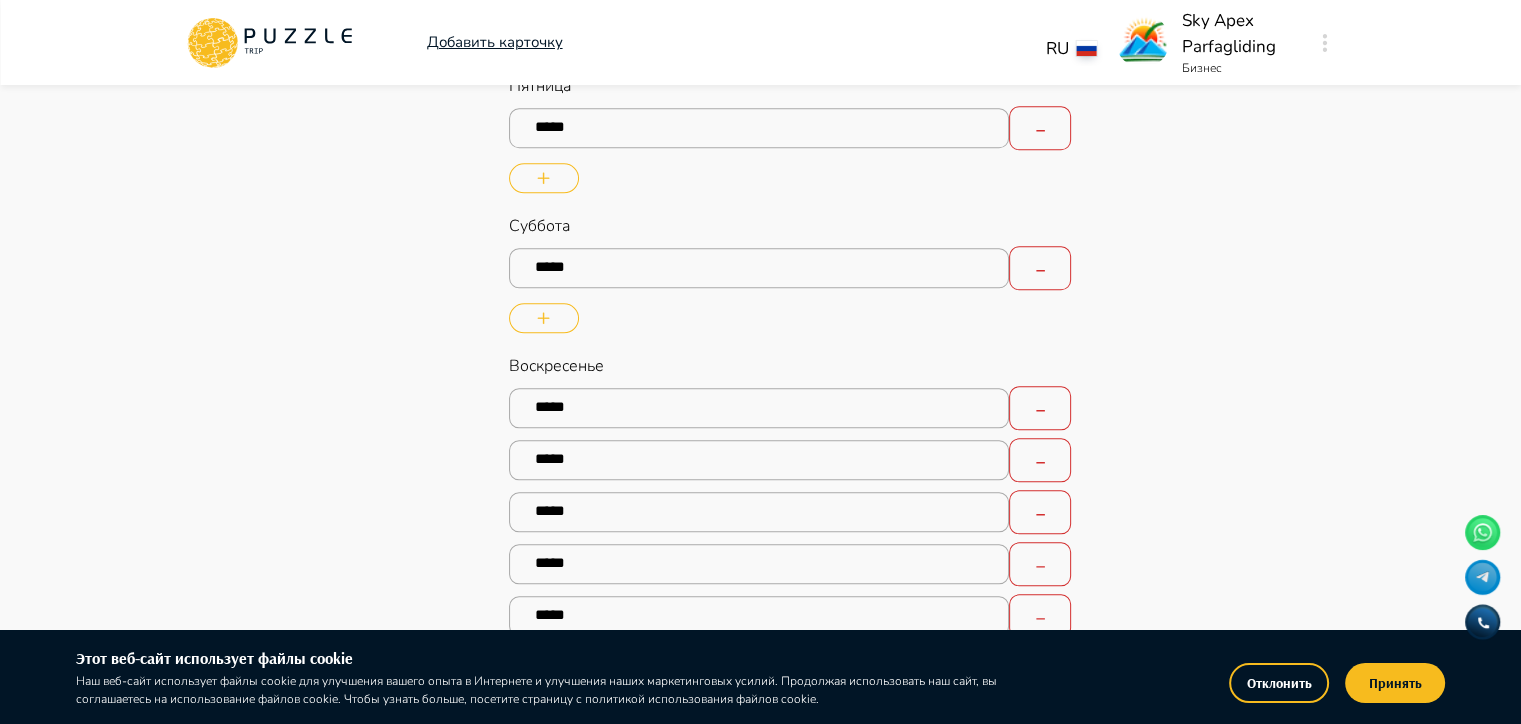 click at bounding box center (1040, 460) 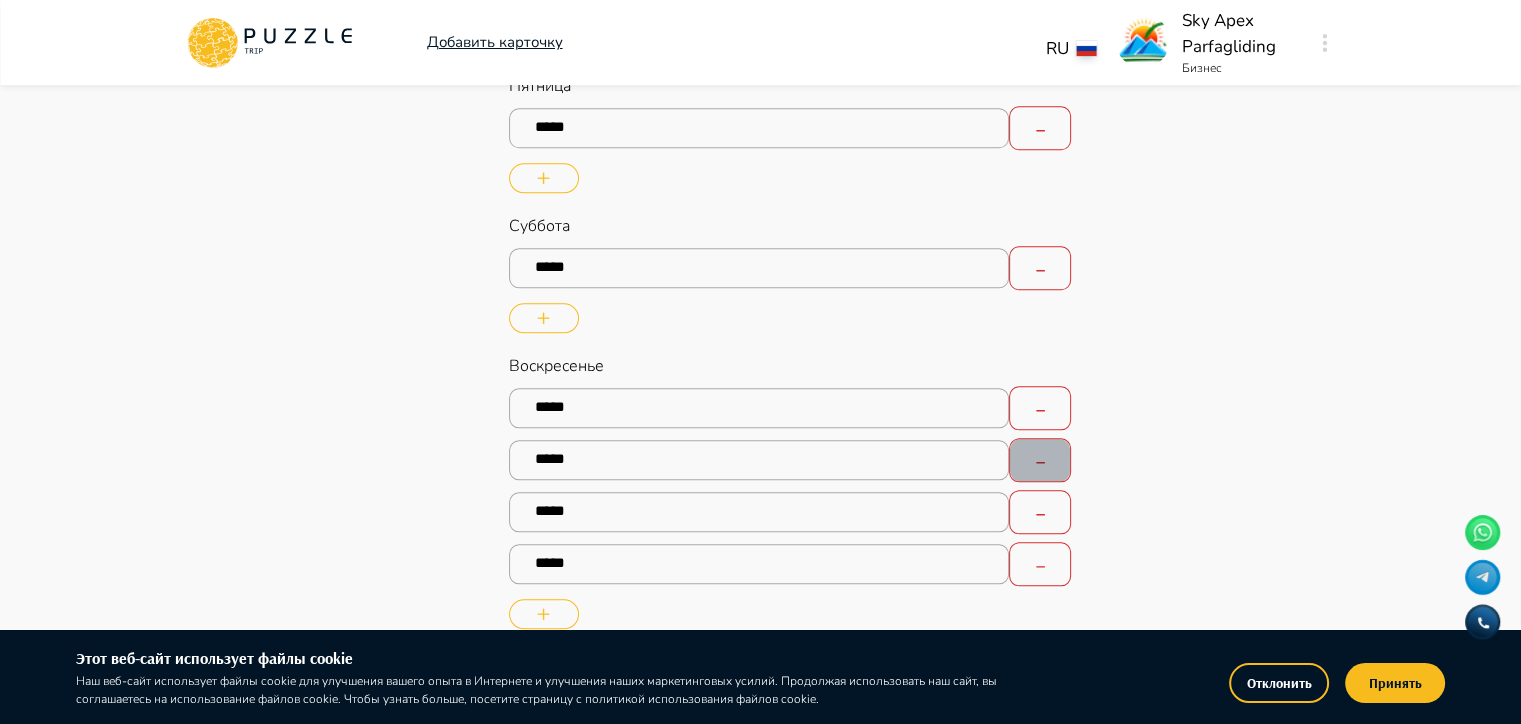 click at bounding box center (1040, 460) 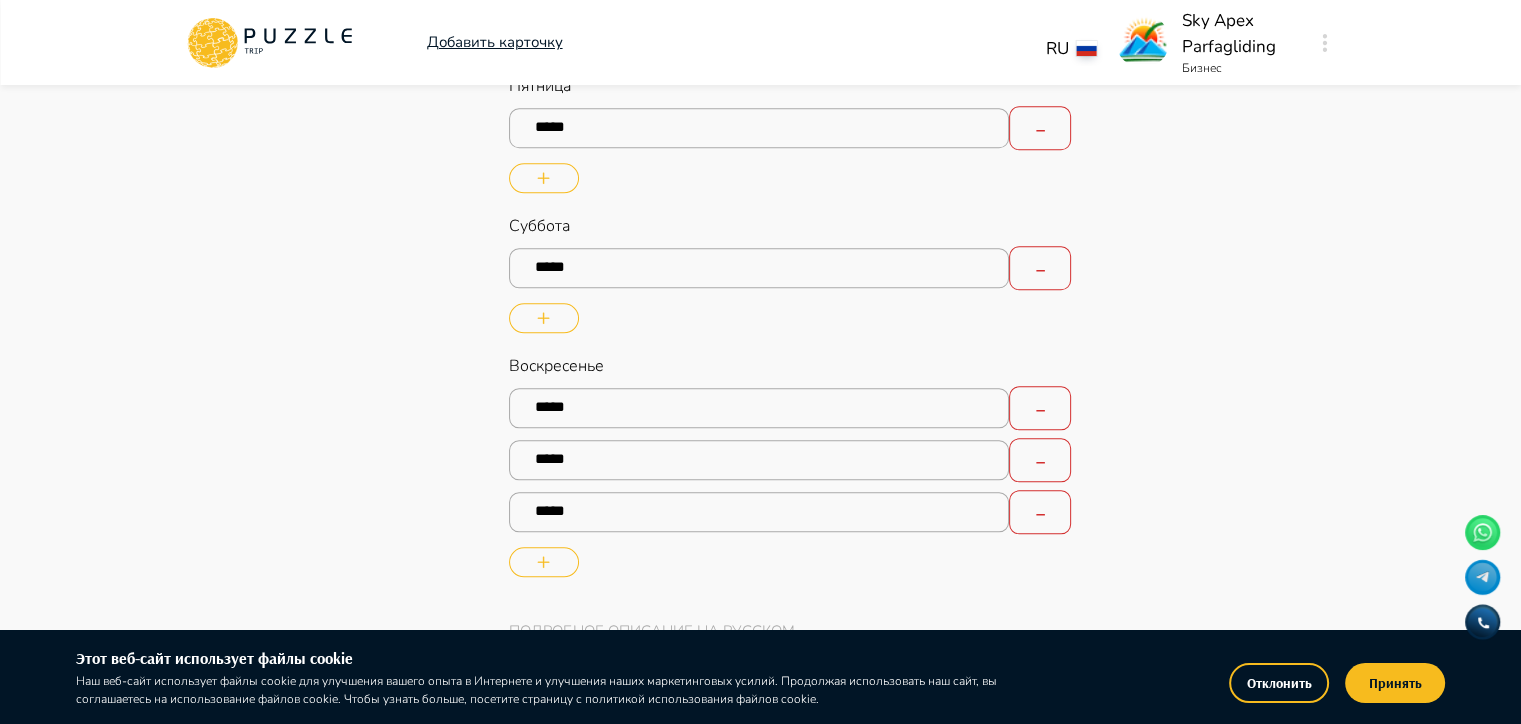 click at bounding box center (1040, 460) 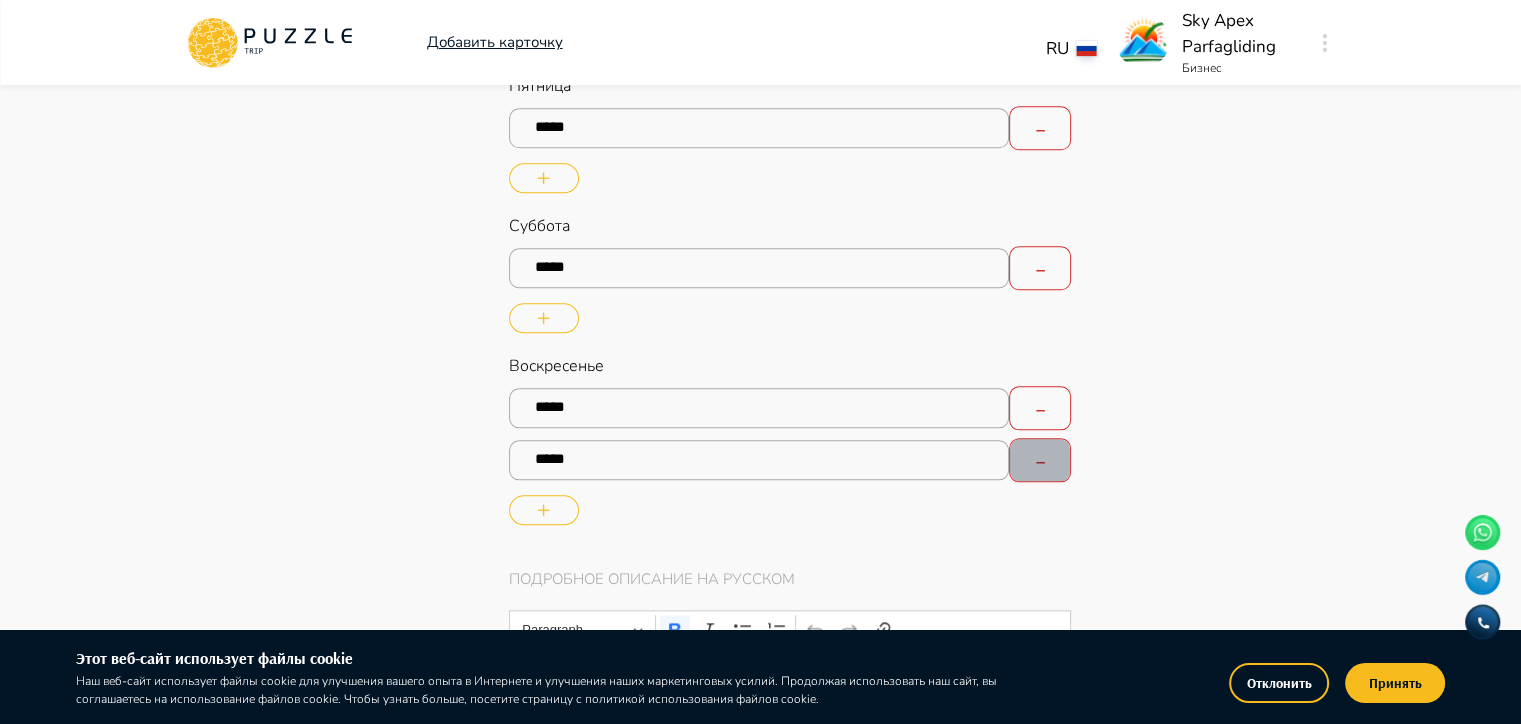 click at bounding box center (1040, 460) 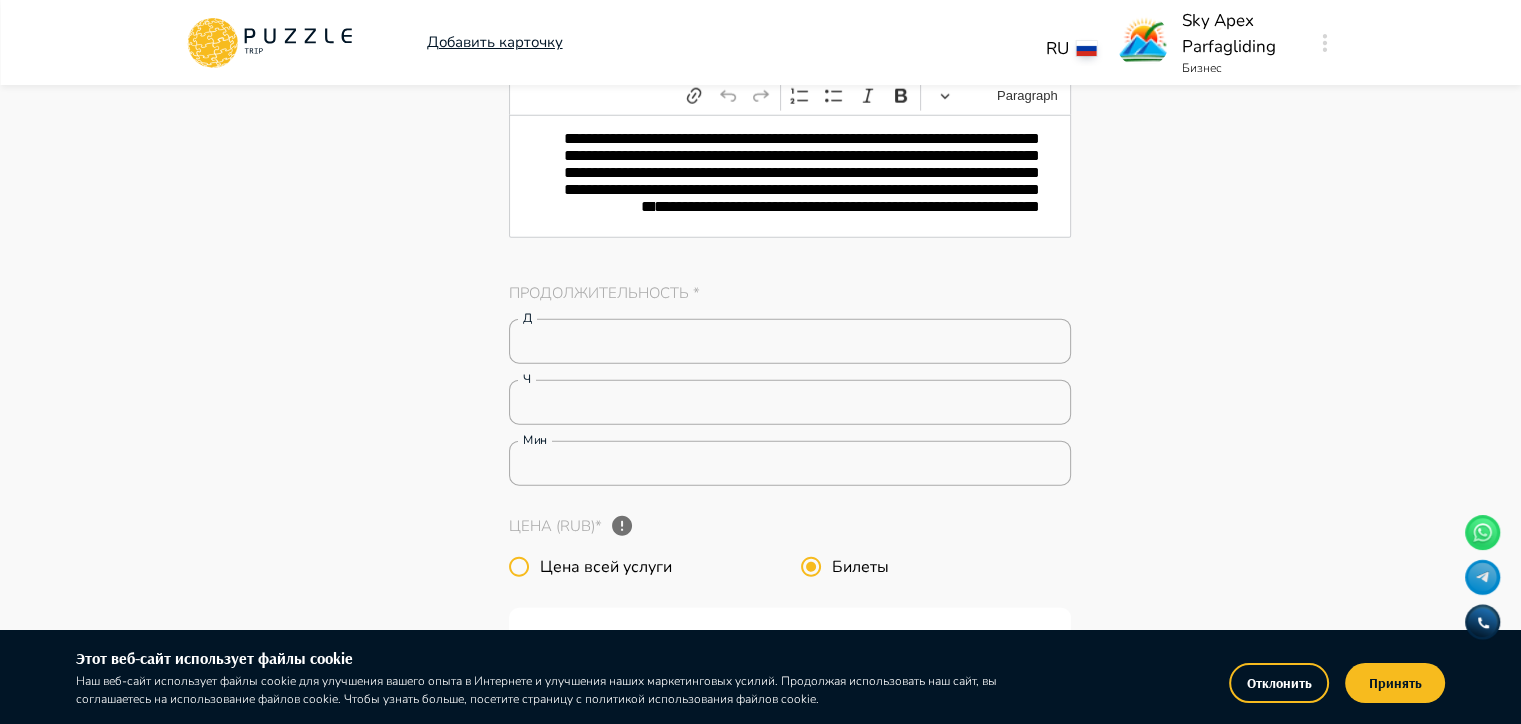 scroll, scrollTop: 4900, scrollLeft: 0, axis: vertical 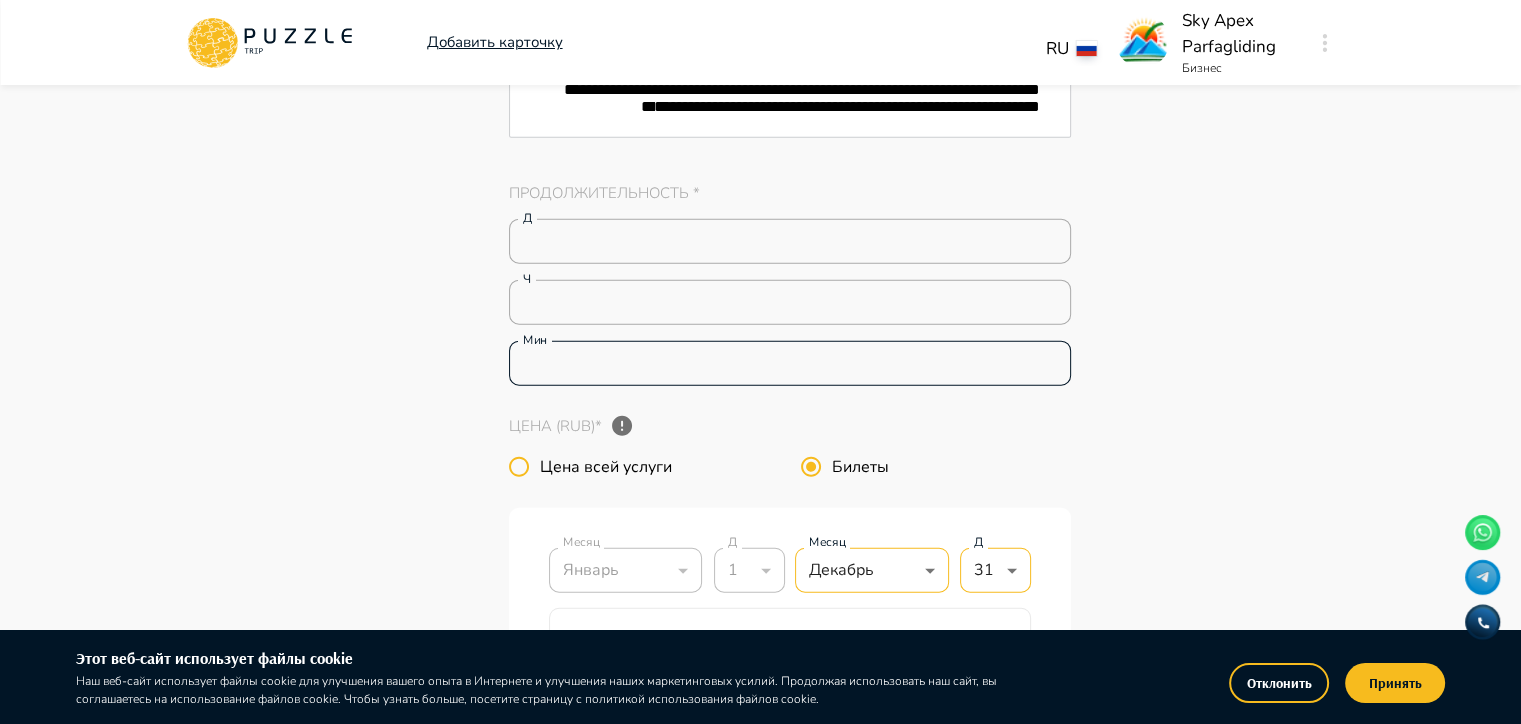 drag, startPoint x: 533, startPoint y: 324, endPoint x: 512, endPoint y: 321, distance: 21.213203 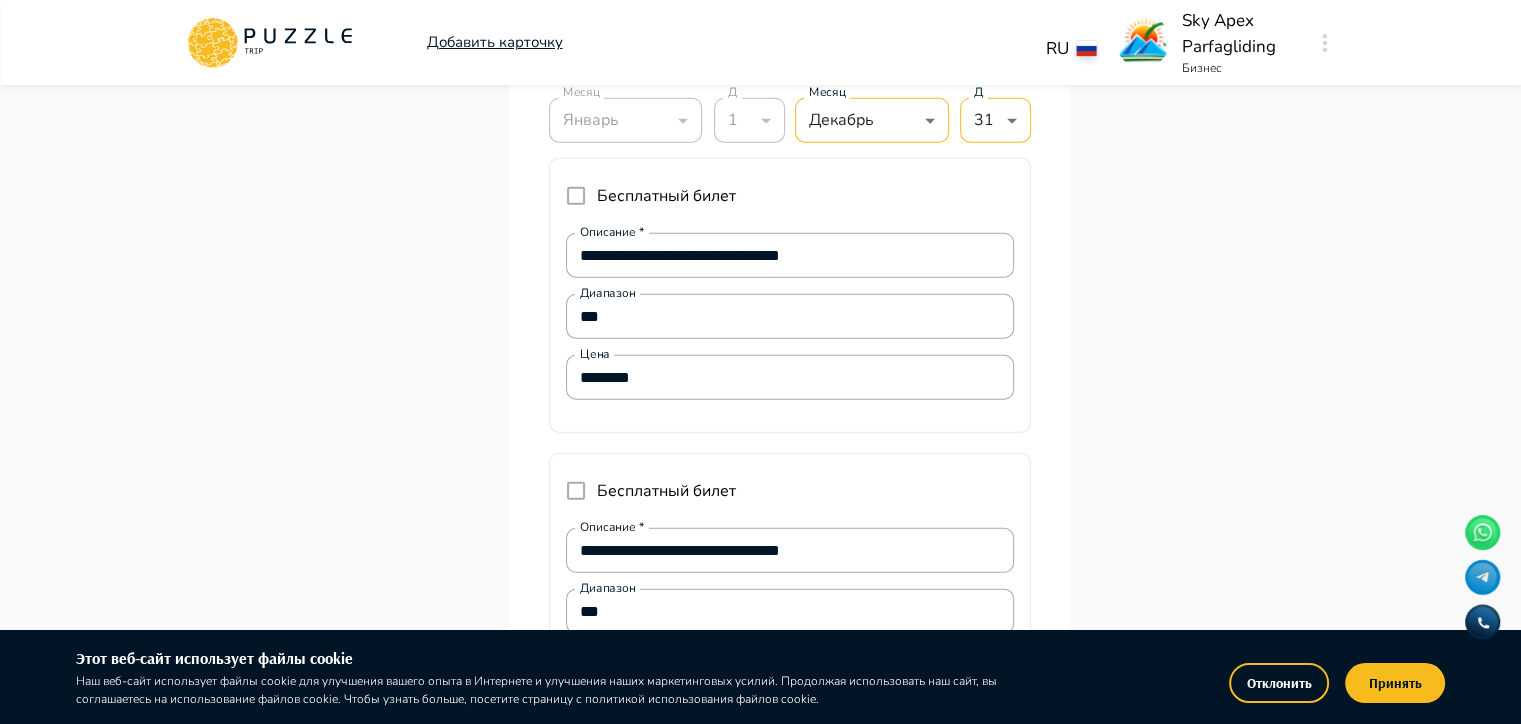 scroll, scrollTop: 5400, scrollLeft: 0, axis: vertical 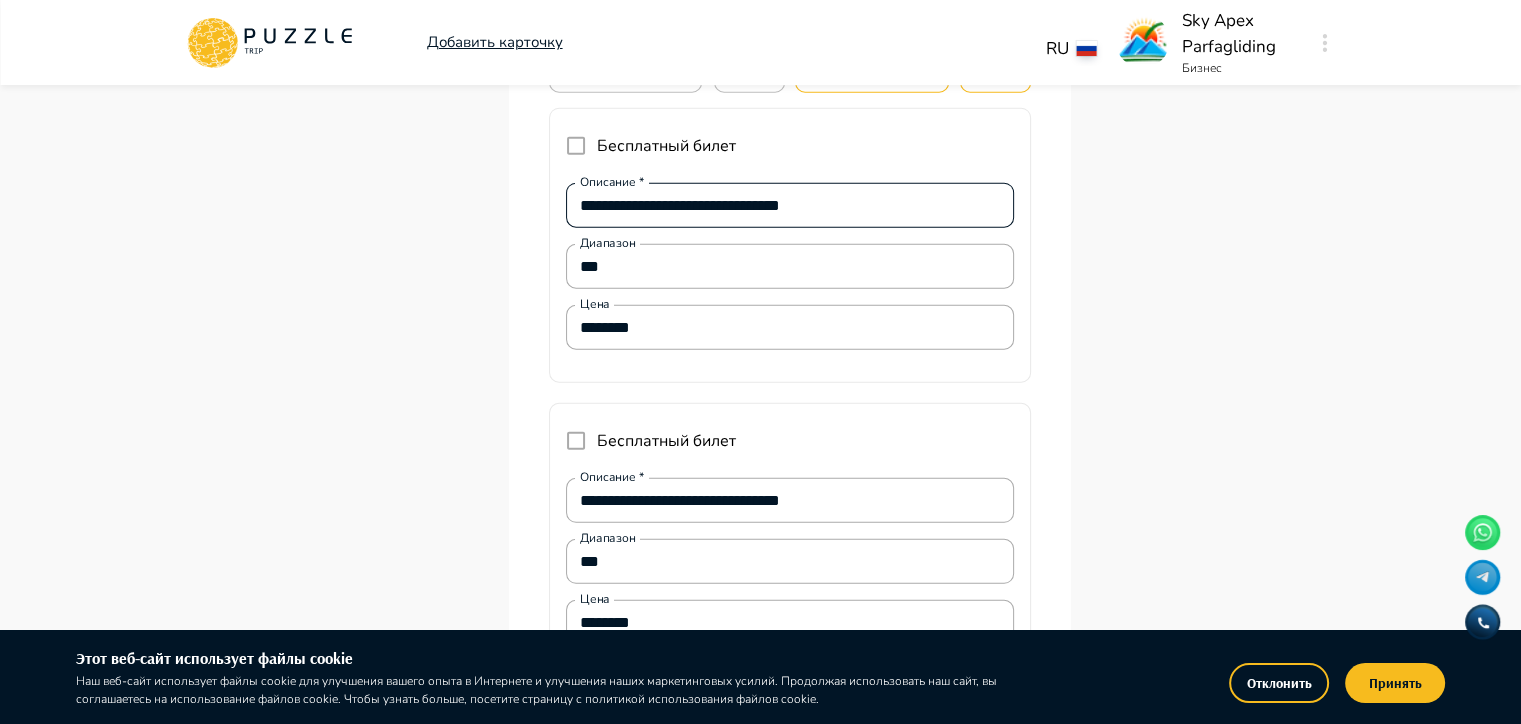 click on "**********" at bounding box center [790, 206] 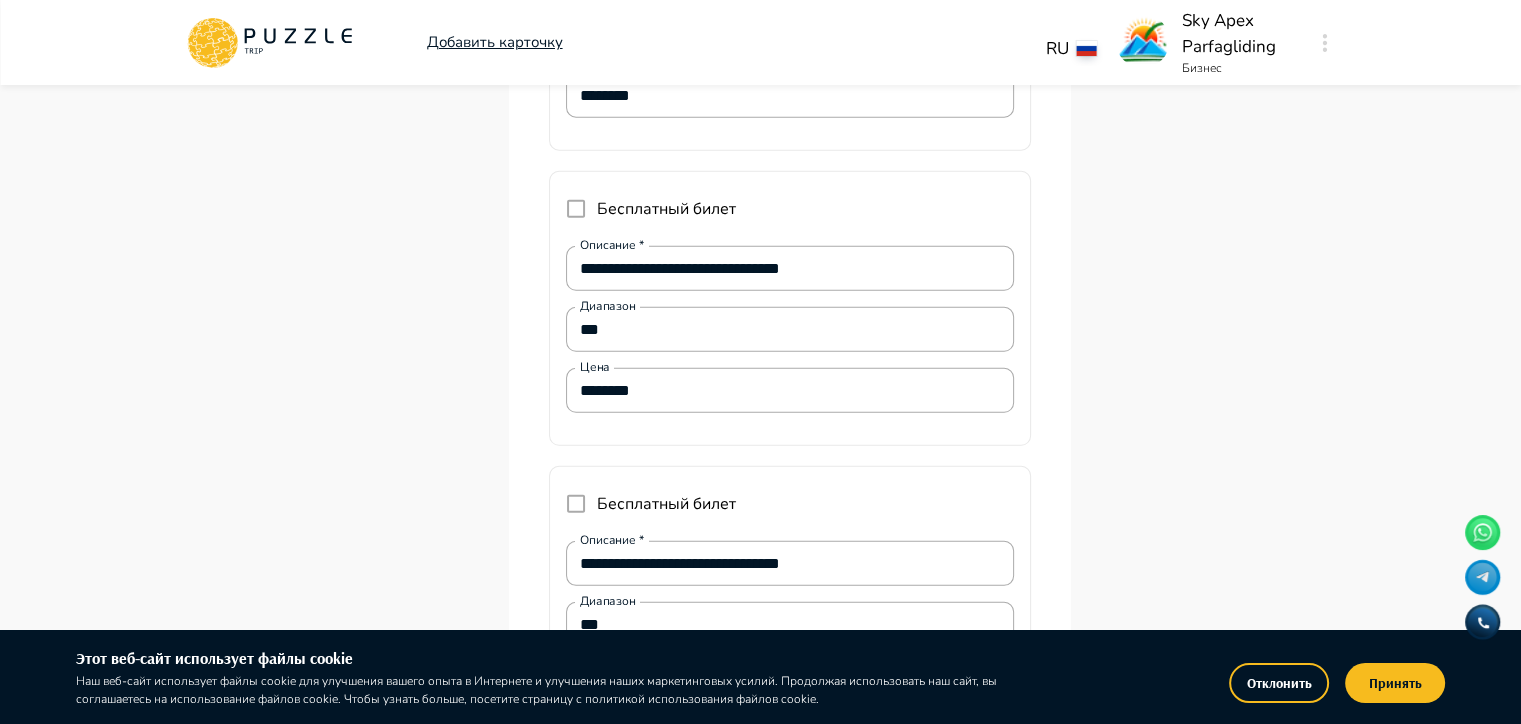 scroll, scrollTop: 5600, scrollLeft: 0, axis: vertical 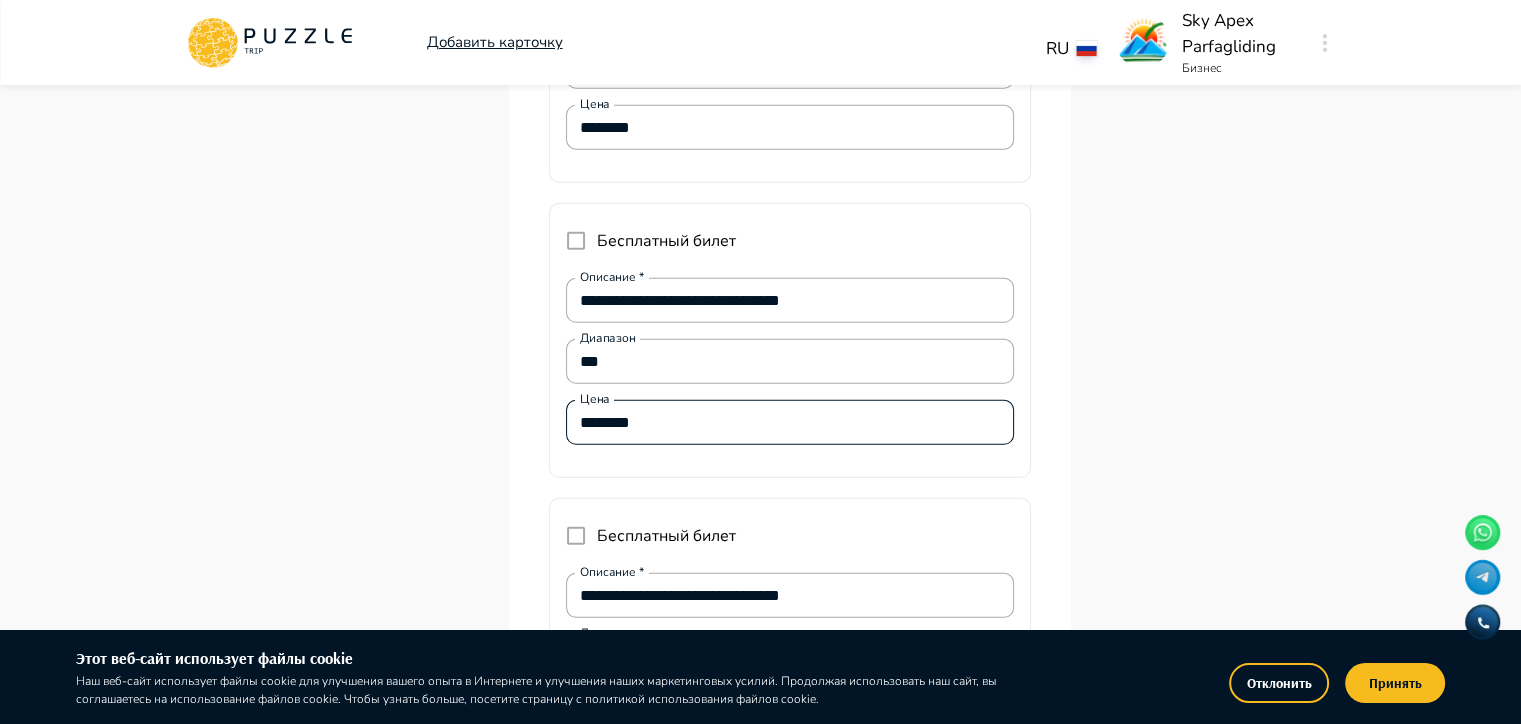 click on "**********" at bounding box center (790, 301) 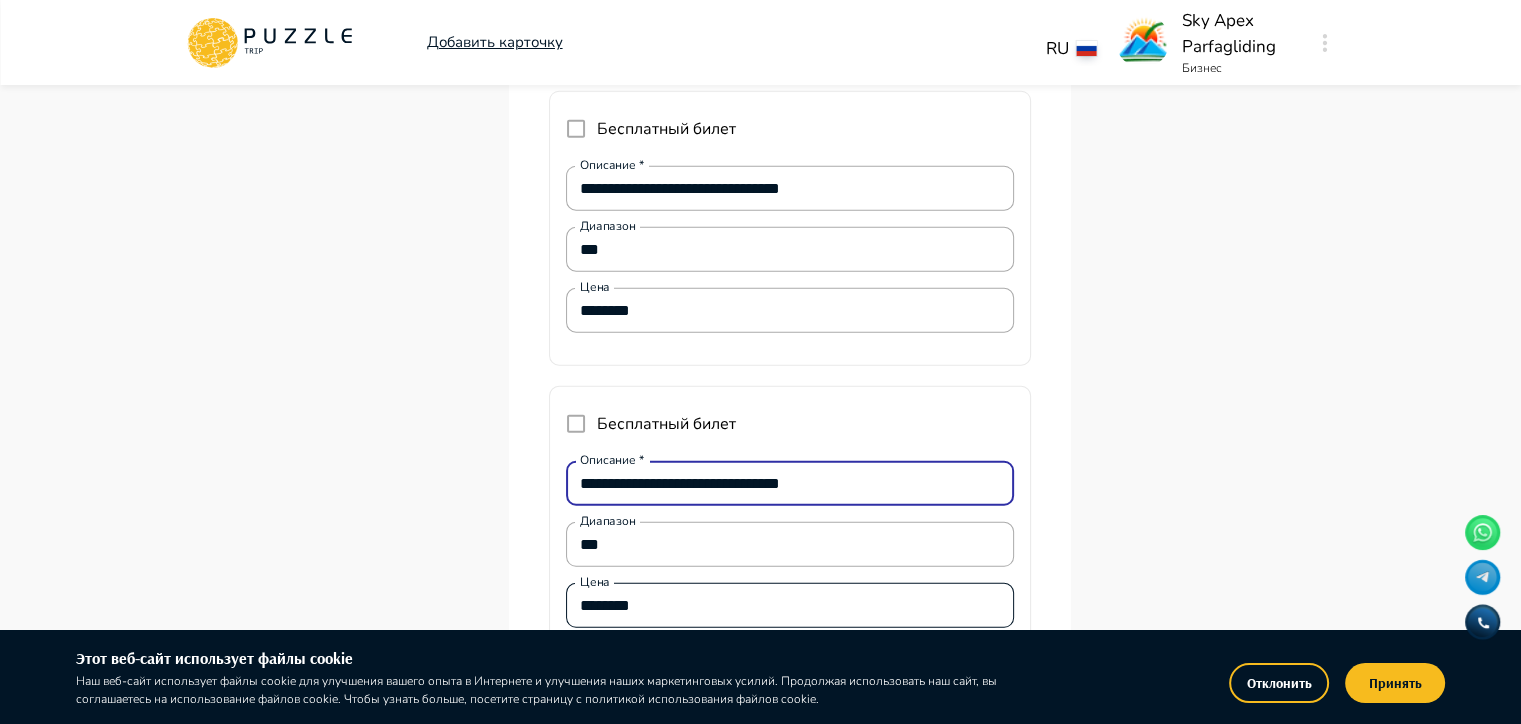 scroll, scrollTop: 5400, scrollLeft: 0, axis: vertical 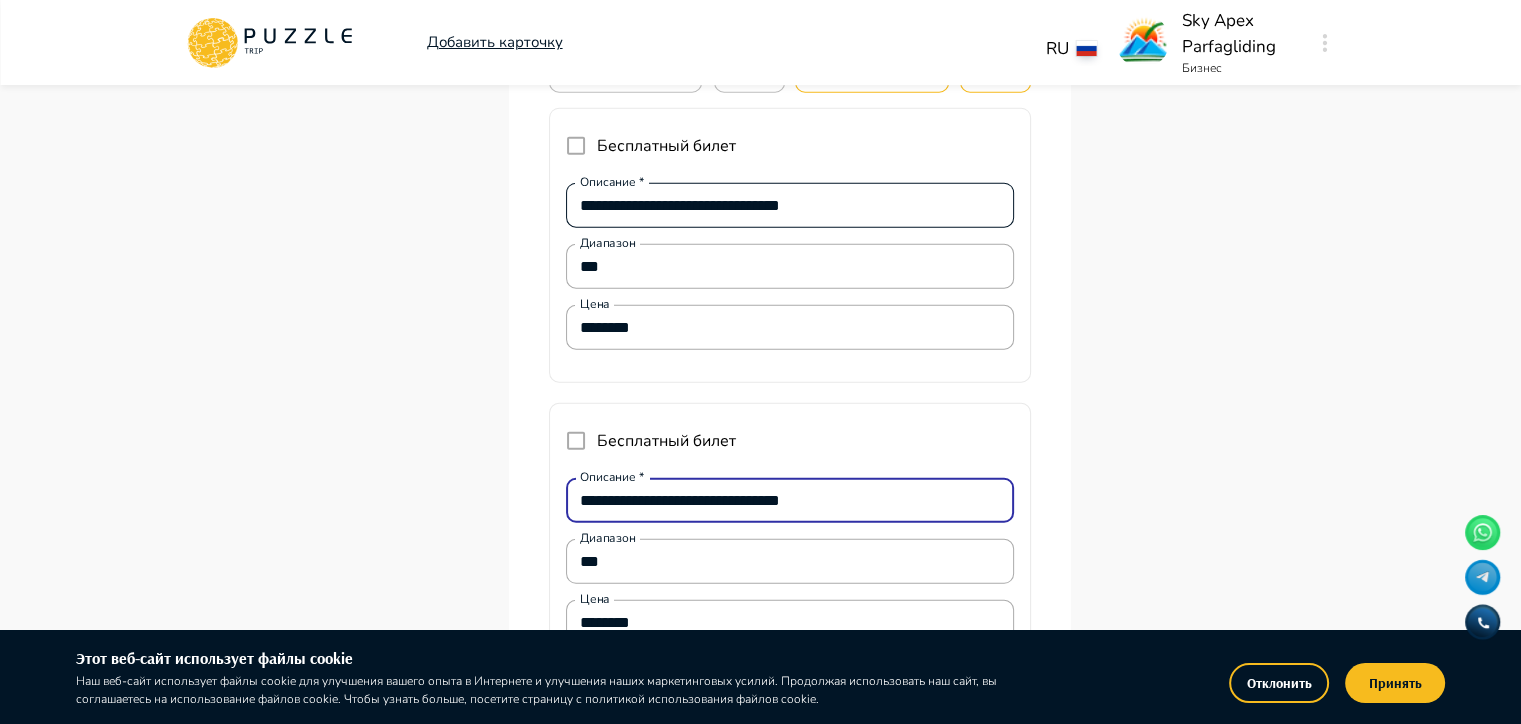 click on "**********" at bounding box center (790, 206) 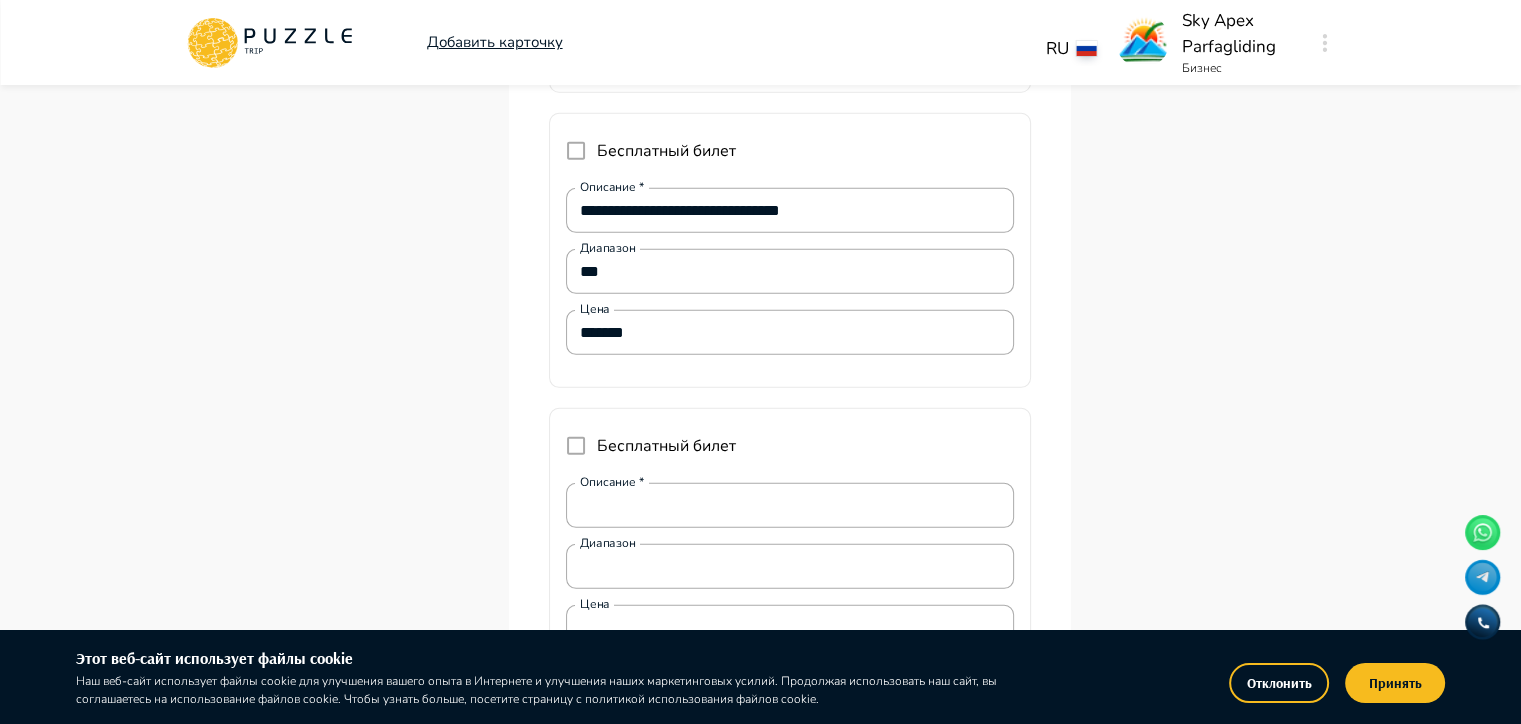 scroll, scrollTop: 5900, scrollLeft: 0, axis: vertical 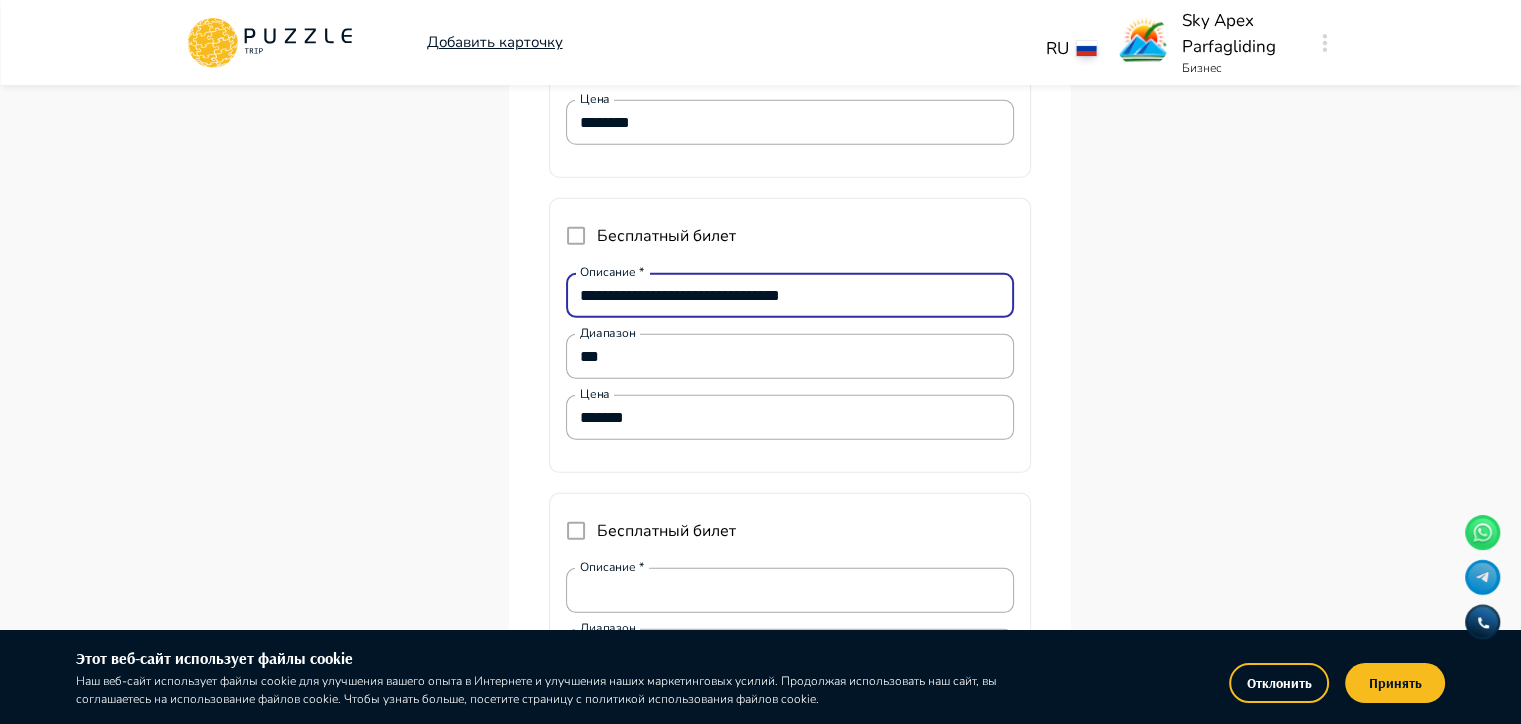 drag, startPoint x: 850, startPoint y: 252, endPoint x: 410, endPoint y: 314, distance: 444.3467 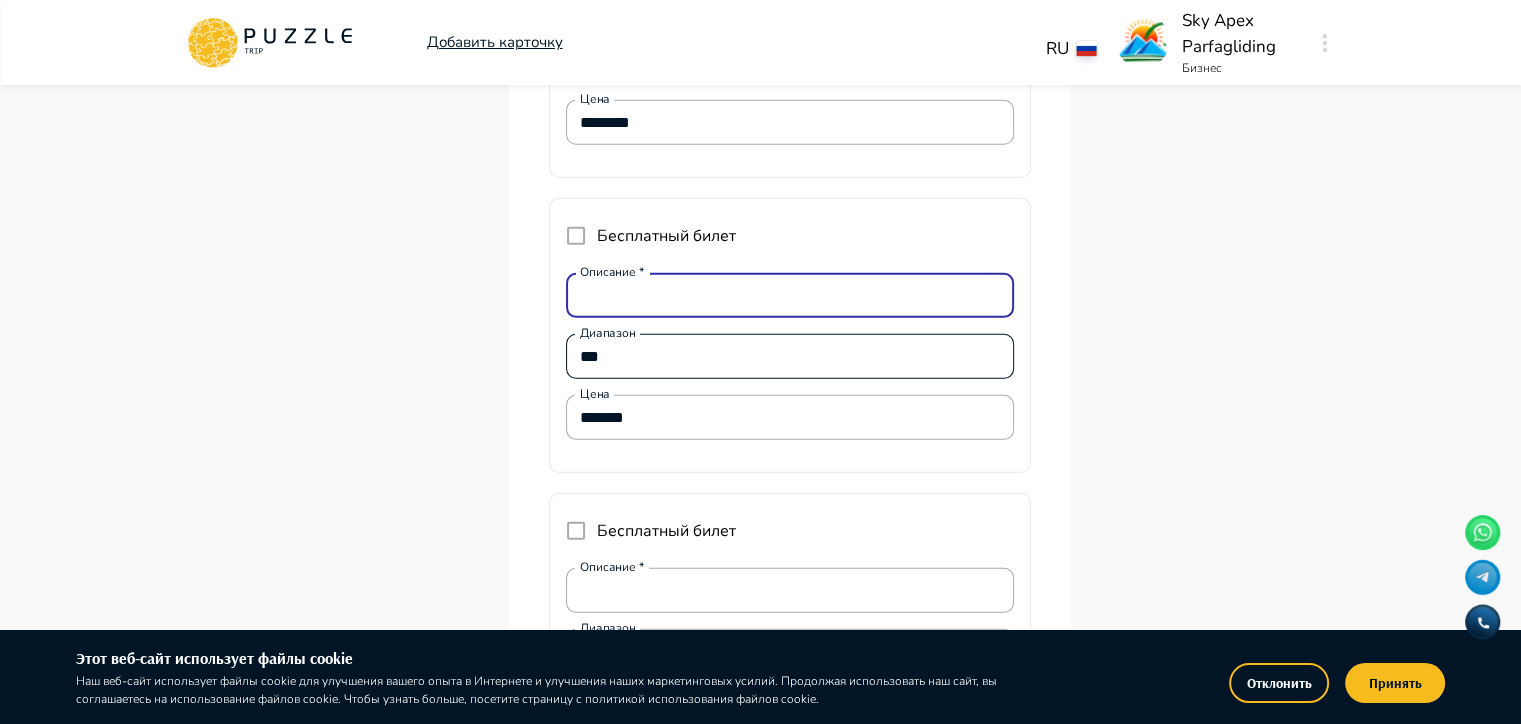 click on "*** Диапазон" at bounding box center [790, 356] 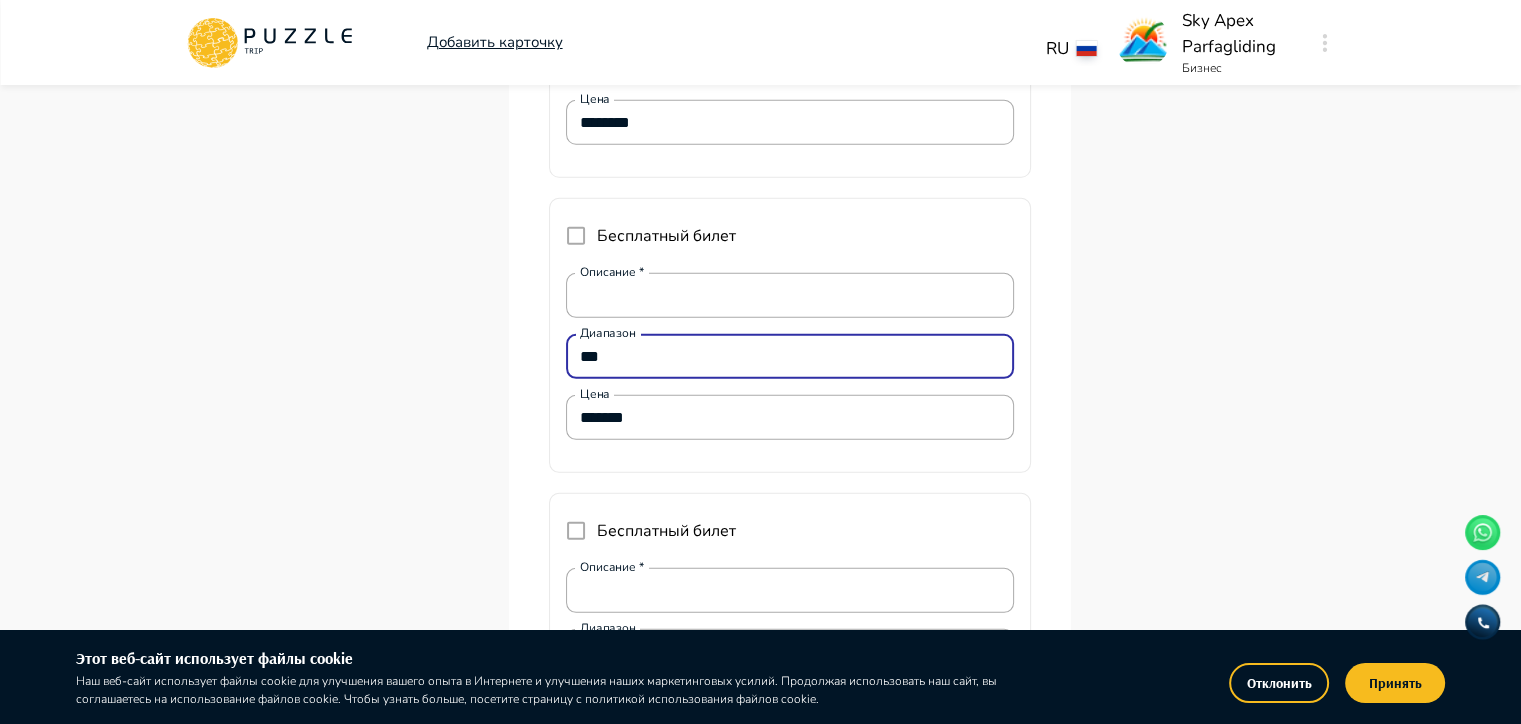 click on "***" at bounding box center [790, 357] 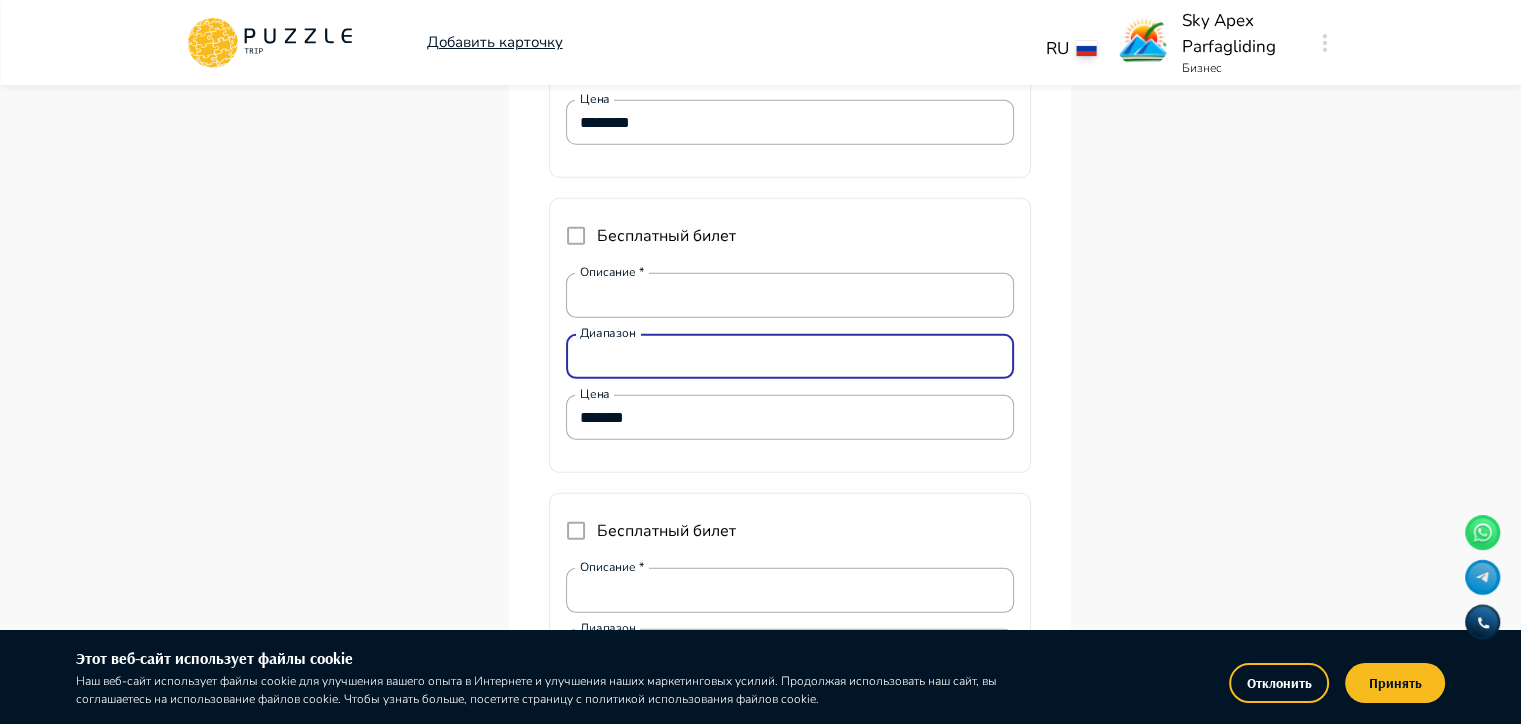 click on "Панель управления Управление профилем Управление услугами Отчеты Управление бронированиями Чат Мой кошелёк $ 0 Выплата   $0 Выйти Главная страница Управление услугами Создать Назад Управление услугами ПОЖАЛУЙСТА, ВЫБЕРИТЕ КАТЕГОРИИ ВАШЕГО БИЗНЕСА Аренда наземного транспорта Автомобили с водителем Аренда водного транспорта Бизнес-авиация Экскурсии, развлечения Детские  развлечения Входные билеты Фотографии * + Добавить [LOCATION] [LOCATION], [CITY], [STATE], [COUNTRY] [LOCATION] [LOCATION], [CITY], [STATE], [COUNTRY] **" at bounding box center [761, -1856] 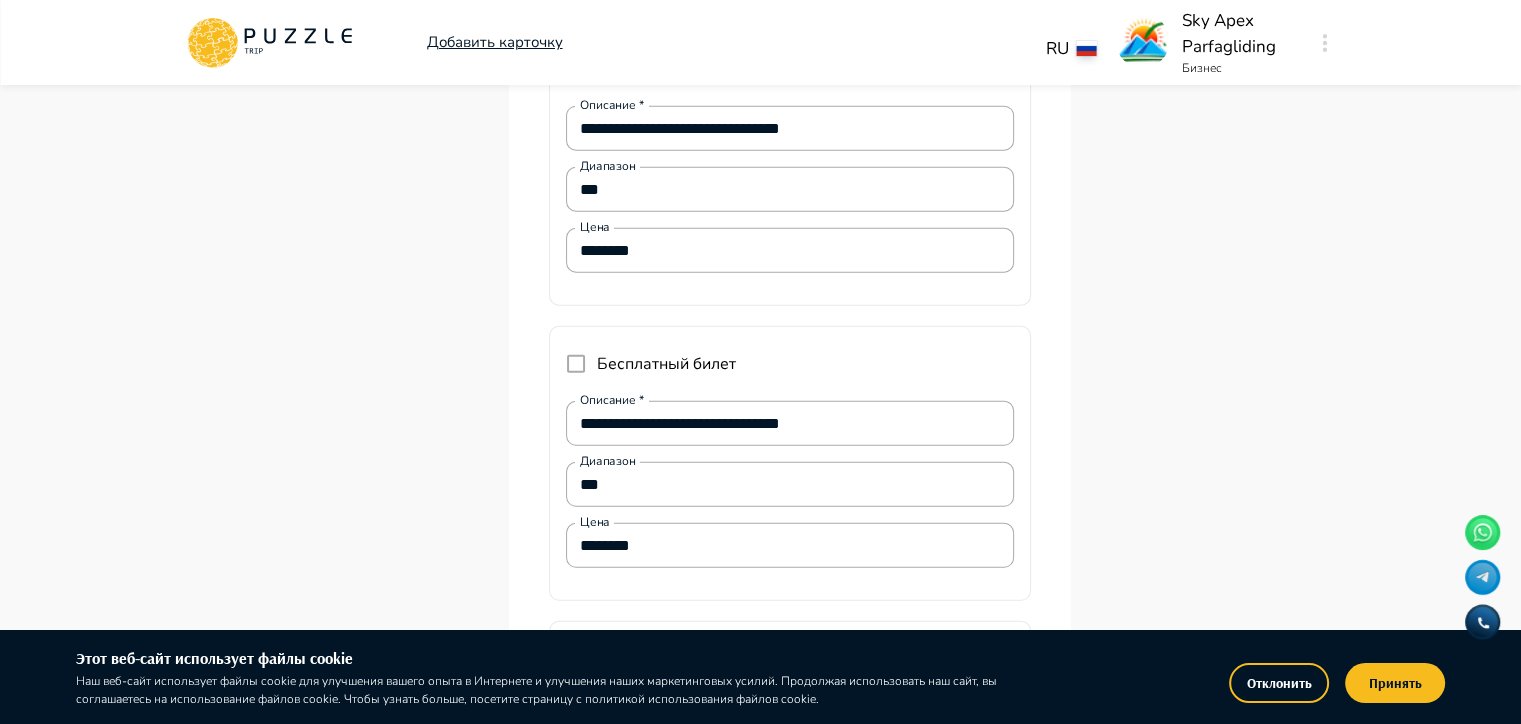 scroll, scrollTop: 5500, scrollLeft: 0, axis: vertical 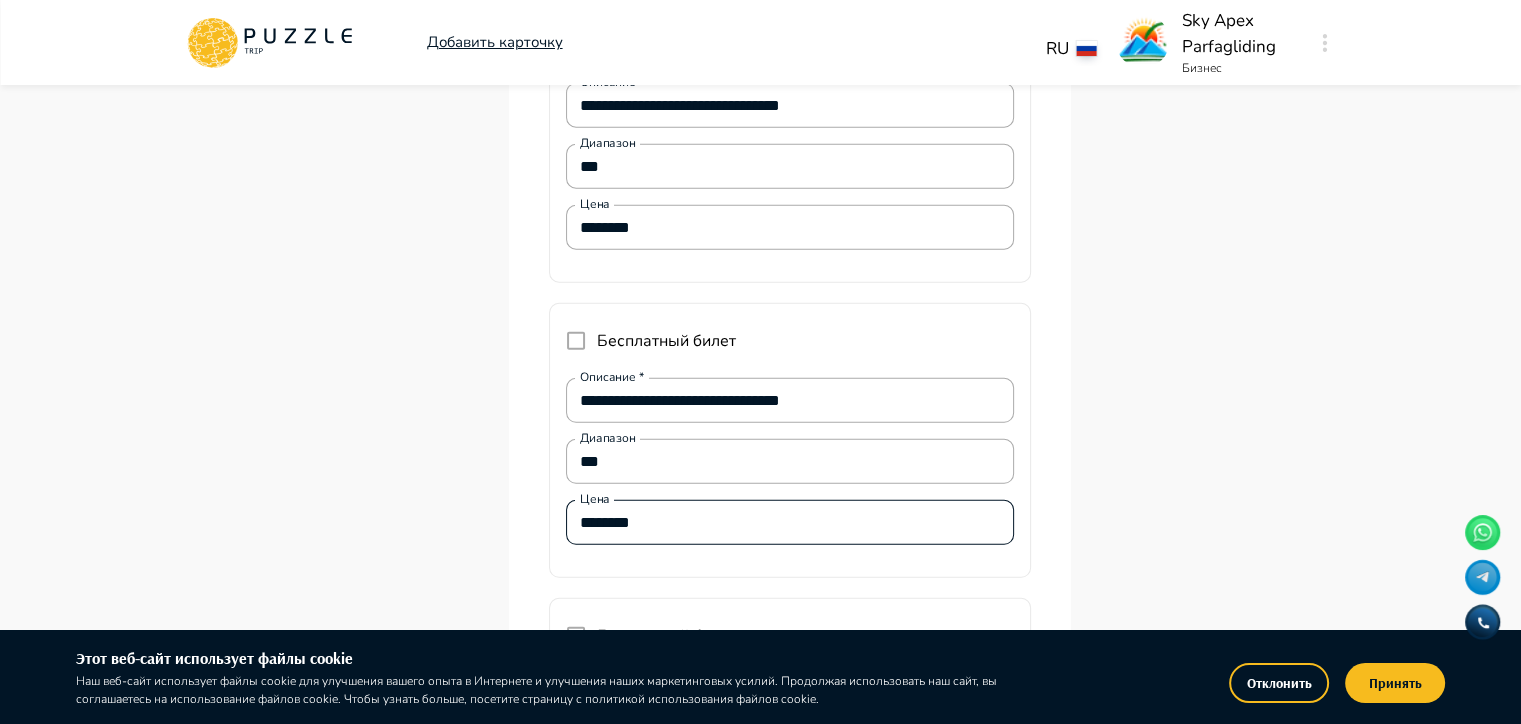 click on "********" at bounding box center [790, 523] 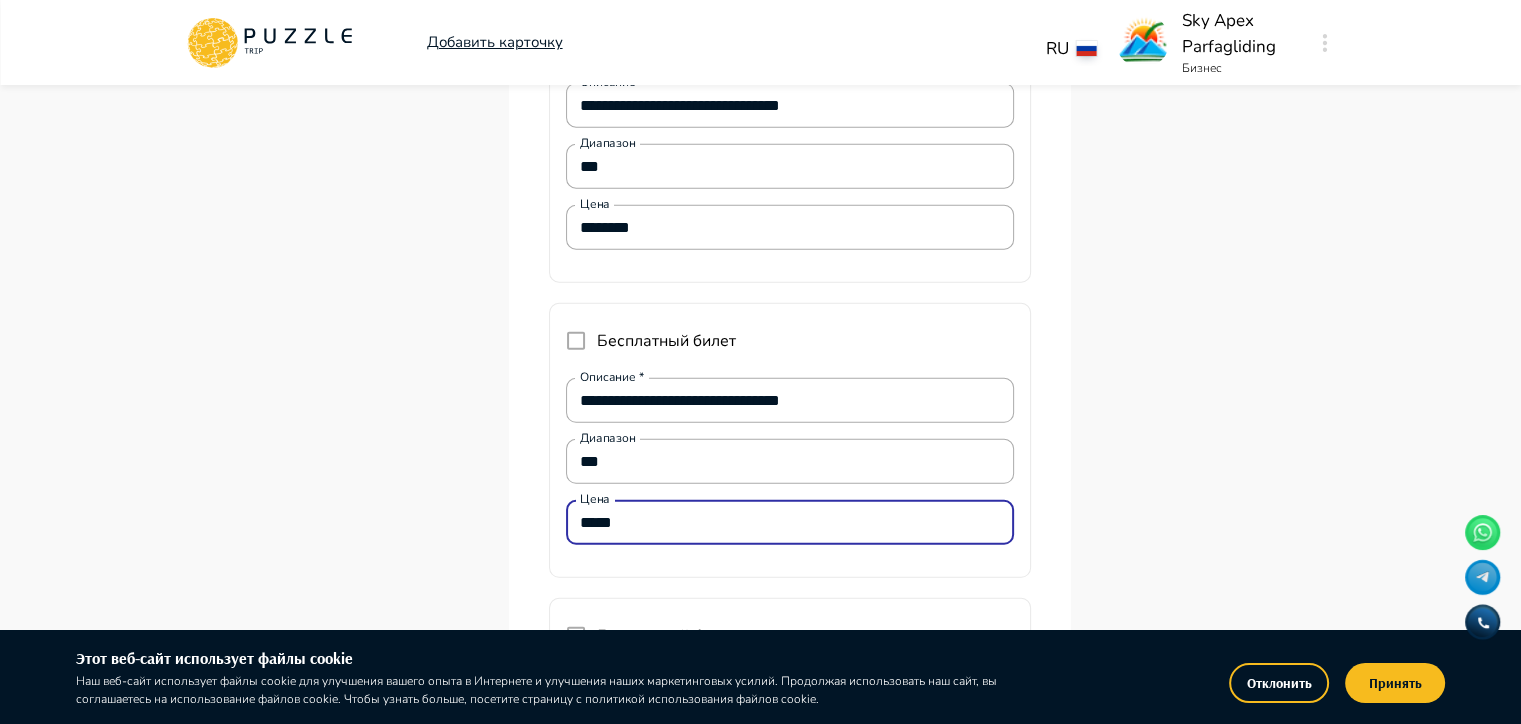 click on "**********" at bounding box center (911, -1340) 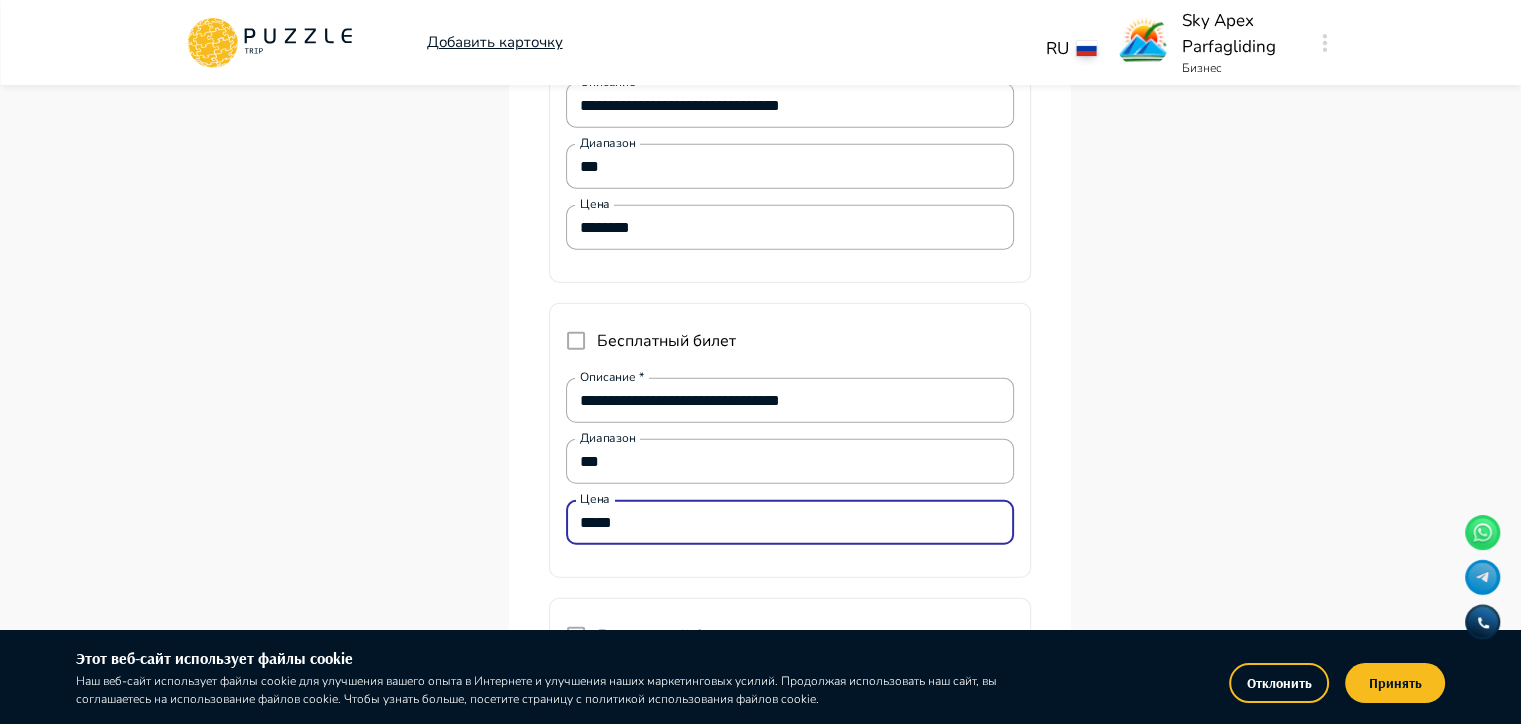 drag, startPoint x: 646, startPoint y: 482, endPoint x: 522, endPoint y: 476, distance: 124.14507 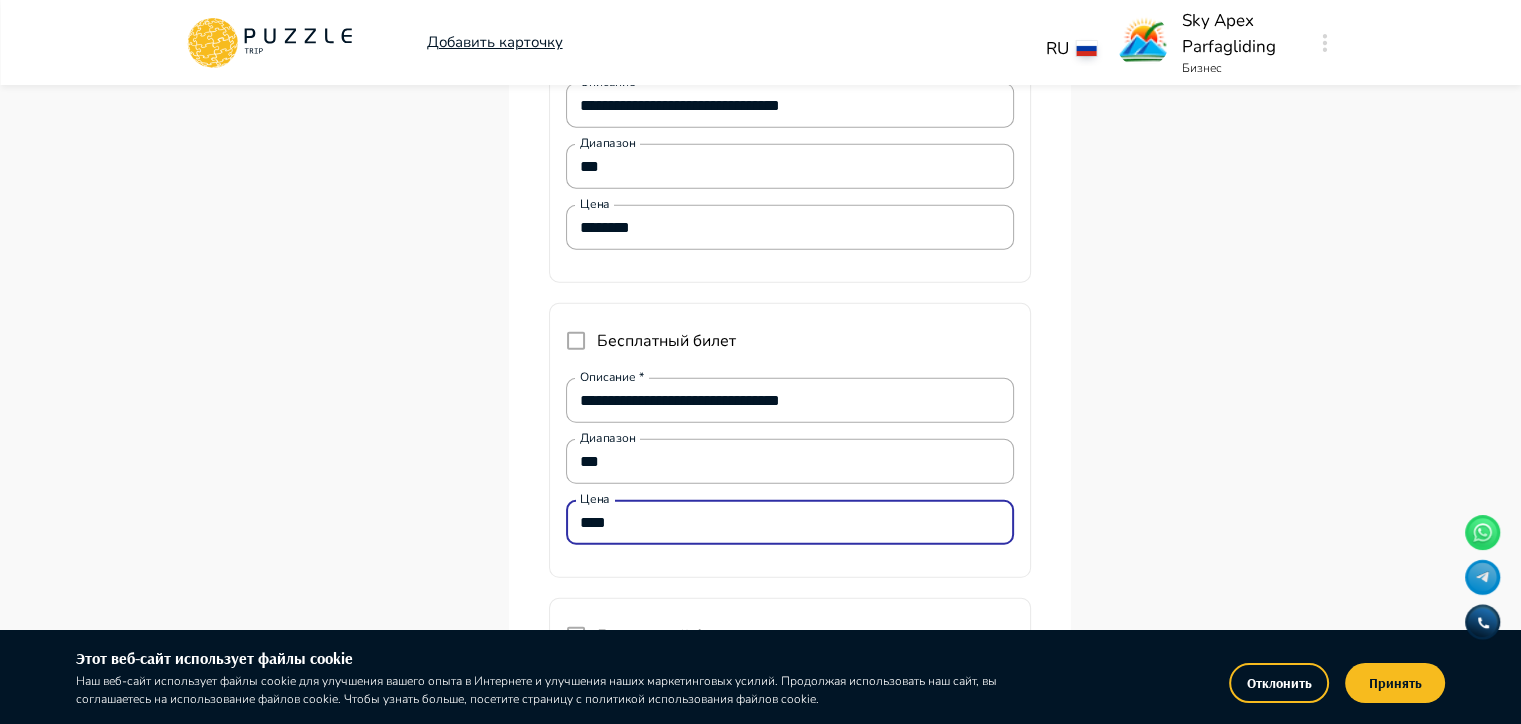 click on "**********" at bounding box center [911, -1456] 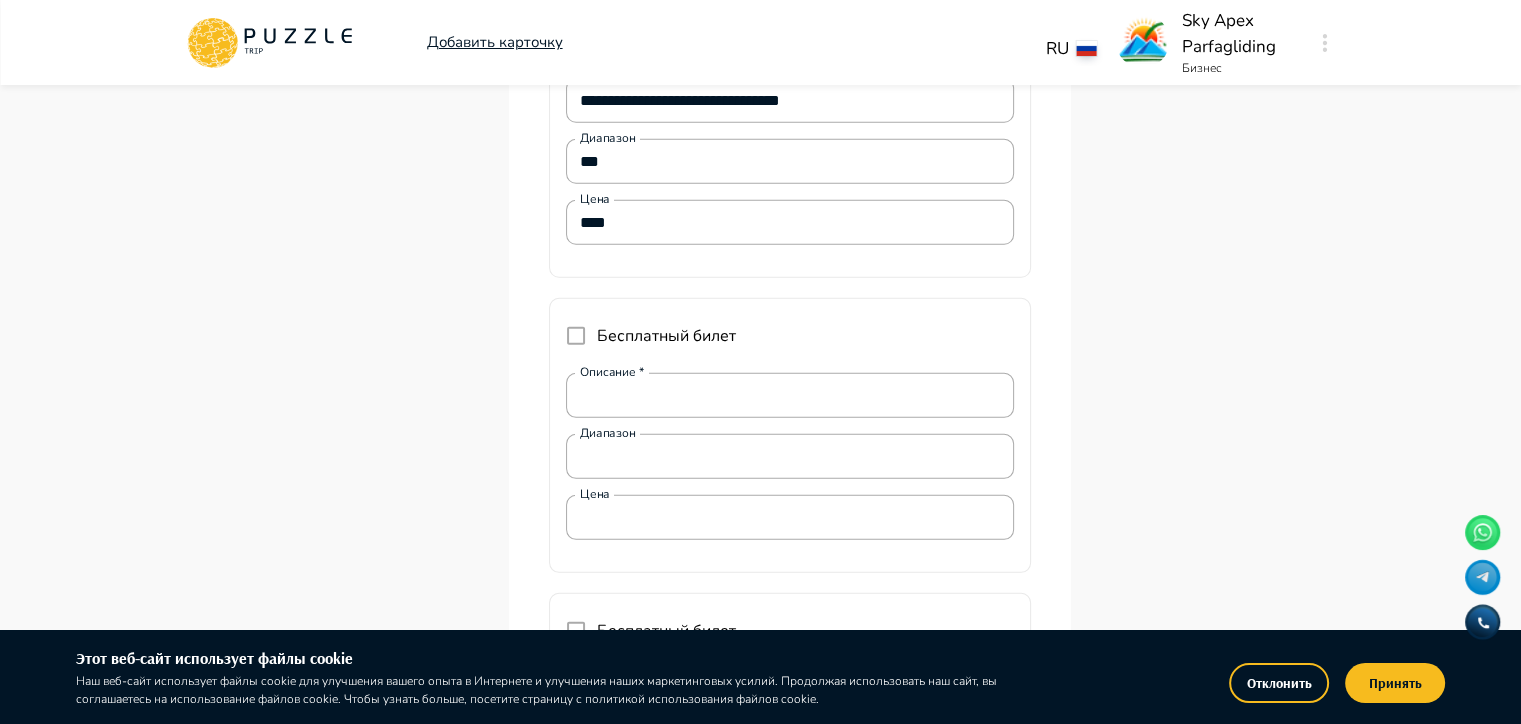 scroll, scrollTop: 5900, scrollLeft: 0, axis: vertical 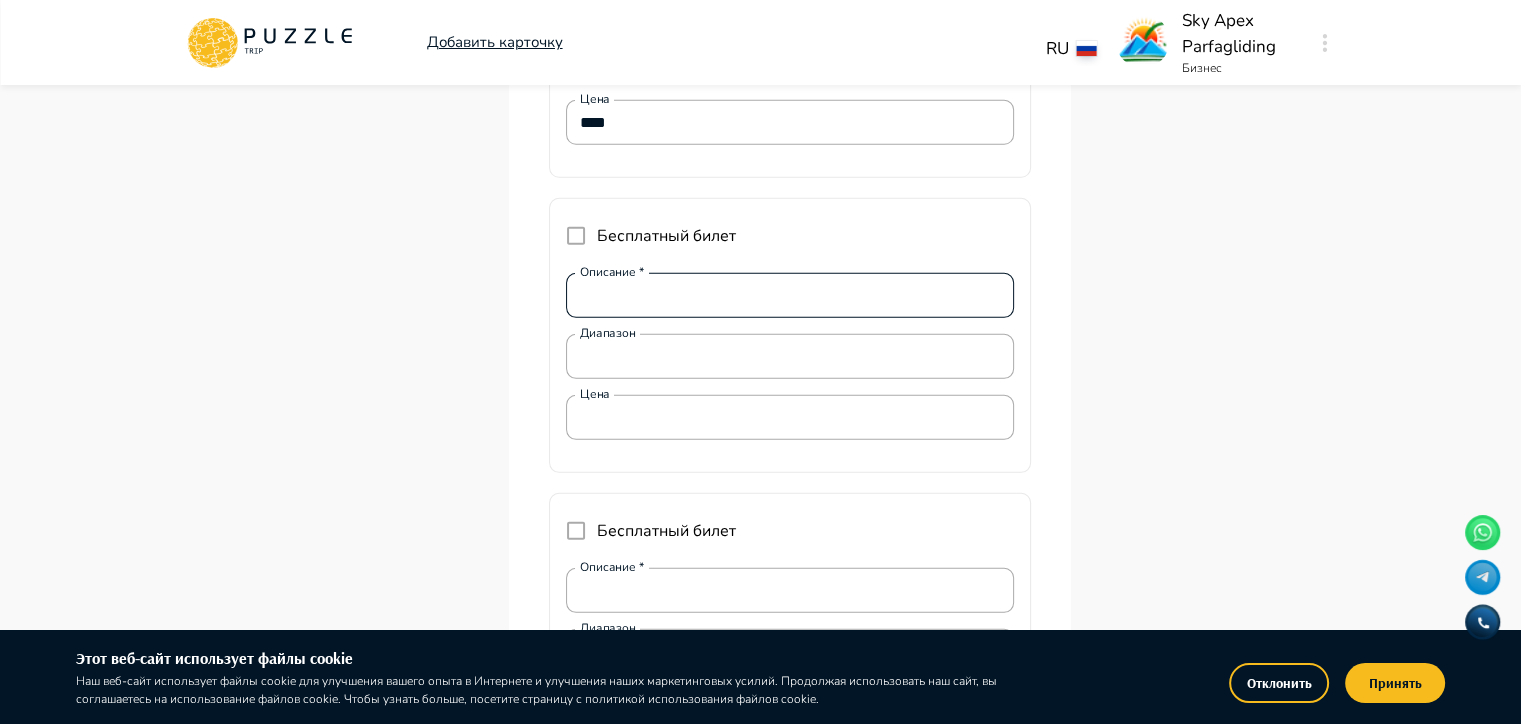 click on "Описание *" at bounding box center (790, 296) 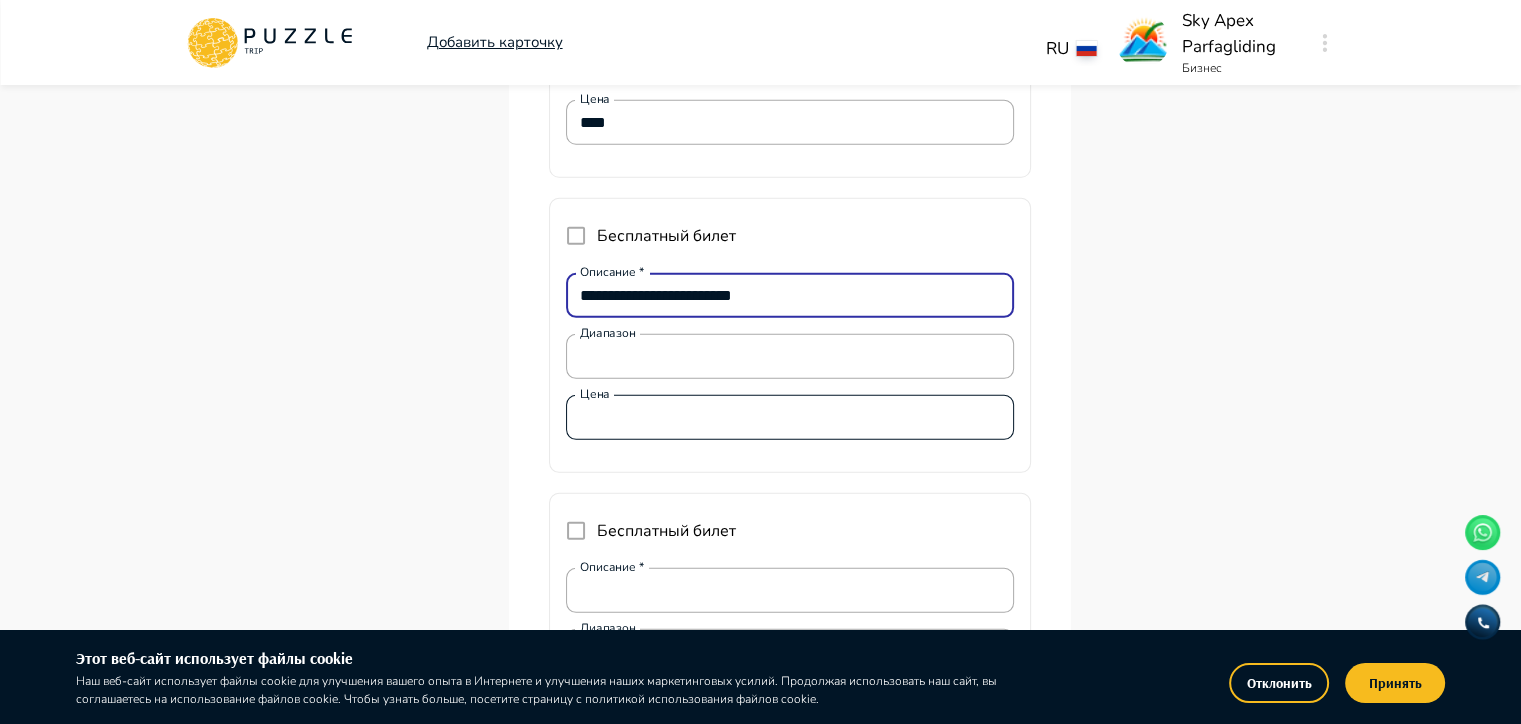 click on "Цена" at bounding box center [790, 418] 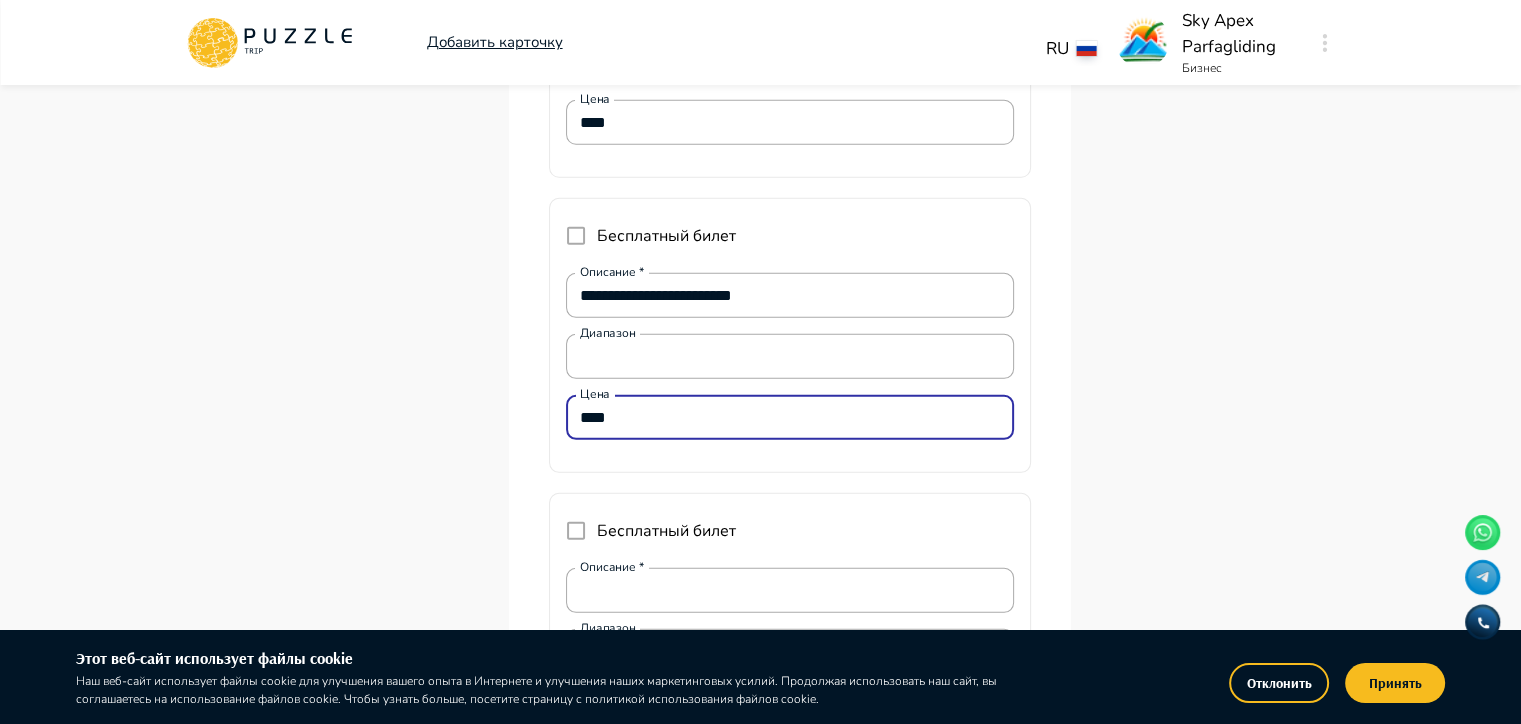 click on "Панель управления Управление профилем Управление услугами Отчеты Управление бронированиями Чат Мой кошелёк $ 0 Выплата   $0 Выйти" at bounding box center (335, -1856) 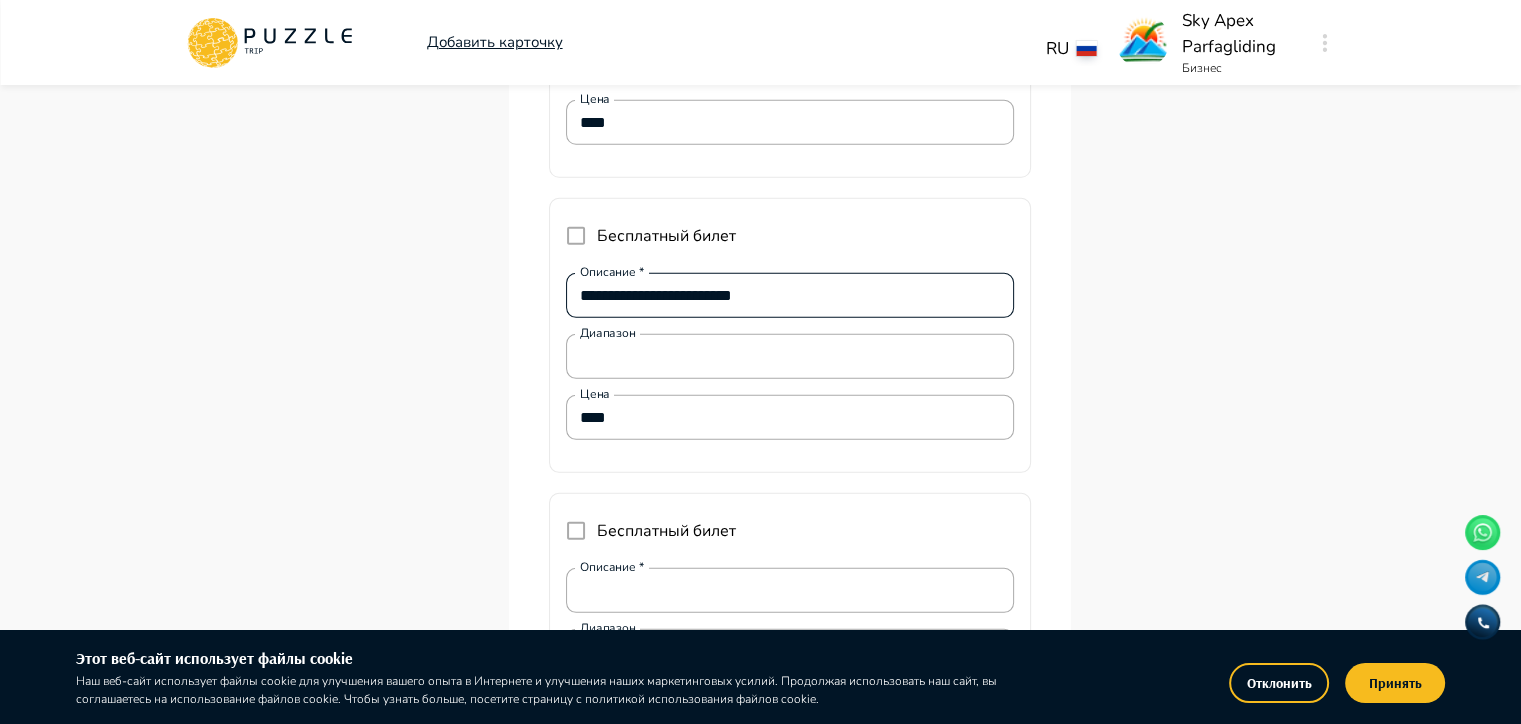 click on "**********" at bounding box center [790, 296] 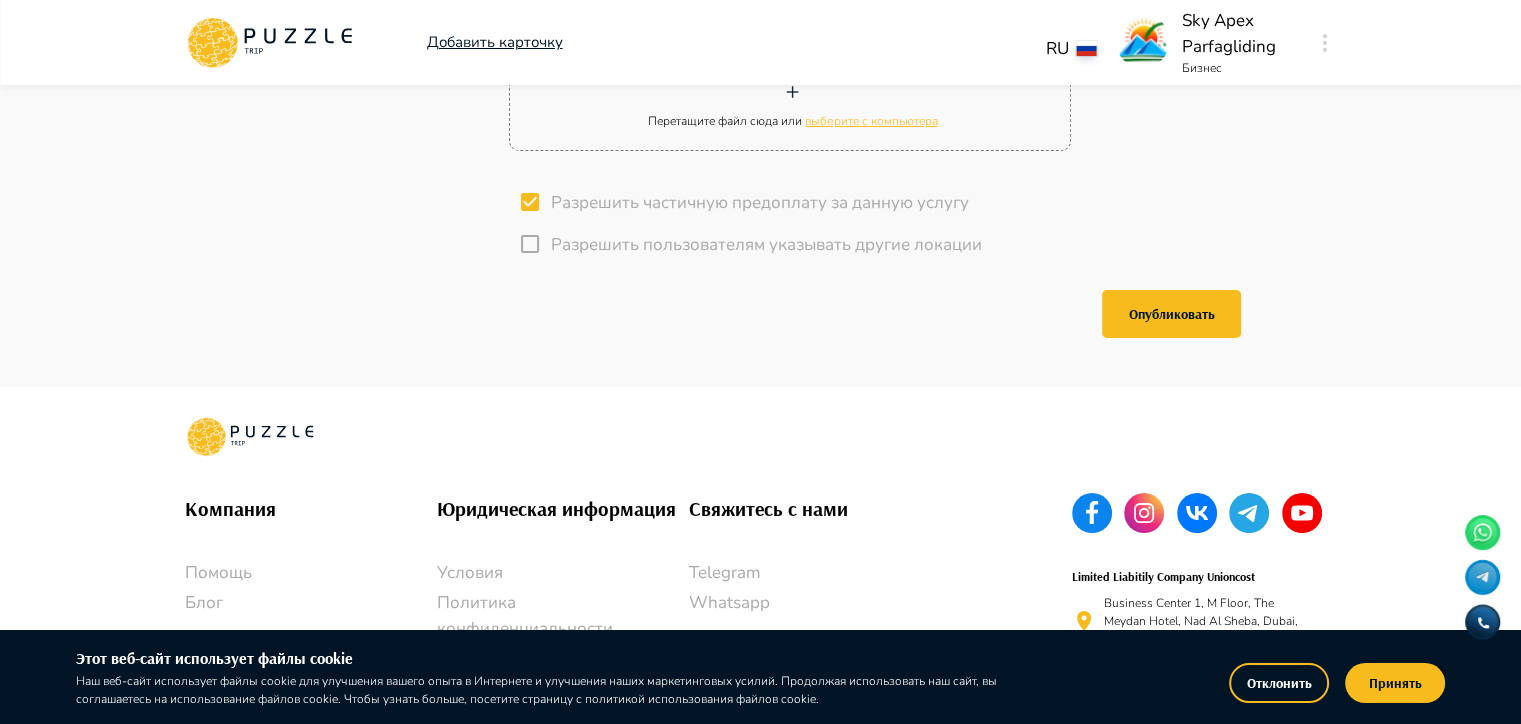 scroll, scrollTop: 7655, scrollLeft: 0, axis: vertical 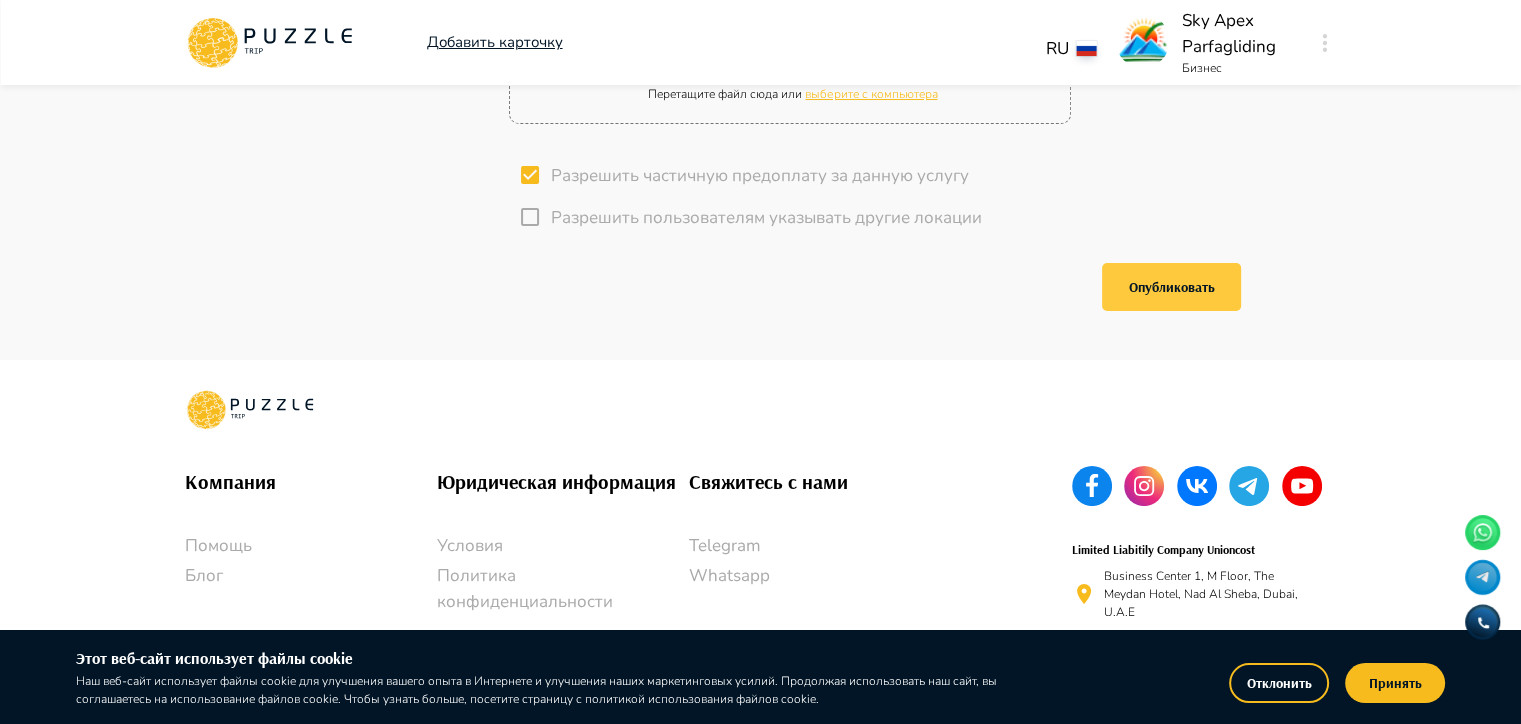click on "Опубликовать" at bounding box center [1171, 287] 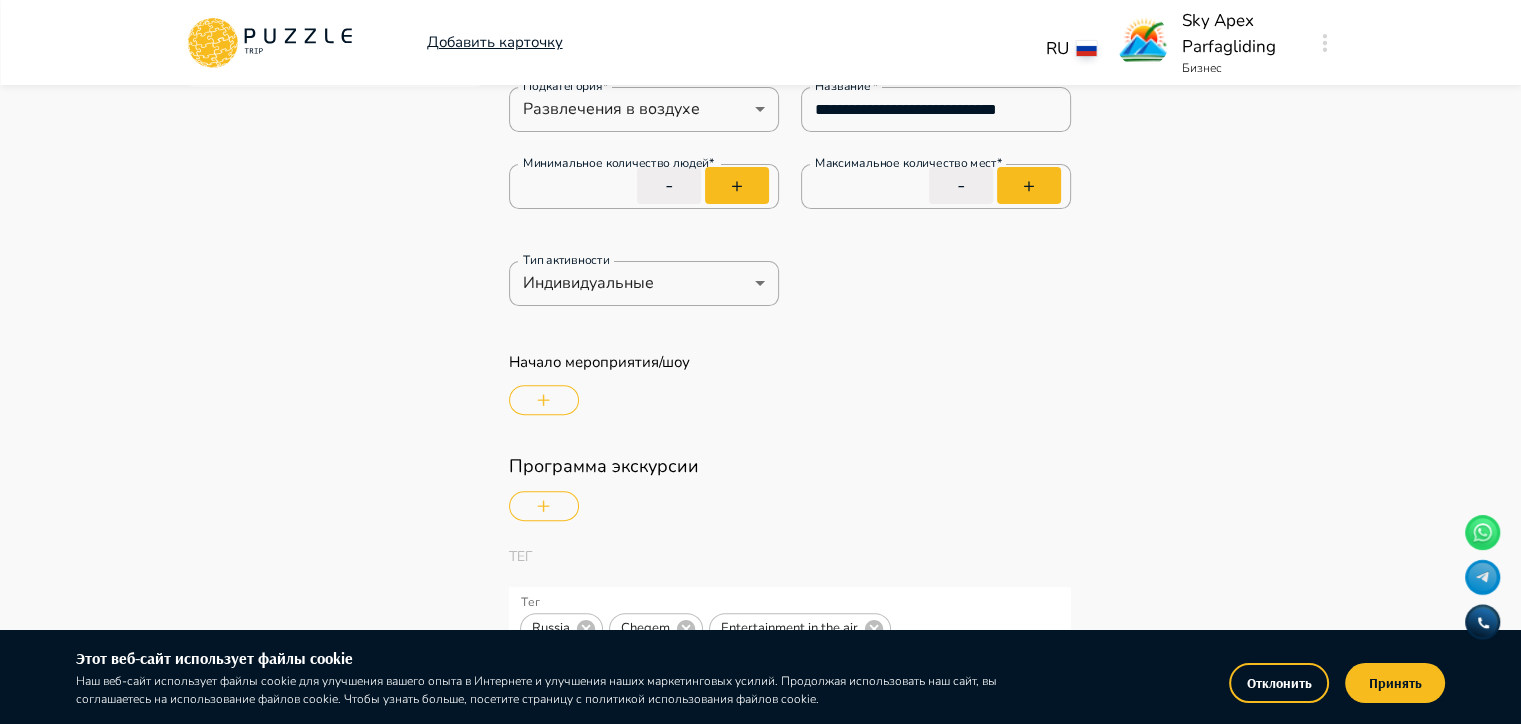 scroll, scrollTop: 600, scrollLeft: 0, axis: vertical 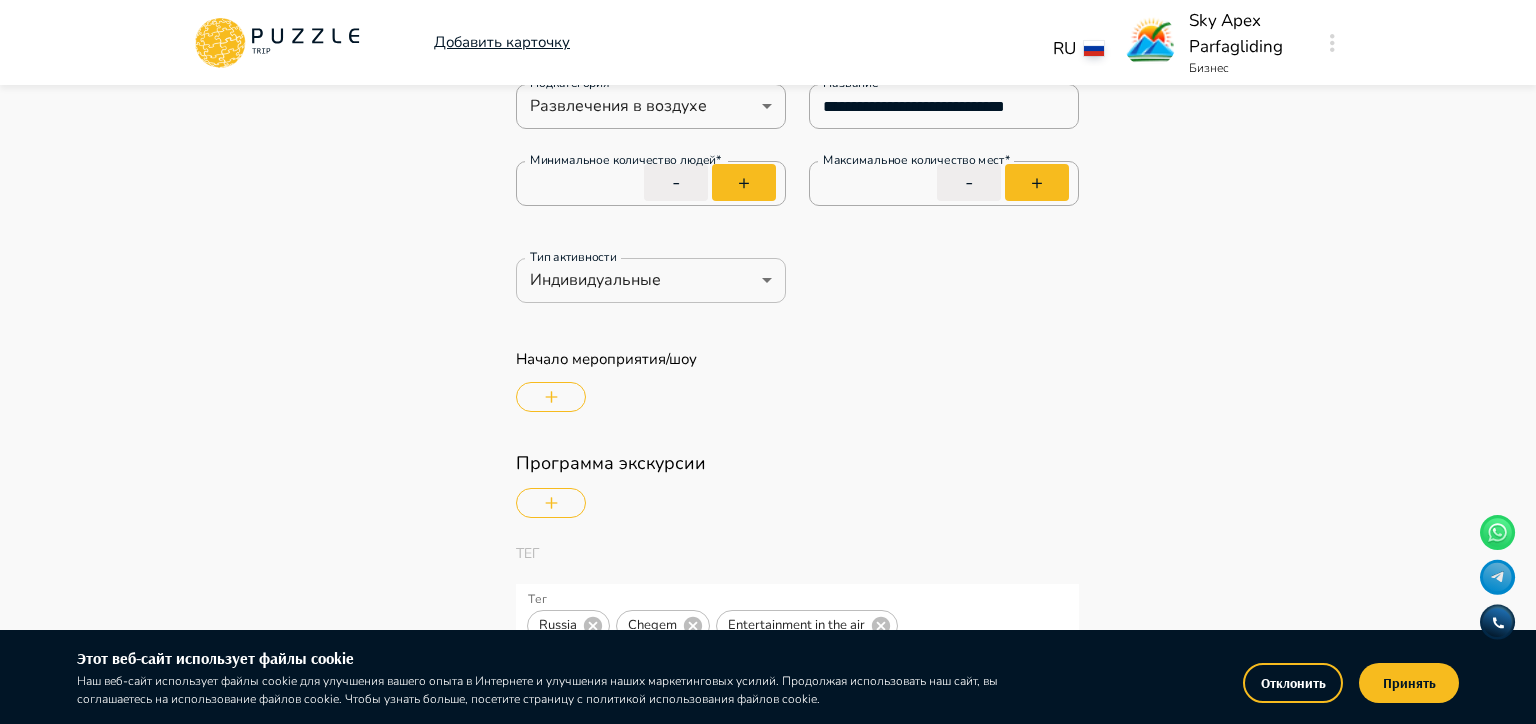 click on "Добавить карточку RU   ** Sky Apex Parfagliding Бизнес Панель управления Управление профилем Управление услугами Отчеты Управление бронированиями Чат Мой кошелёк $ 0 Выплата   $0 Выйти Главная страница Управление услугами Создать Назад Управление услугами ПОЖАЛУЙСТА, ВЫБЕРИТЕ КАТЕГОРИИ ВАШЕГО БИЗНЕСА Аренда наземного транспорта Автомобили с водителем Аренда водного транспорта Бизнес-авиация Экскурсии, развлечения Детские  развлечения Входные билеты Фотографии * + Добавить [LOCATION] [LOCATION], [CITY], [STATE], [COUNTRY] Подкатегория* ** Название" at bounding box center [768, 3605] 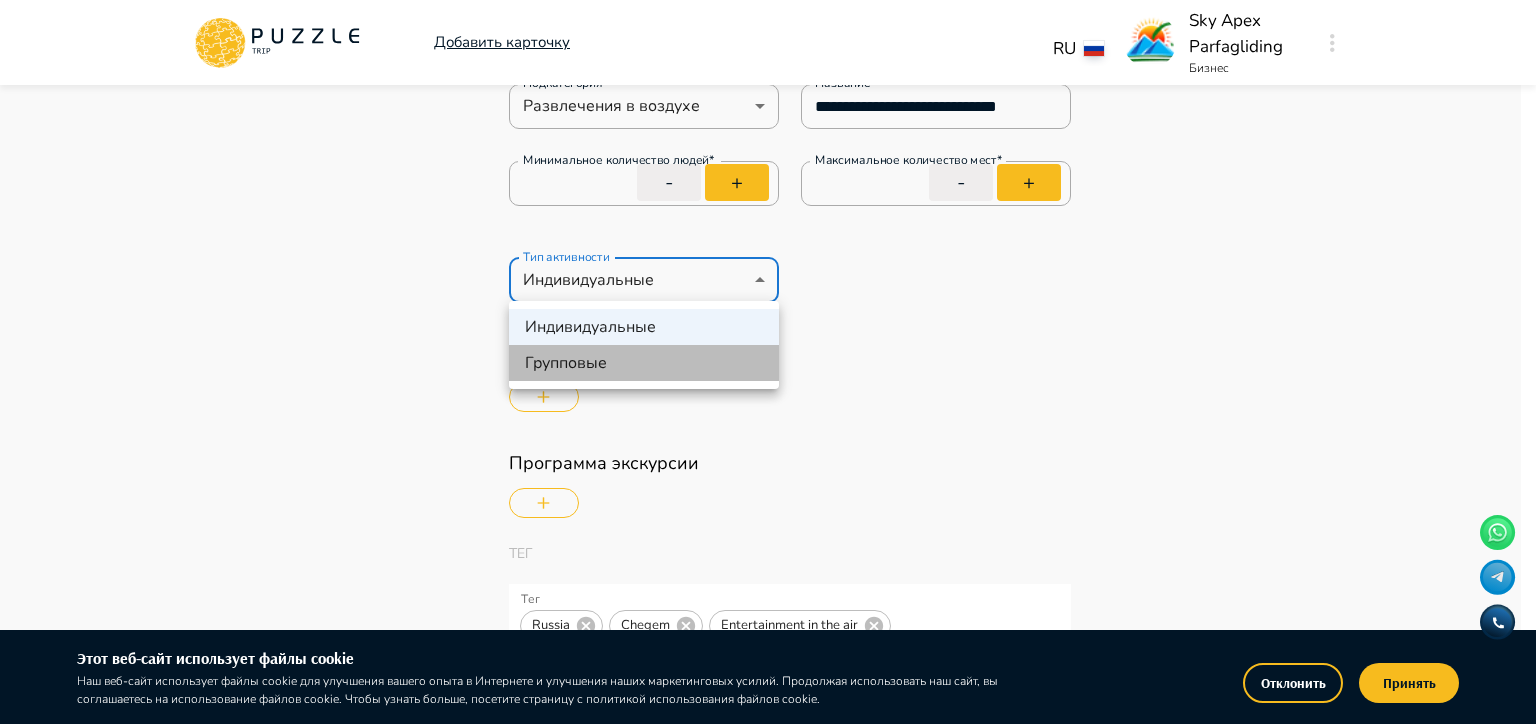 click on "Групповые" at bounding box center [644, 363] 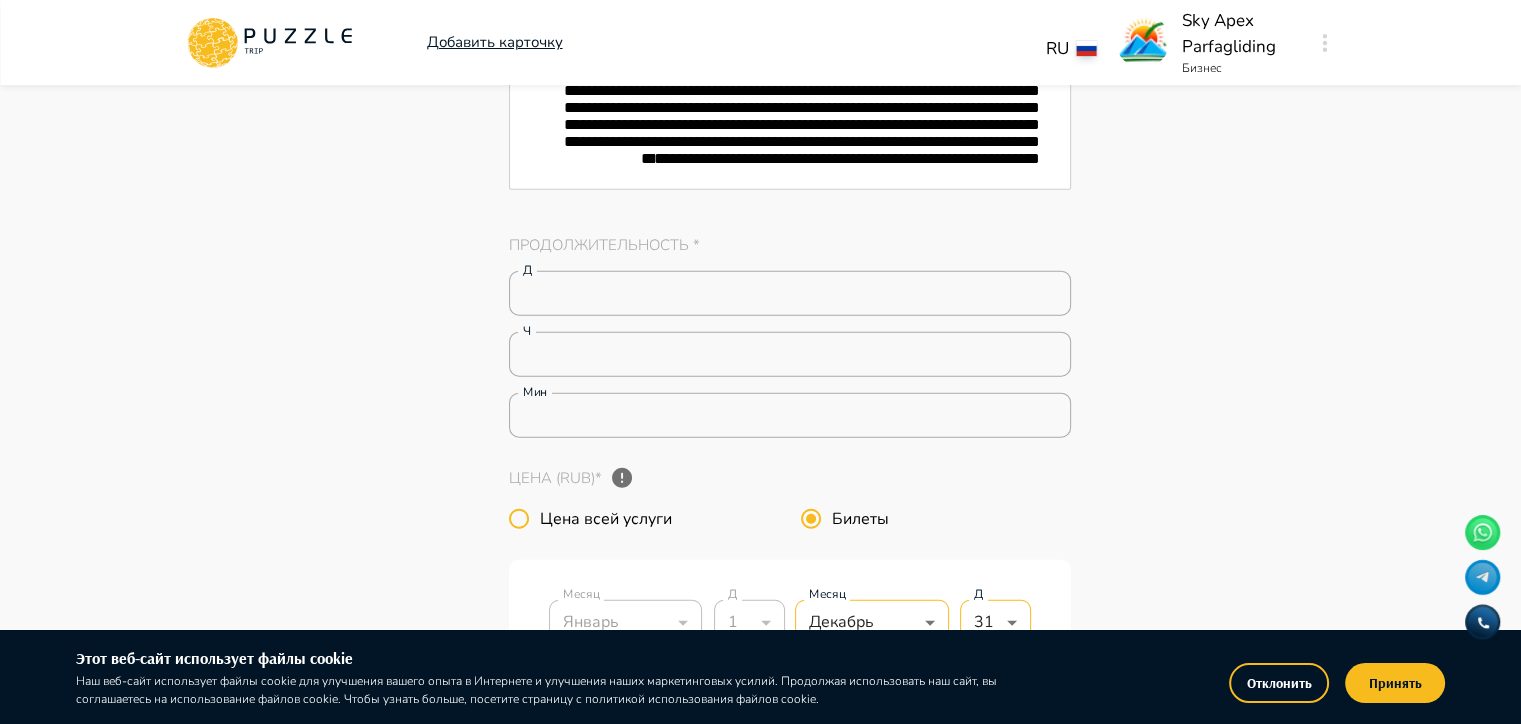 scroll, scrollTop: 4800, scrollLeft: 0, axis: vertical 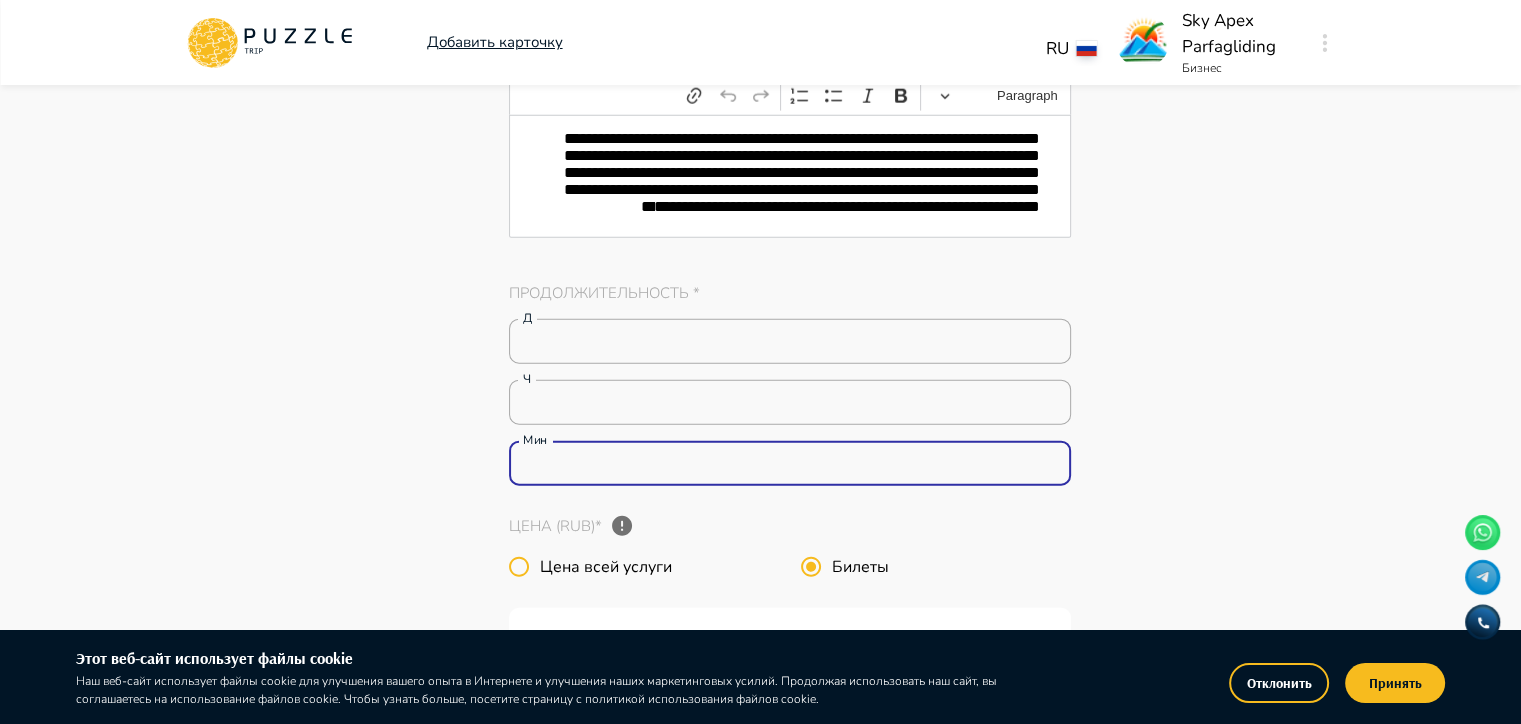 drag, startPoint x: 553, startPoint y: 423, endPoint x: 514, endPoint y: 425, distance: 39.051247 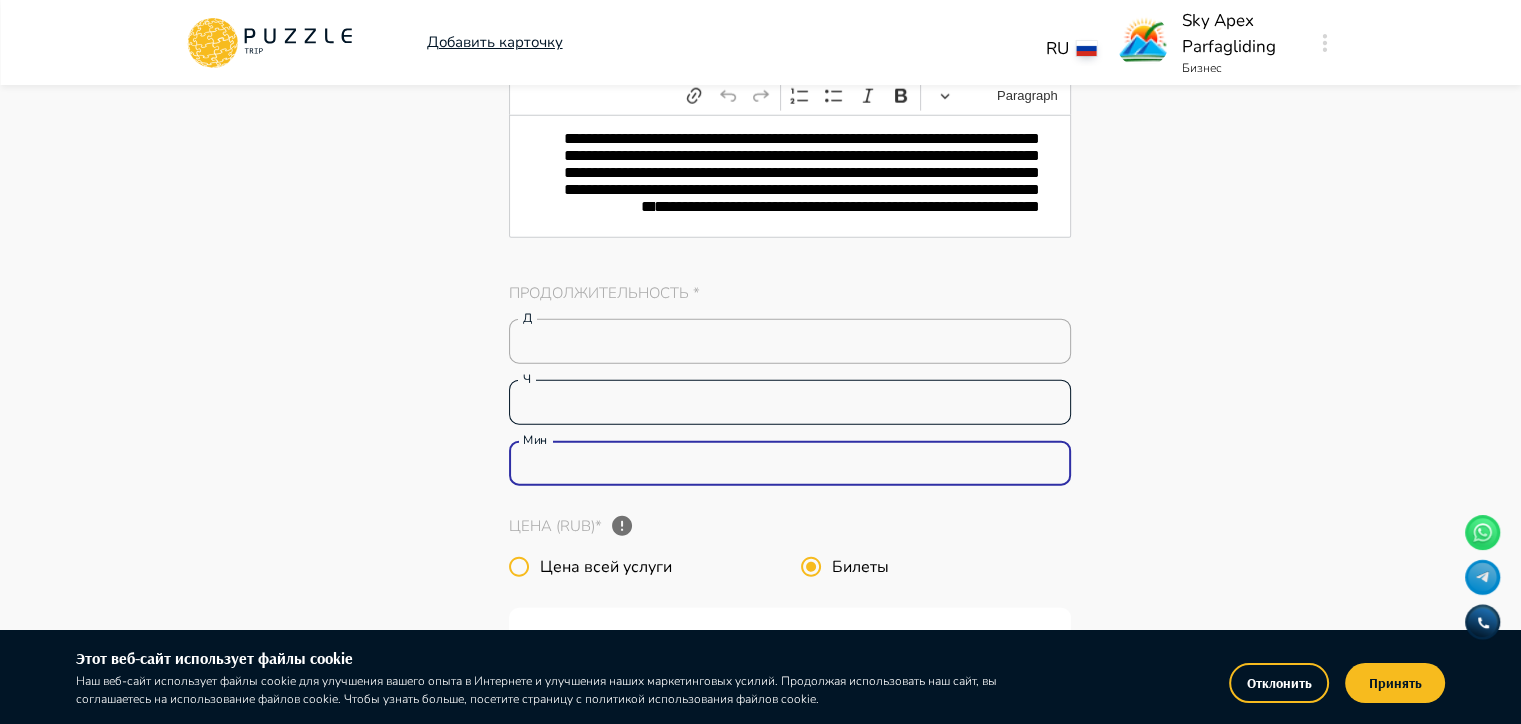 click on "*" at bounding box center [790, 403] 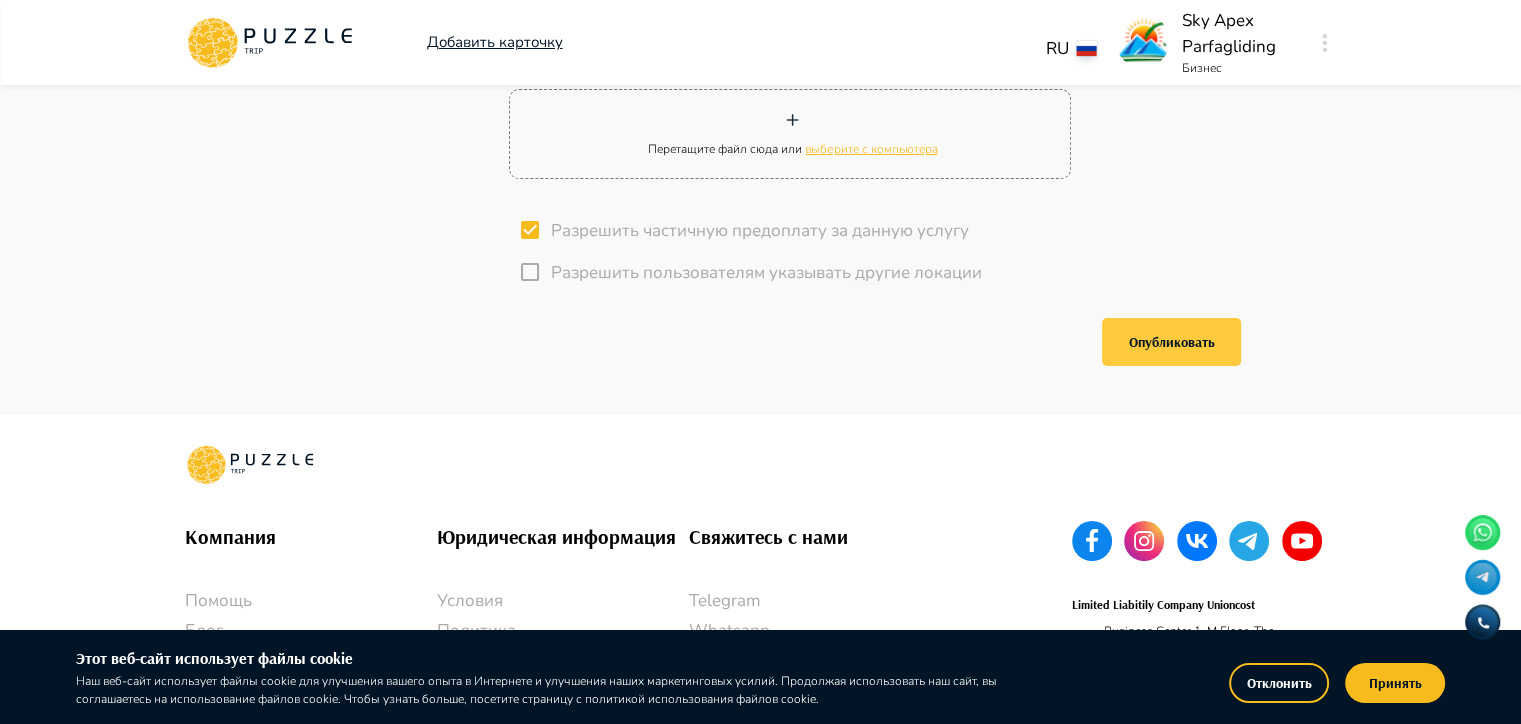 scroll, scrollTop: 7655, scrollLeft: 0, axis: vertical 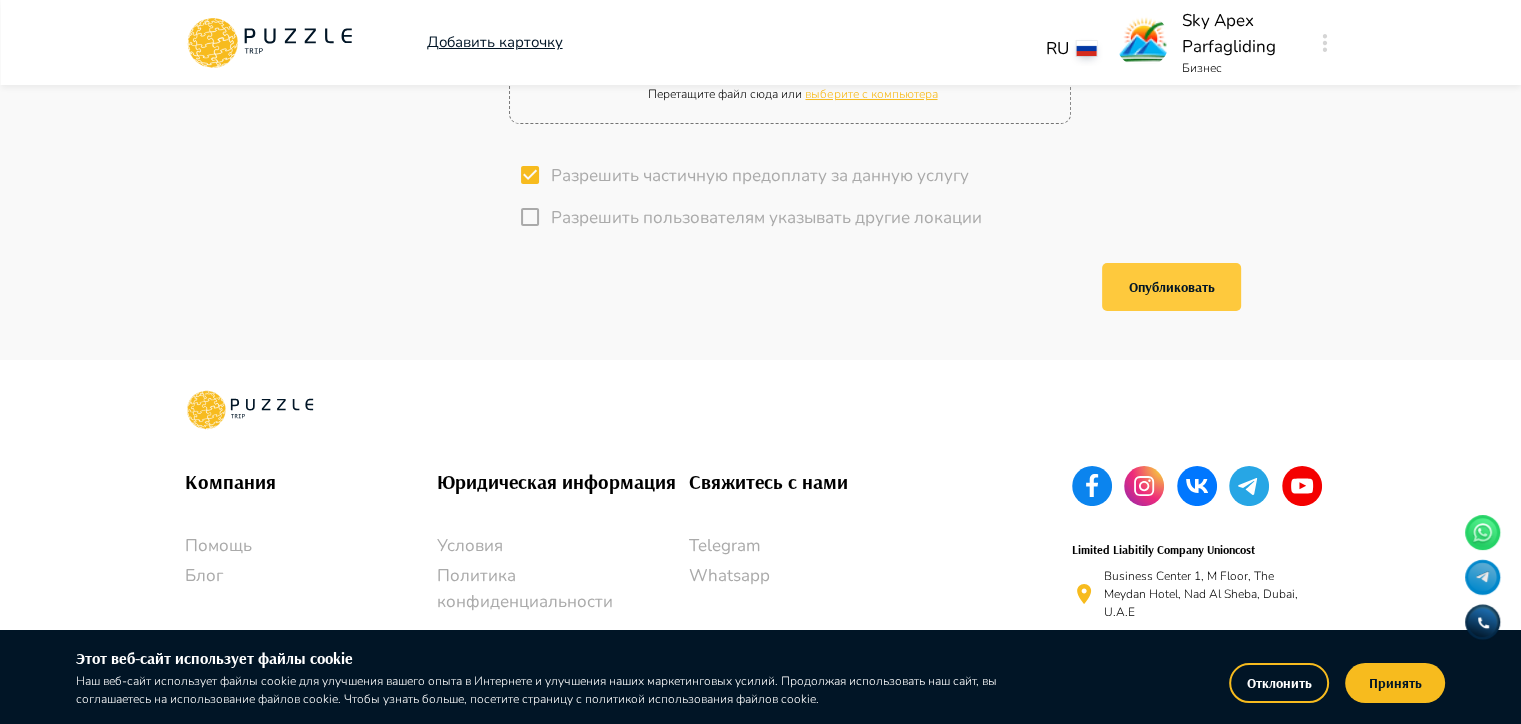 click on "Опубликовать" at bounding box center [1171, 287] 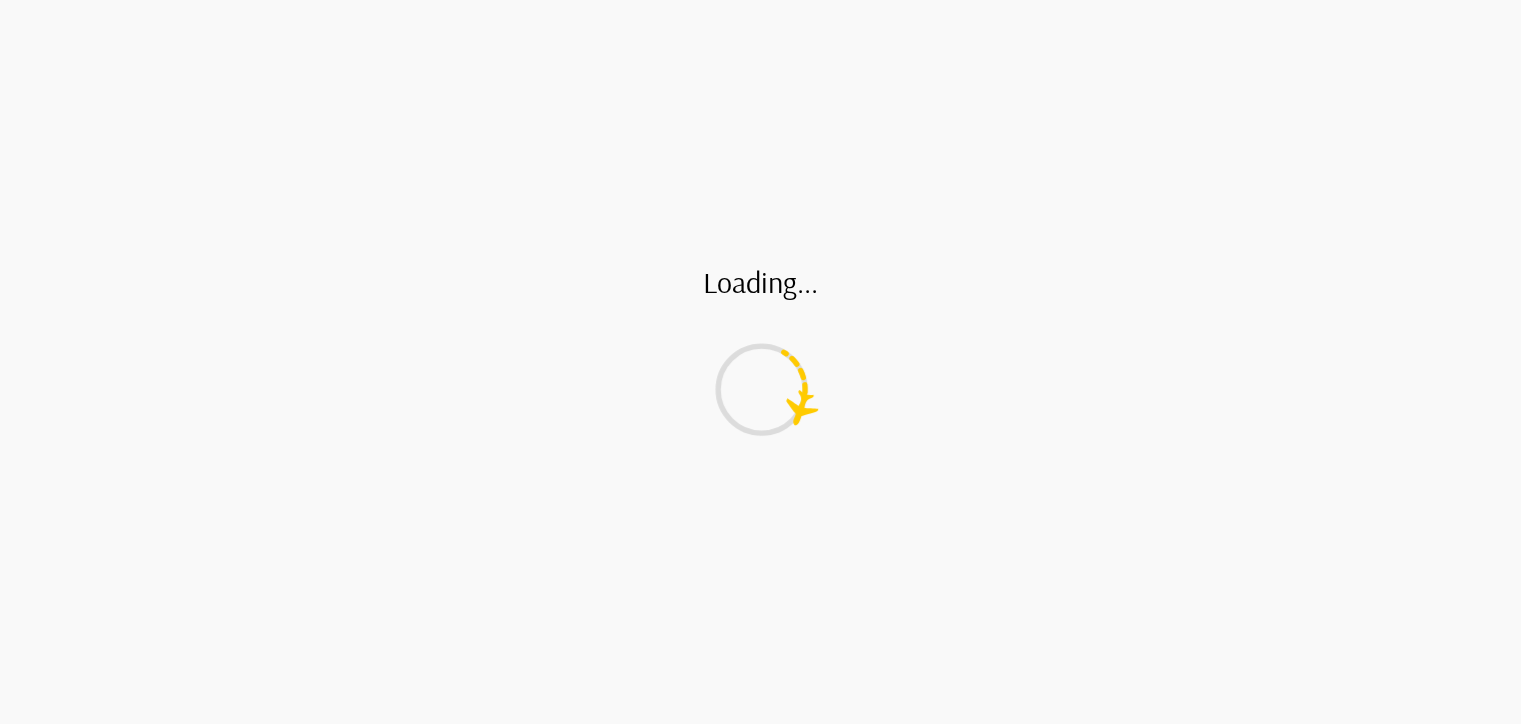 scroll, scrollTop: 0, scrollLeft: 0, axis: both 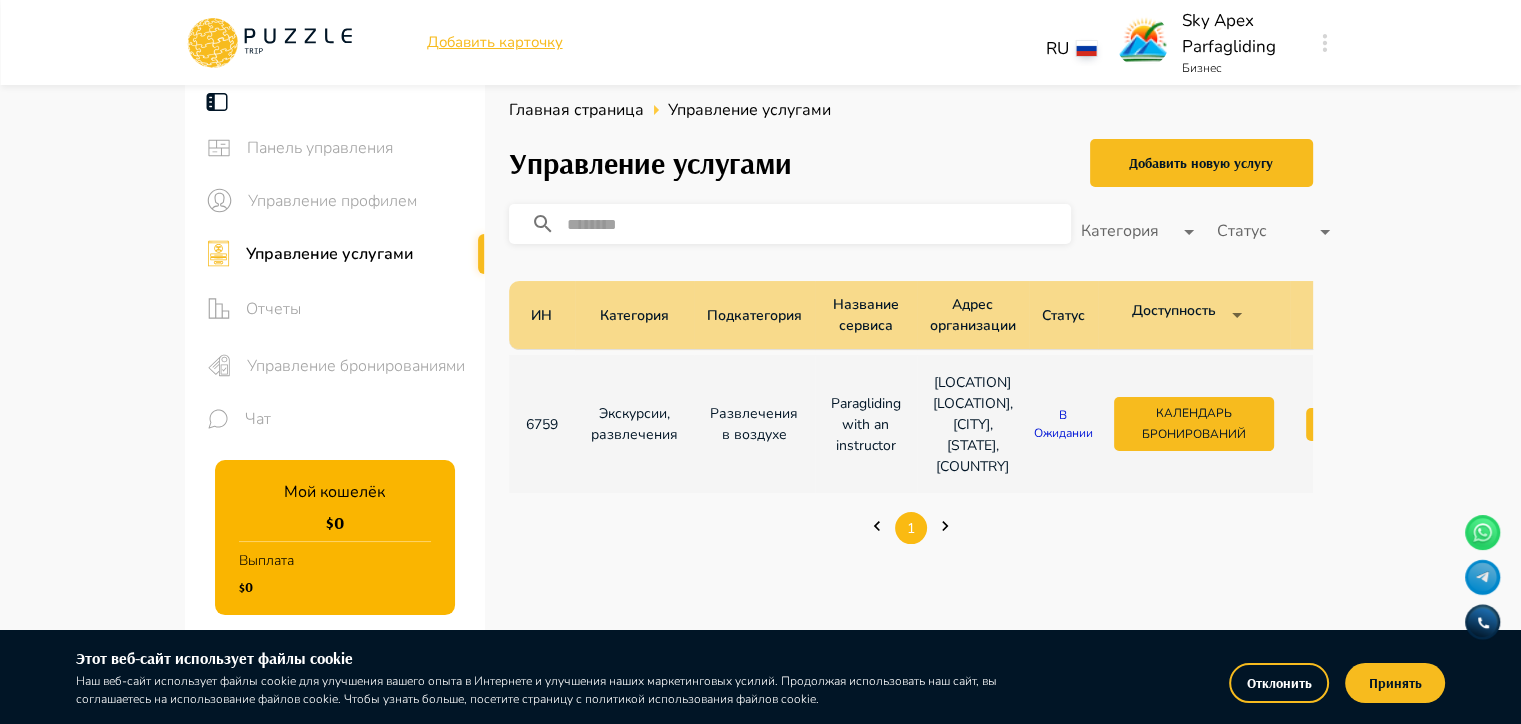 click on "Управление бронированиями" at bounding box center [358, 366] 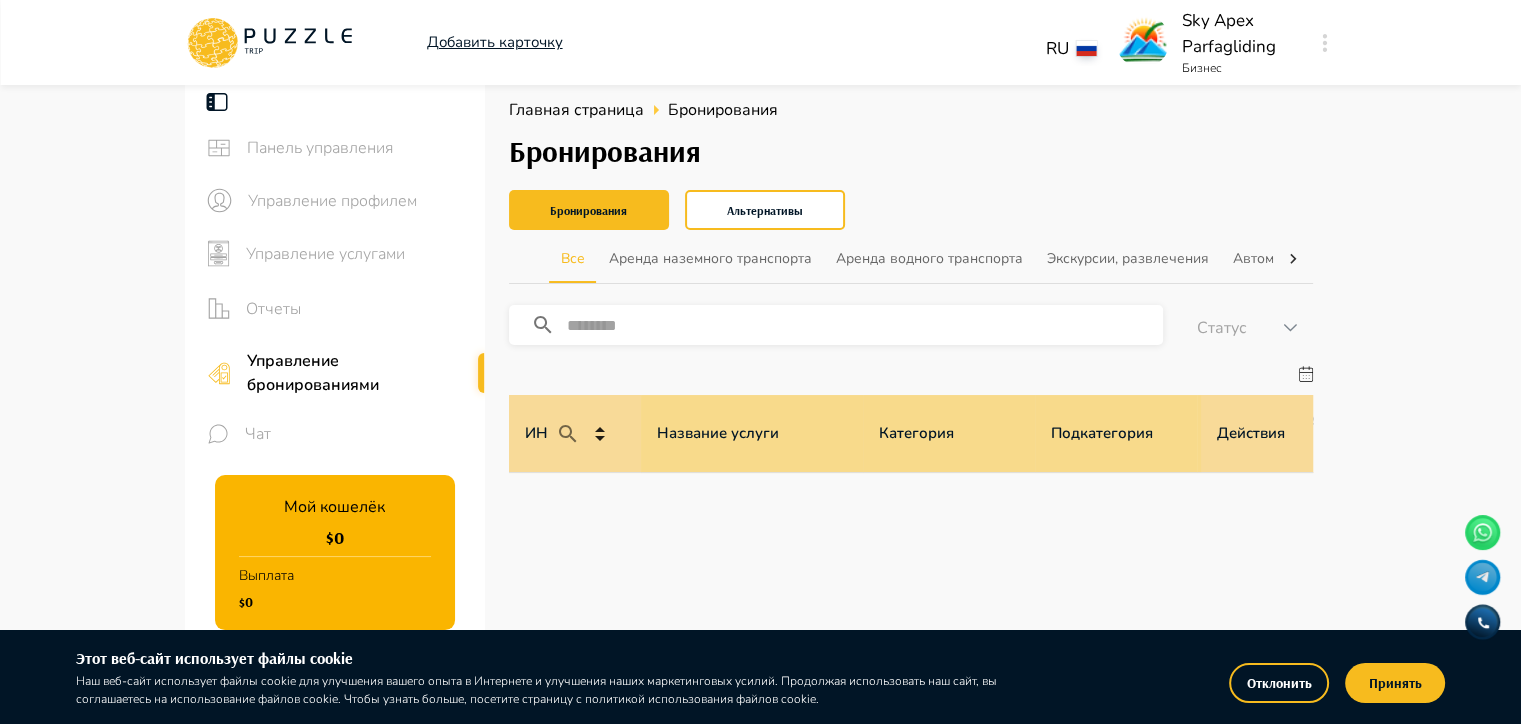 click on "Главная страница Бронирования" at bounding box center [911, 110] 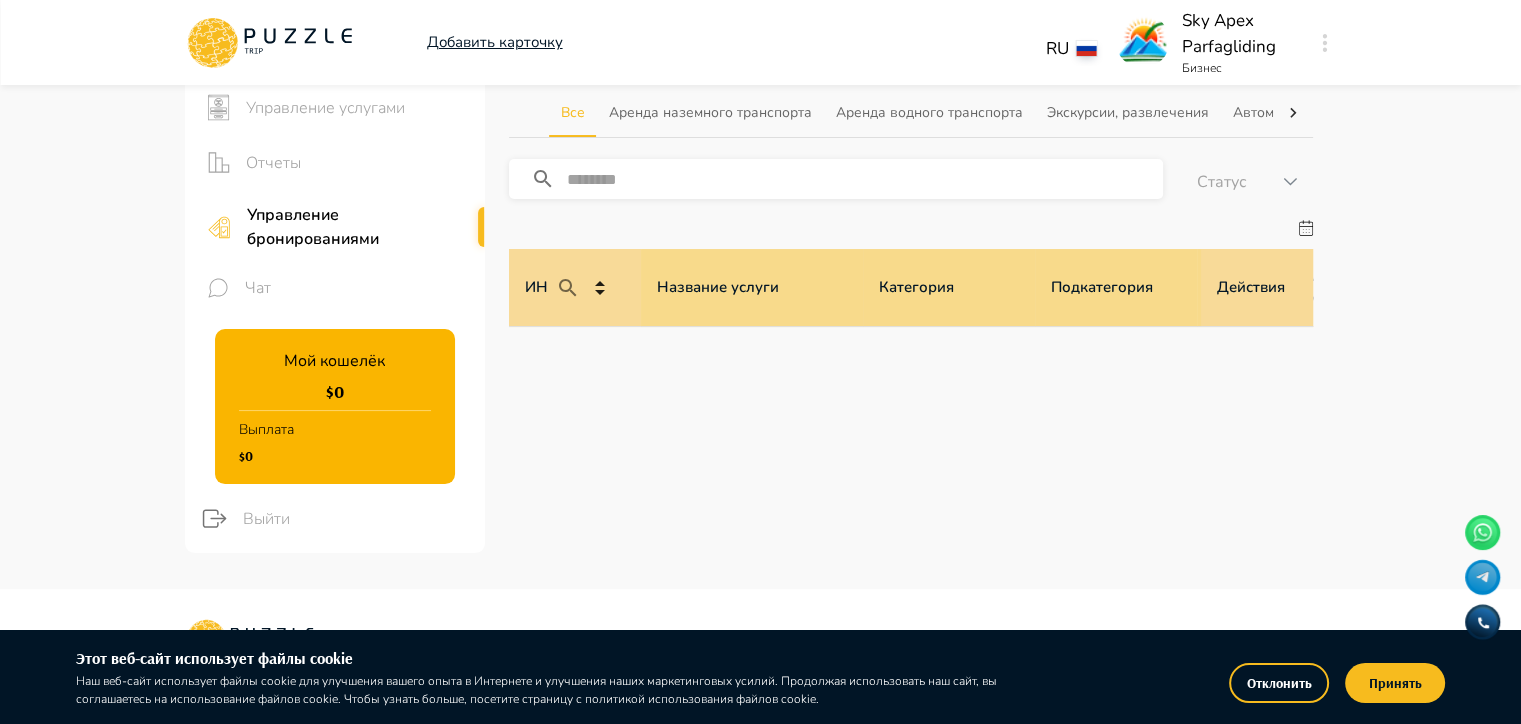 scroll, scrollTop: 0, scrollLeft: 0, axis: both 